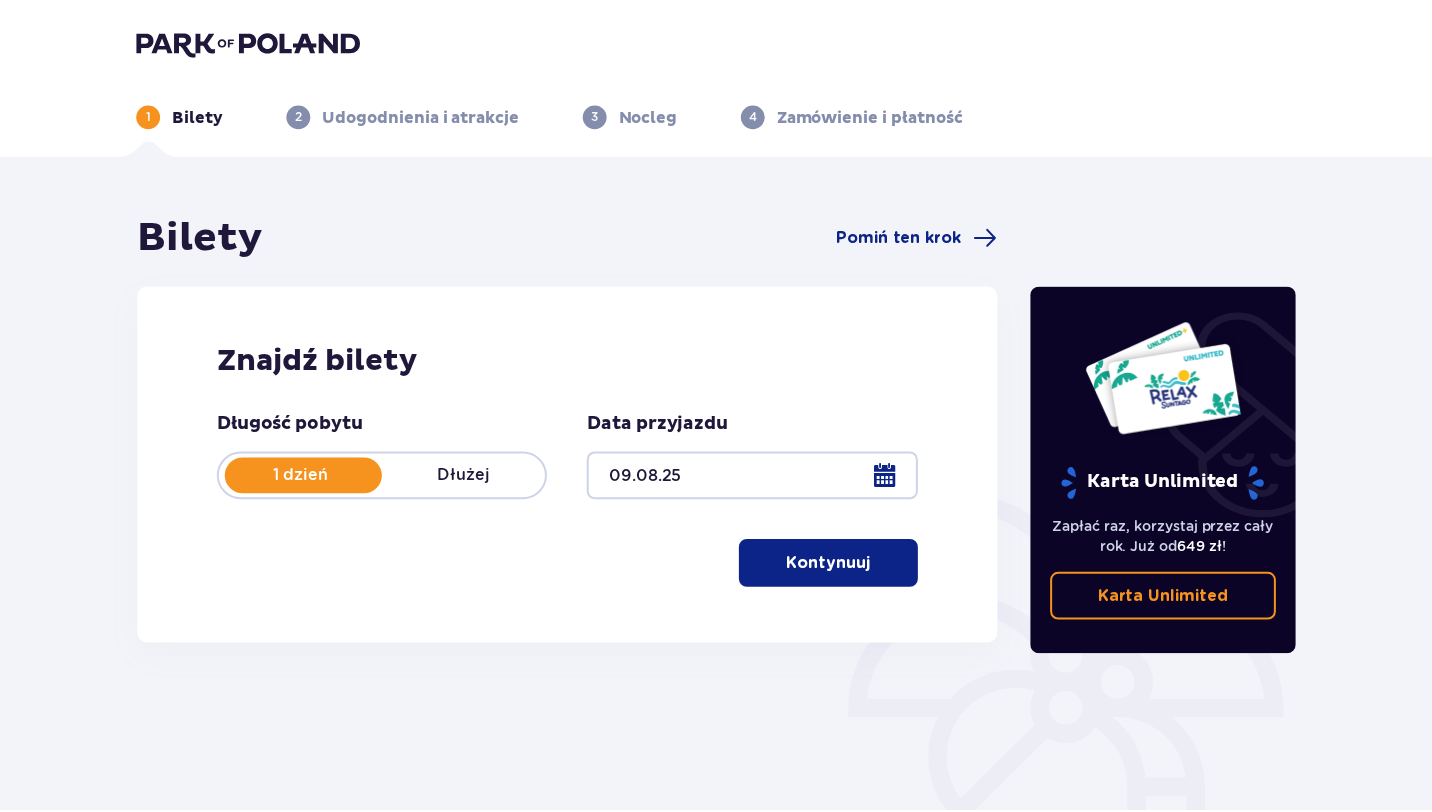 scroll, scrollTop: 0, scrollLeft: 0, axis: both 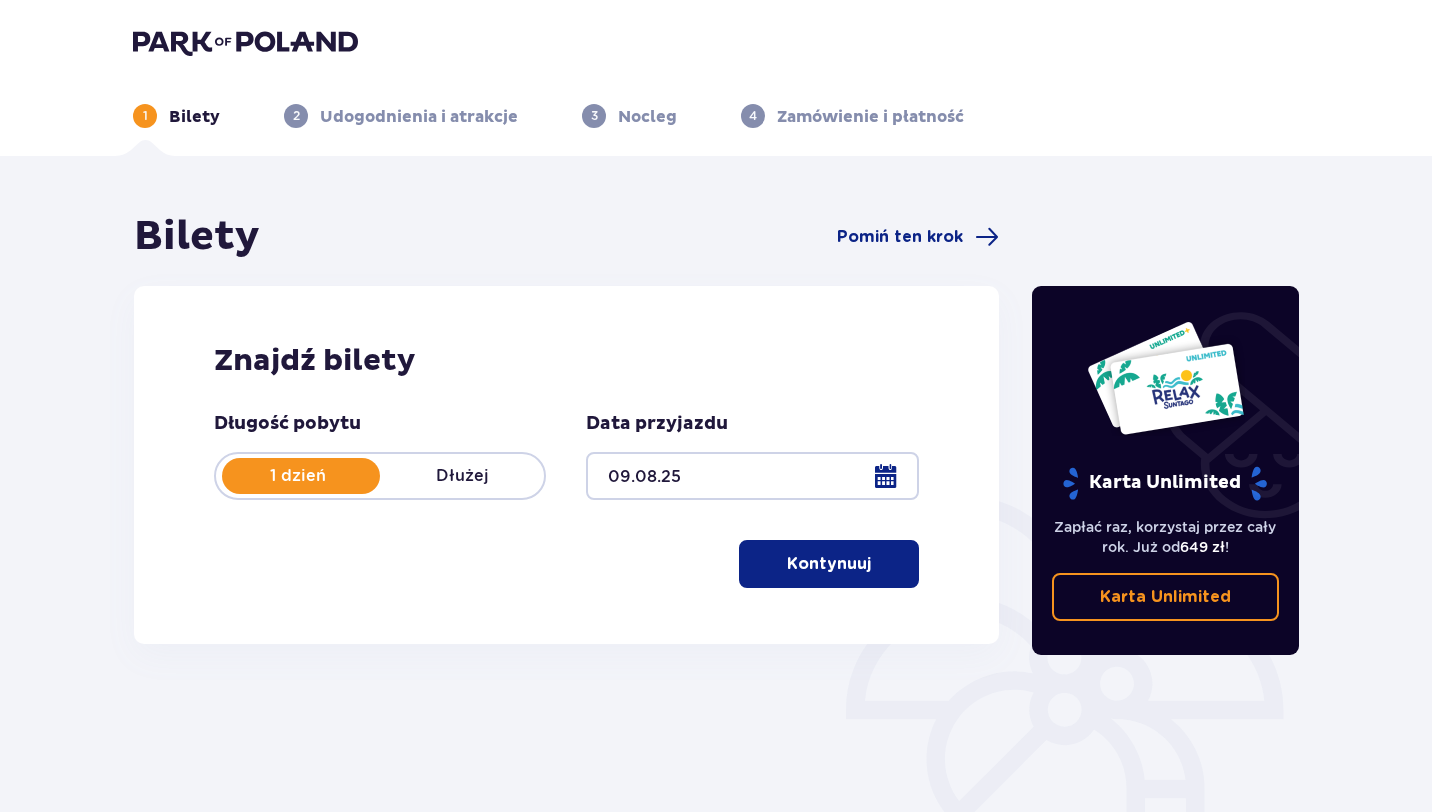 click on "Kontynuuj" at bounding box center [829, 564] 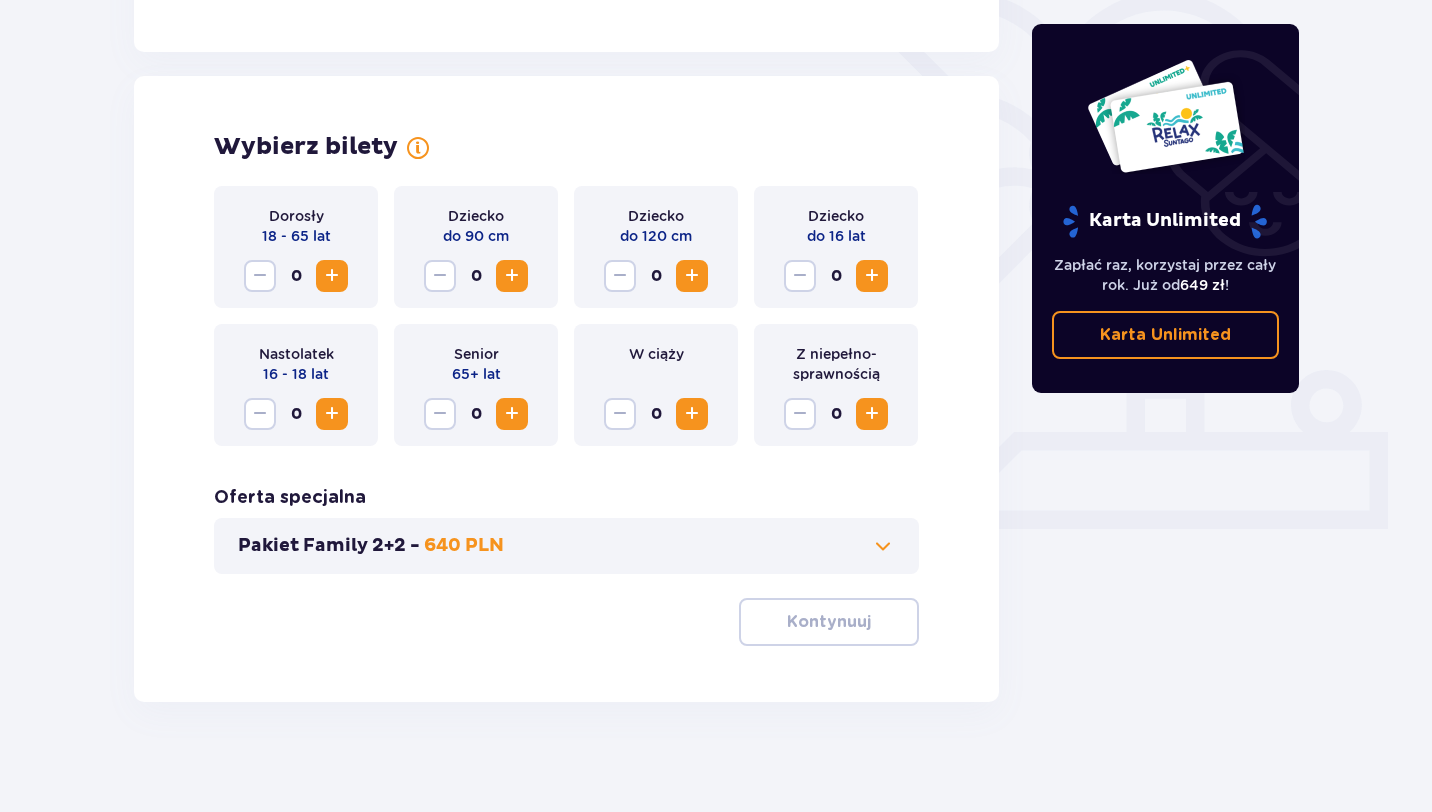 scroll, scrollTop: 514, scrollLeft: 0, axis: vertical 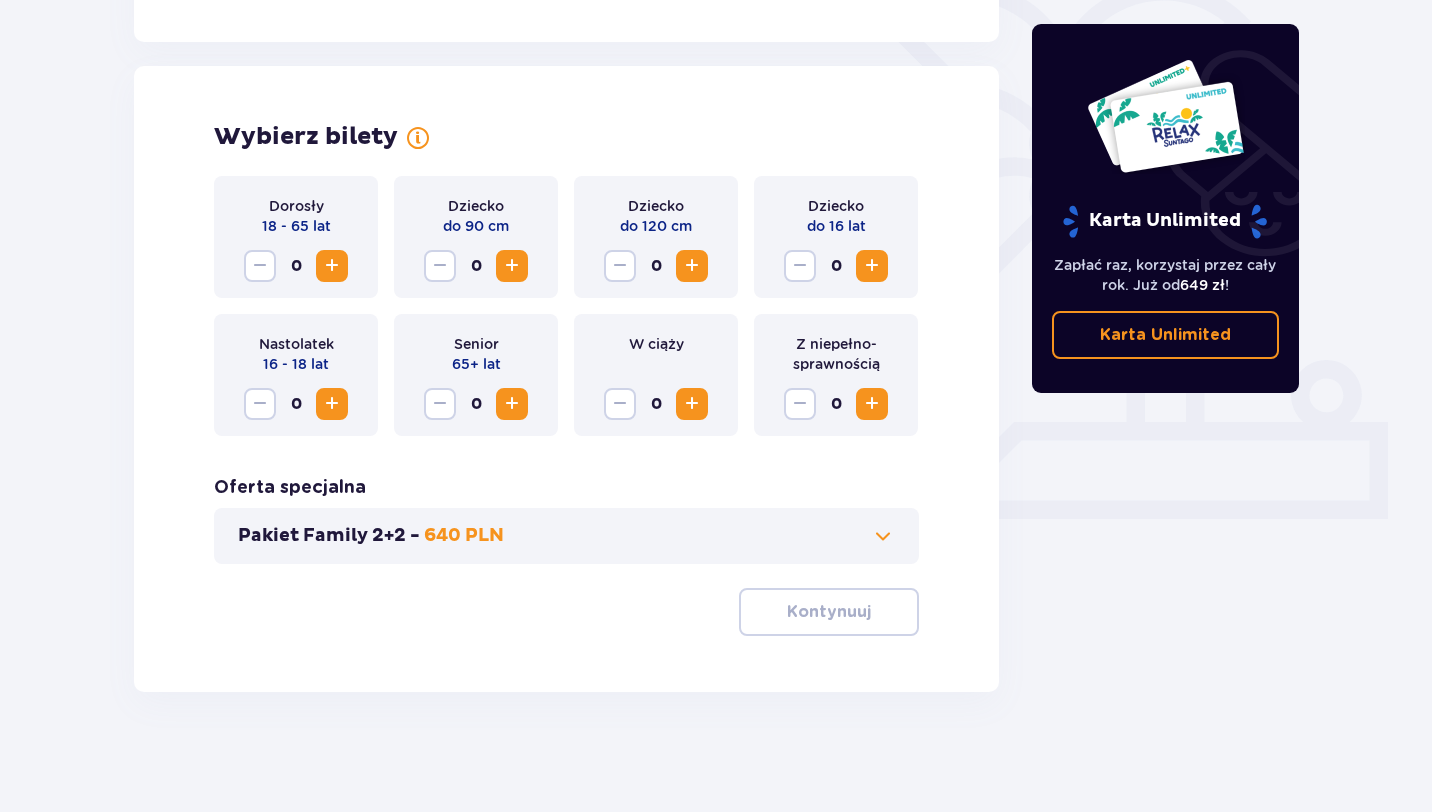 click at bounding box center (692, 404) 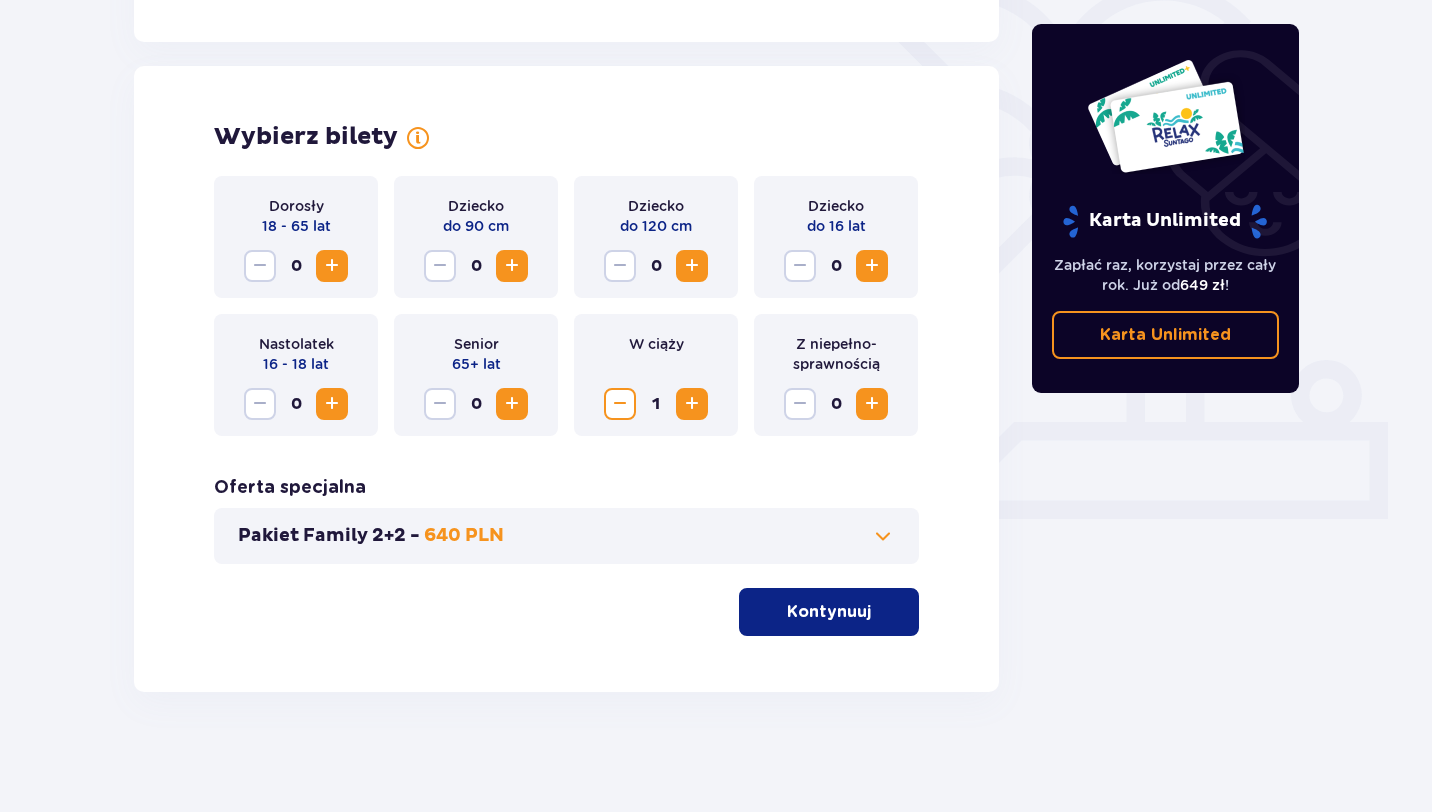 click at bounding box center [872, 266] 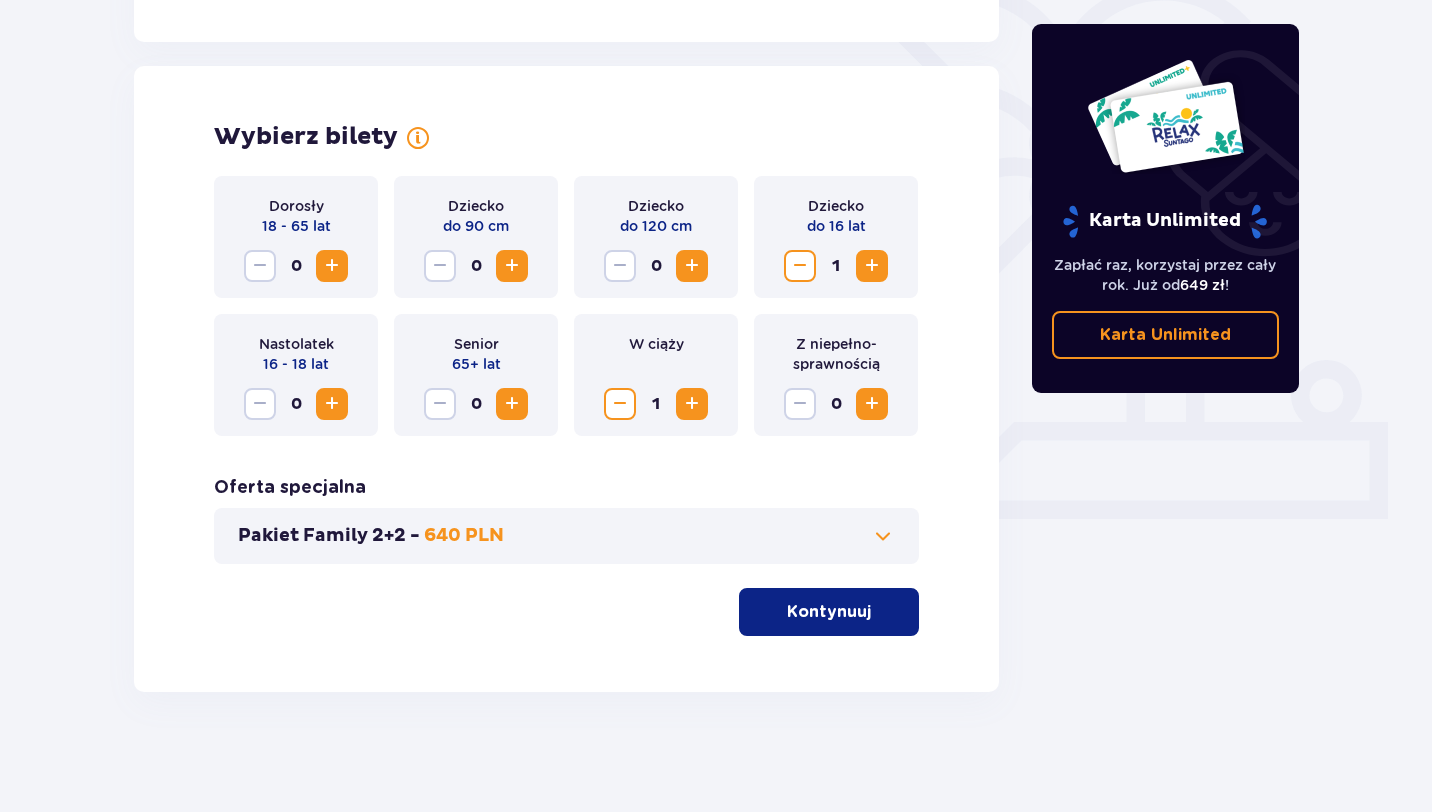 click at bounding box center [332, 266] 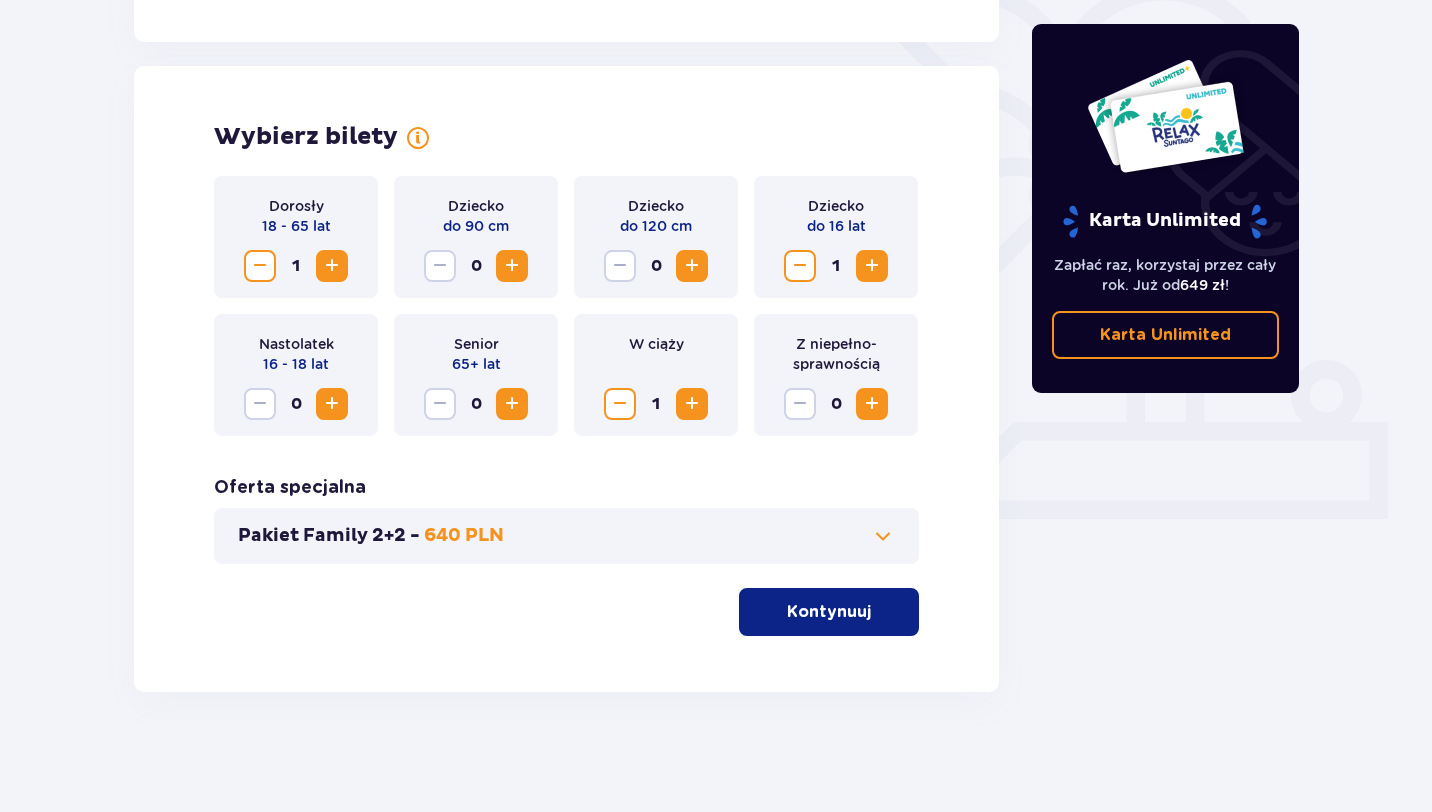 click at bounding box center (875, 612) 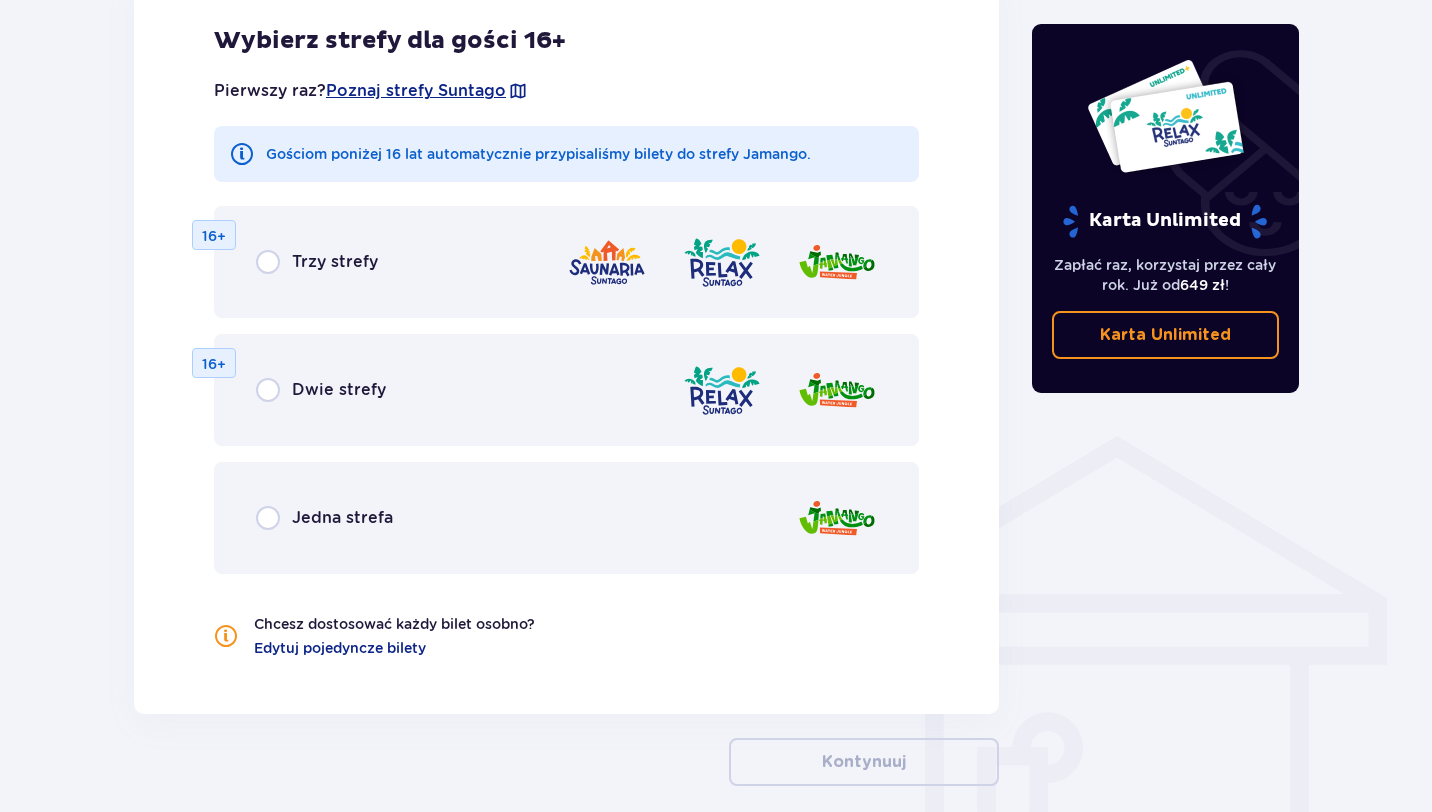 scroll, scrollTop: 1191, scrollLeft: 0, axis: vertical 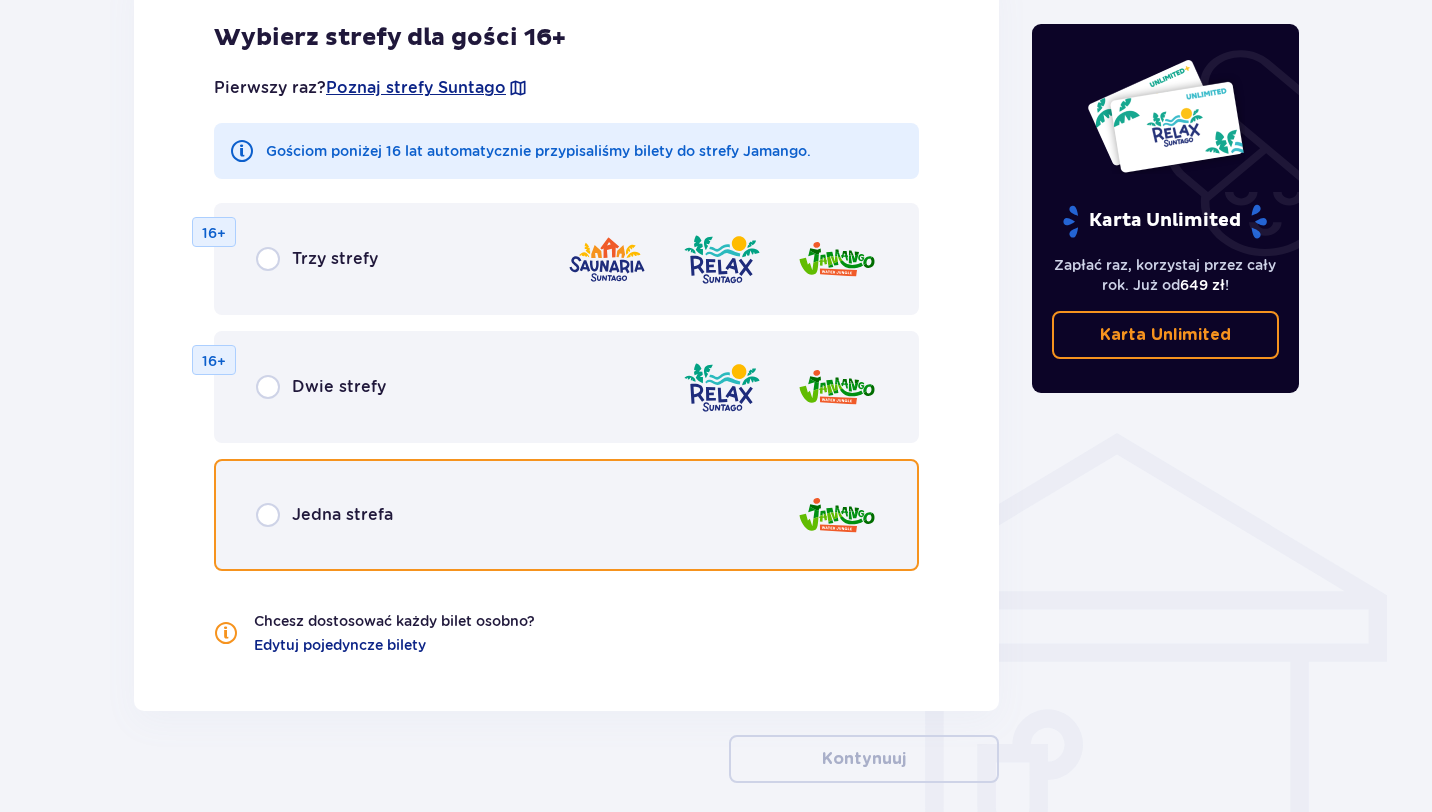 click at bounding box center (268, 515) 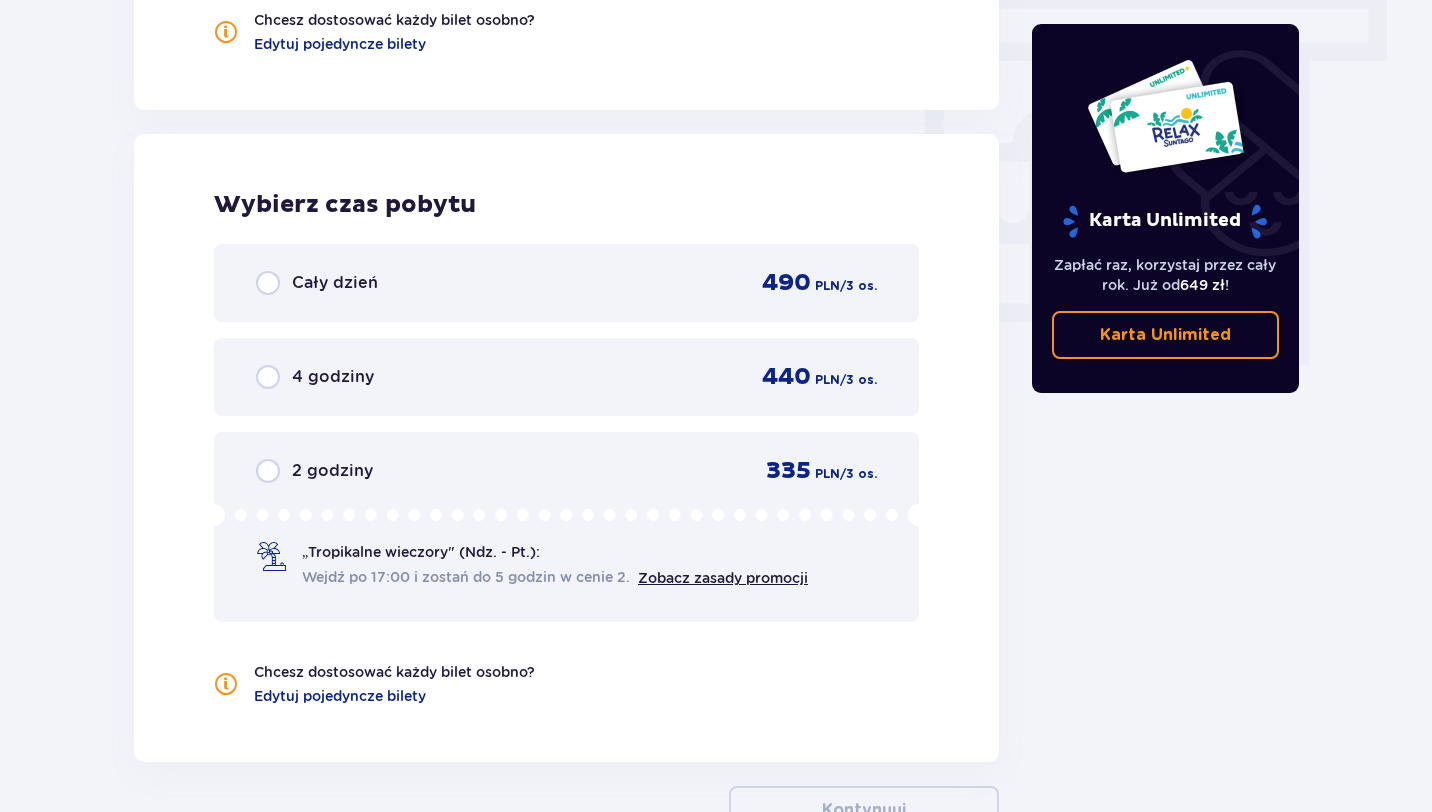 scroll, scrollTop: 1878, scrollLeft: 0, axis: vertical 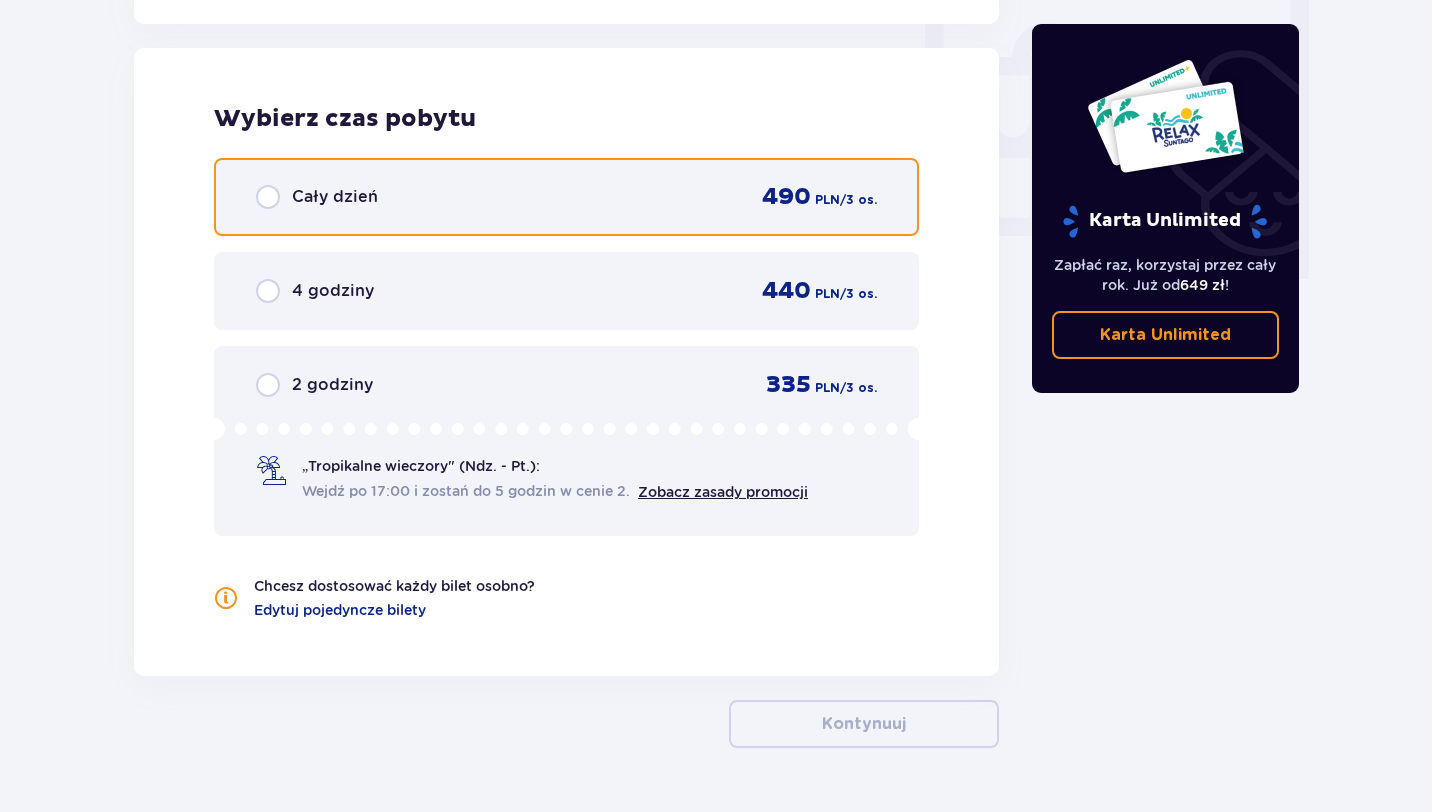 click at bounding box center (268, 197) 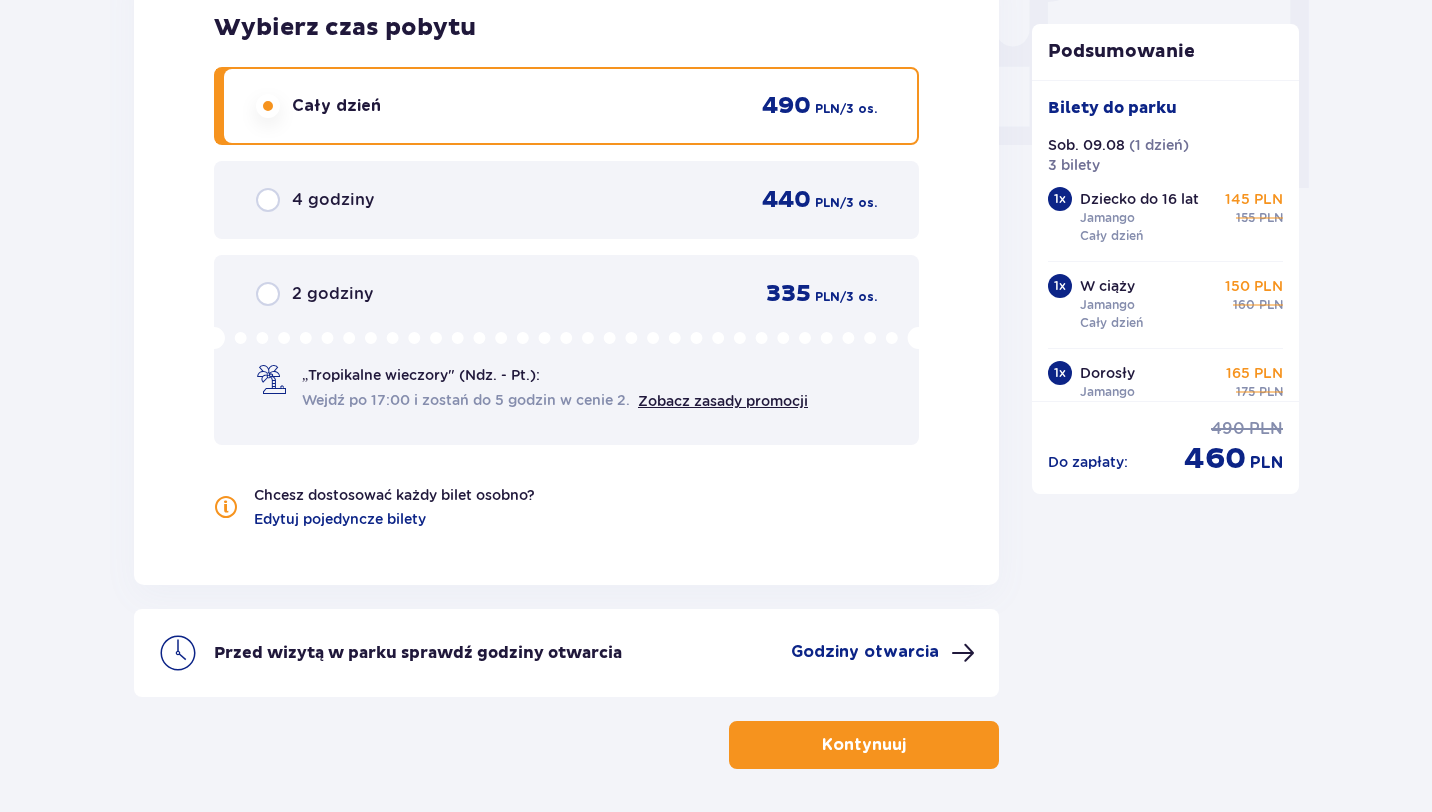 scroll, scrollTop: 1964, scrollLeft: 0, axis: vertical 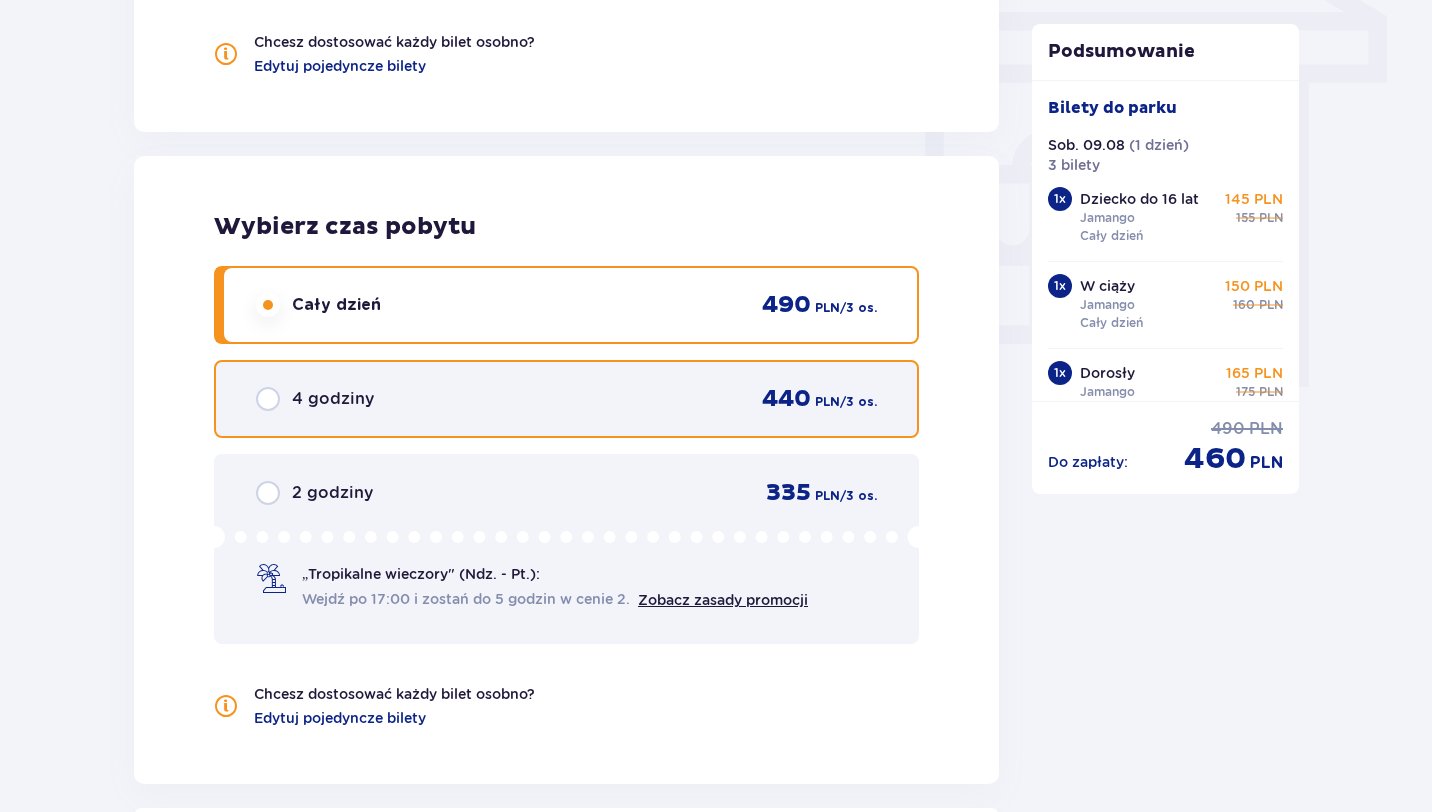 click at bounding box center (268, 399) 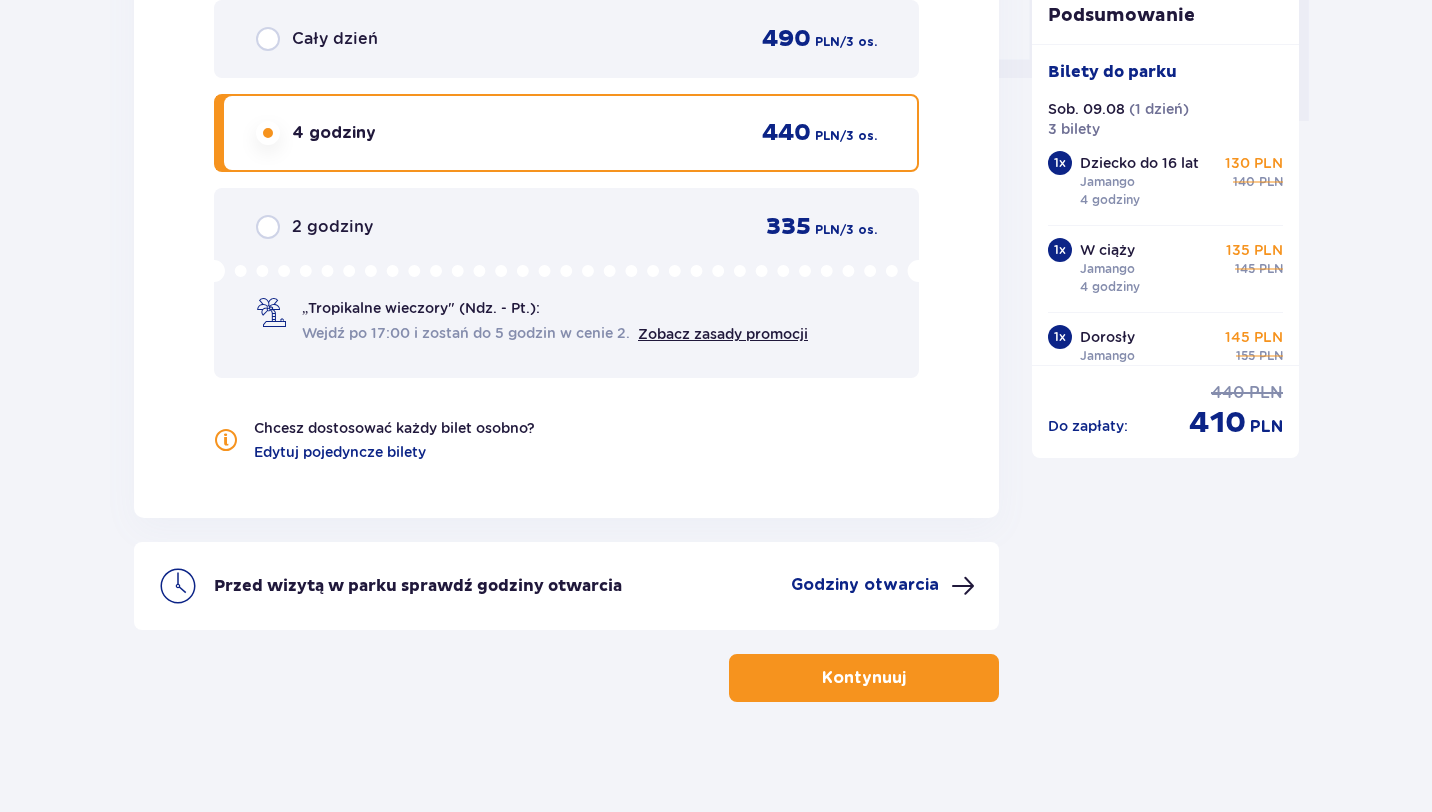 scroll, scrollTop: 2046, scrollLeft: 0, axis: vertical 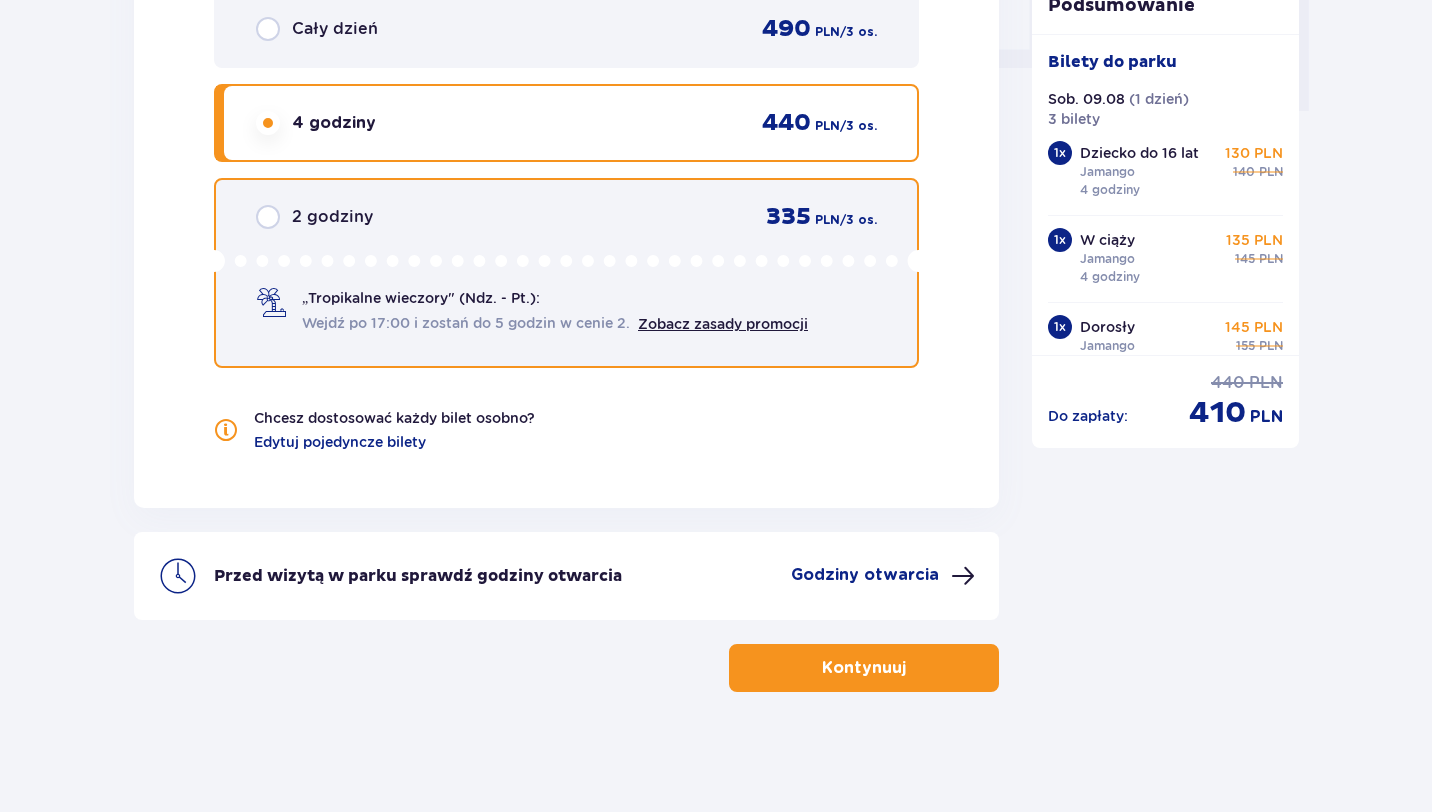 click at bounding box center [268, 217] 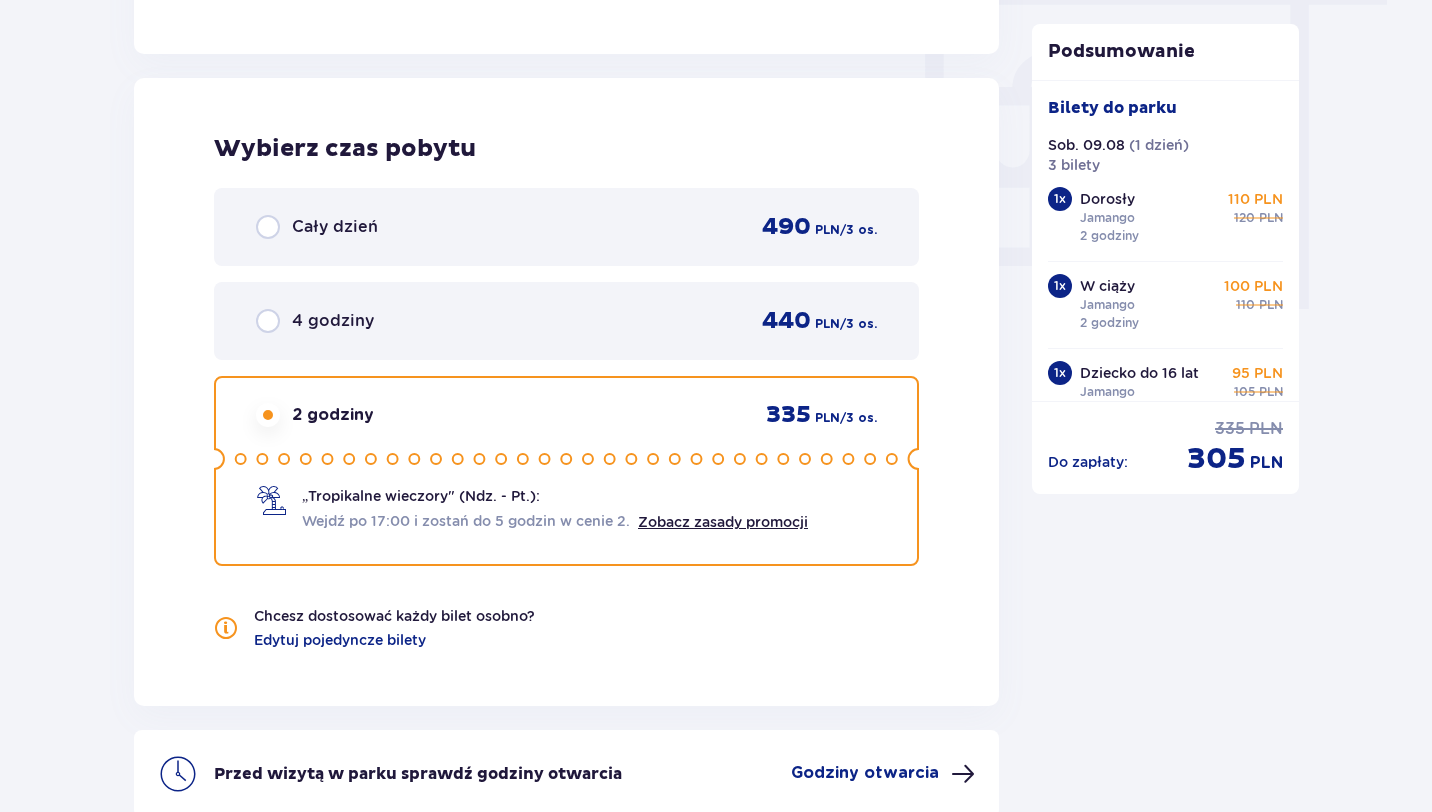 scroll, scrollTop: 1853, scrollLeft: 0, axis: vertical 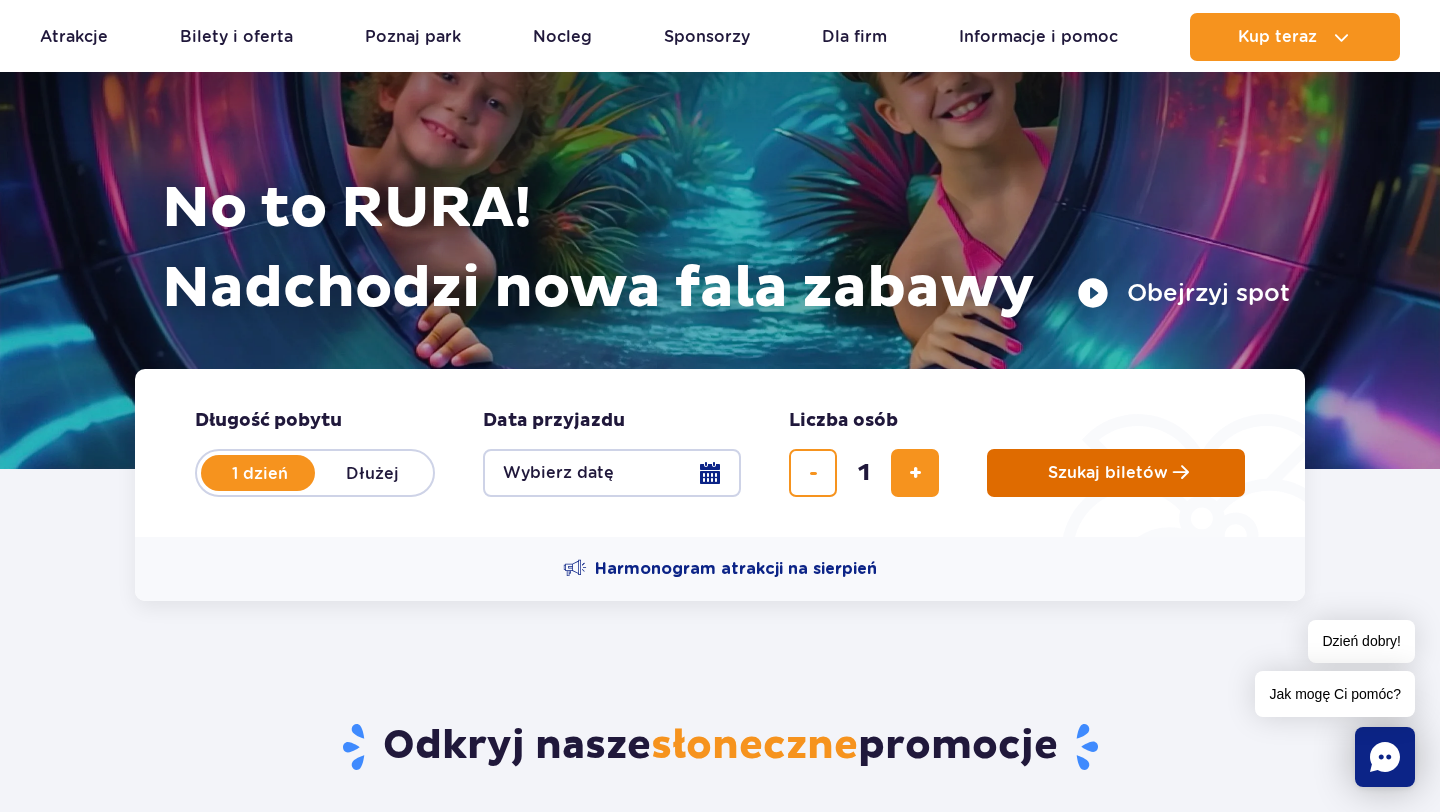 click on "Szukaj biletów" at bounding box center [1116, 473] 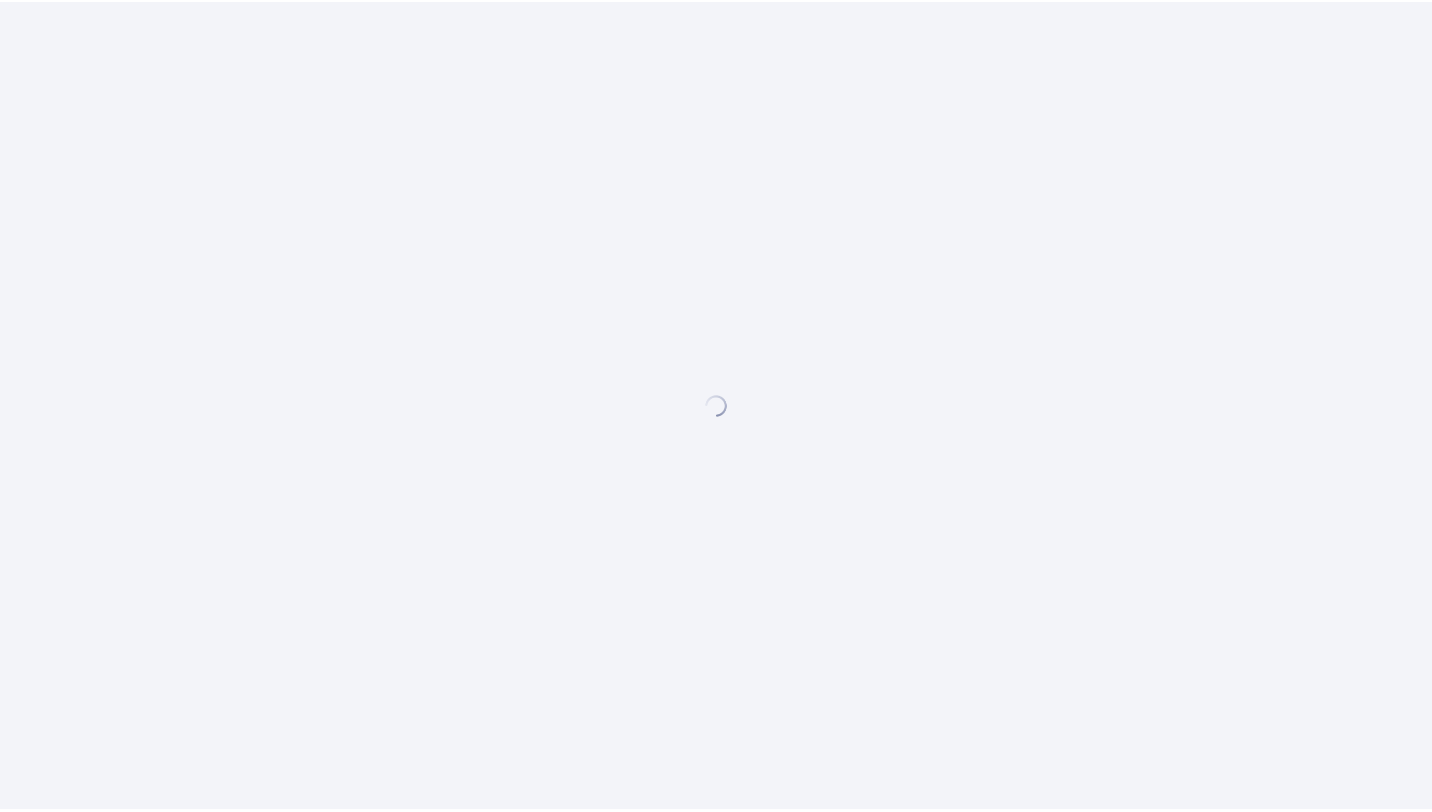scroll, scrollTop: 0, scrollLeft: 0, axis: both 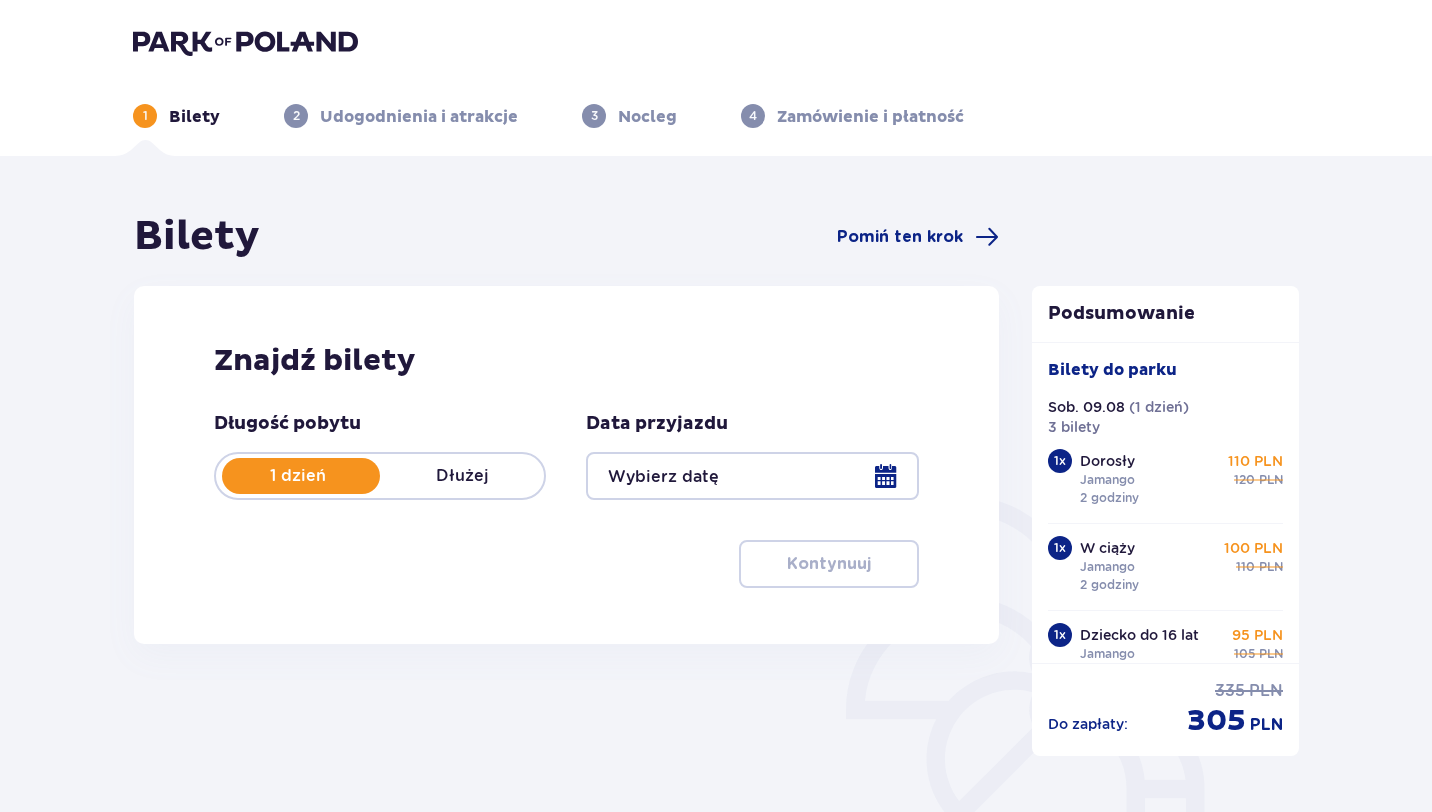 type on "09.08.25" 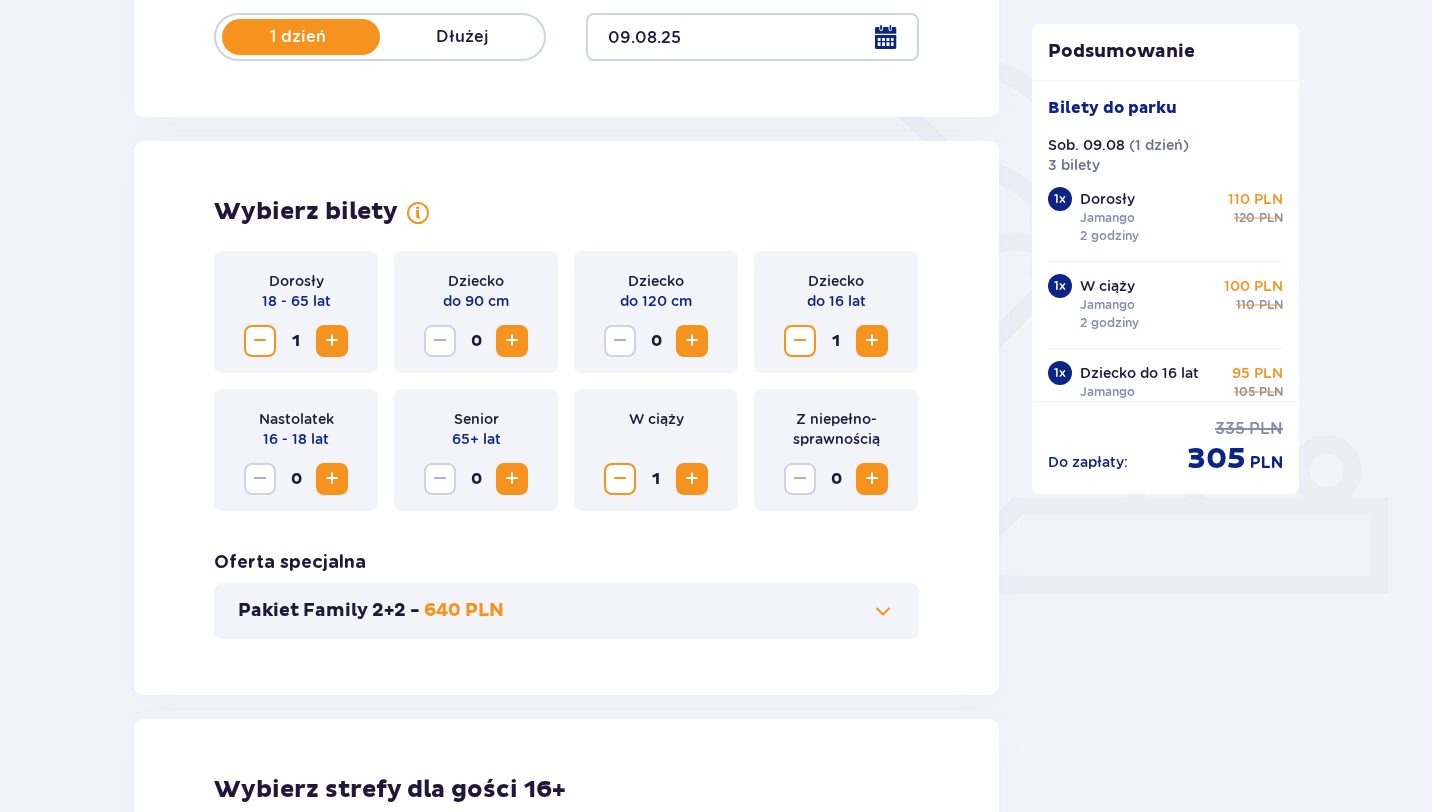 scroll, scrollTop: 451, scrollLeft: 0, axis: vertical 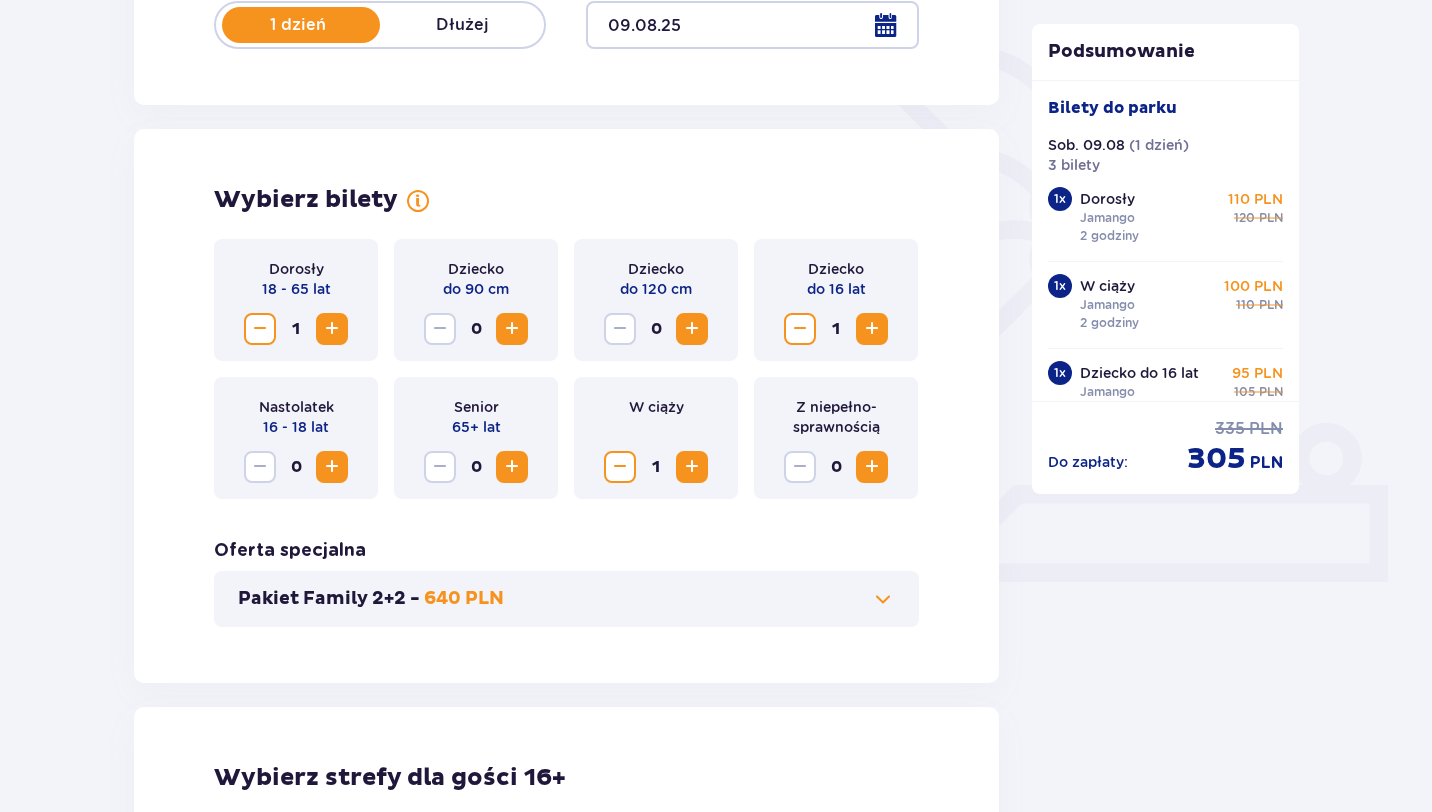 click at bounding box center [332, 329] 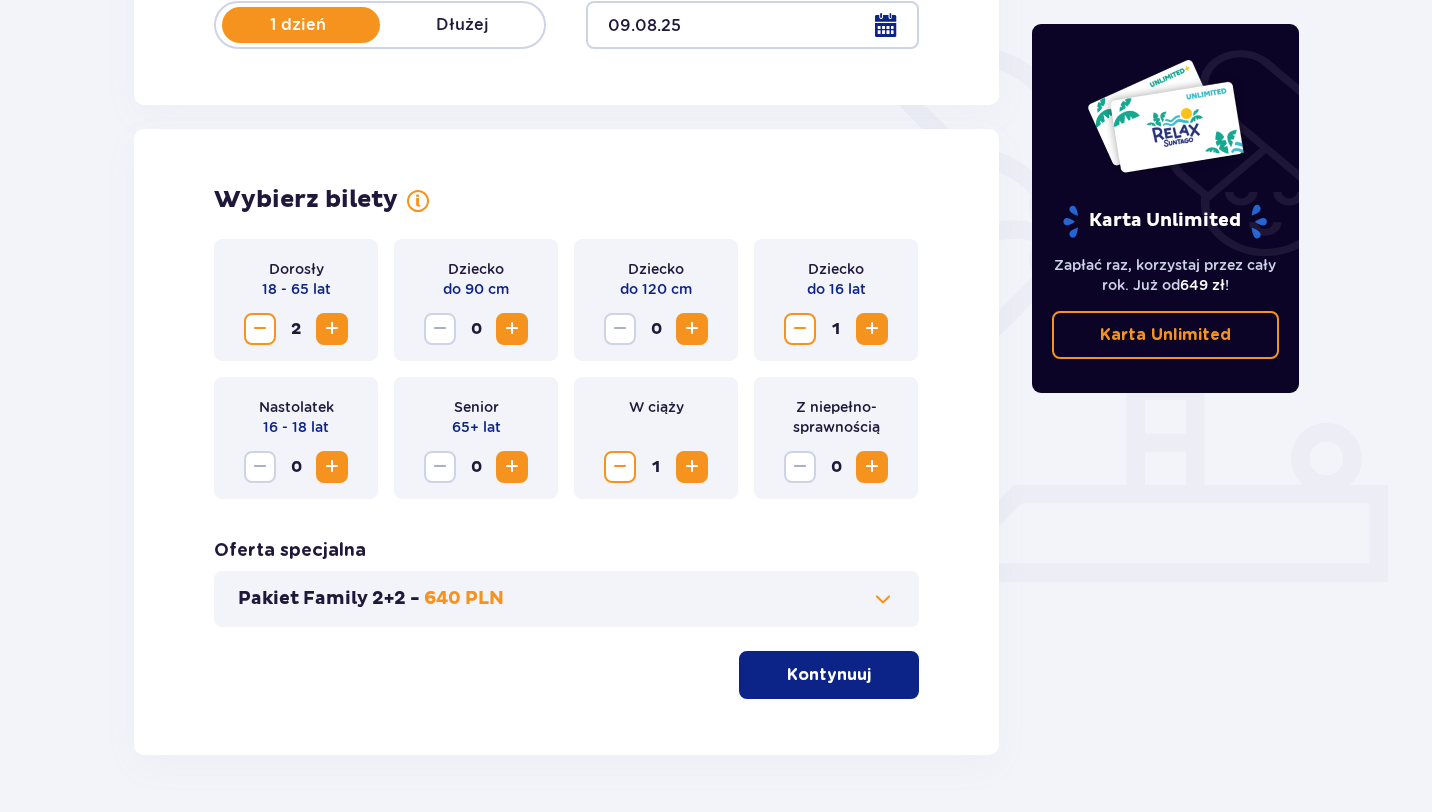 click at bounding box center [692, 329] 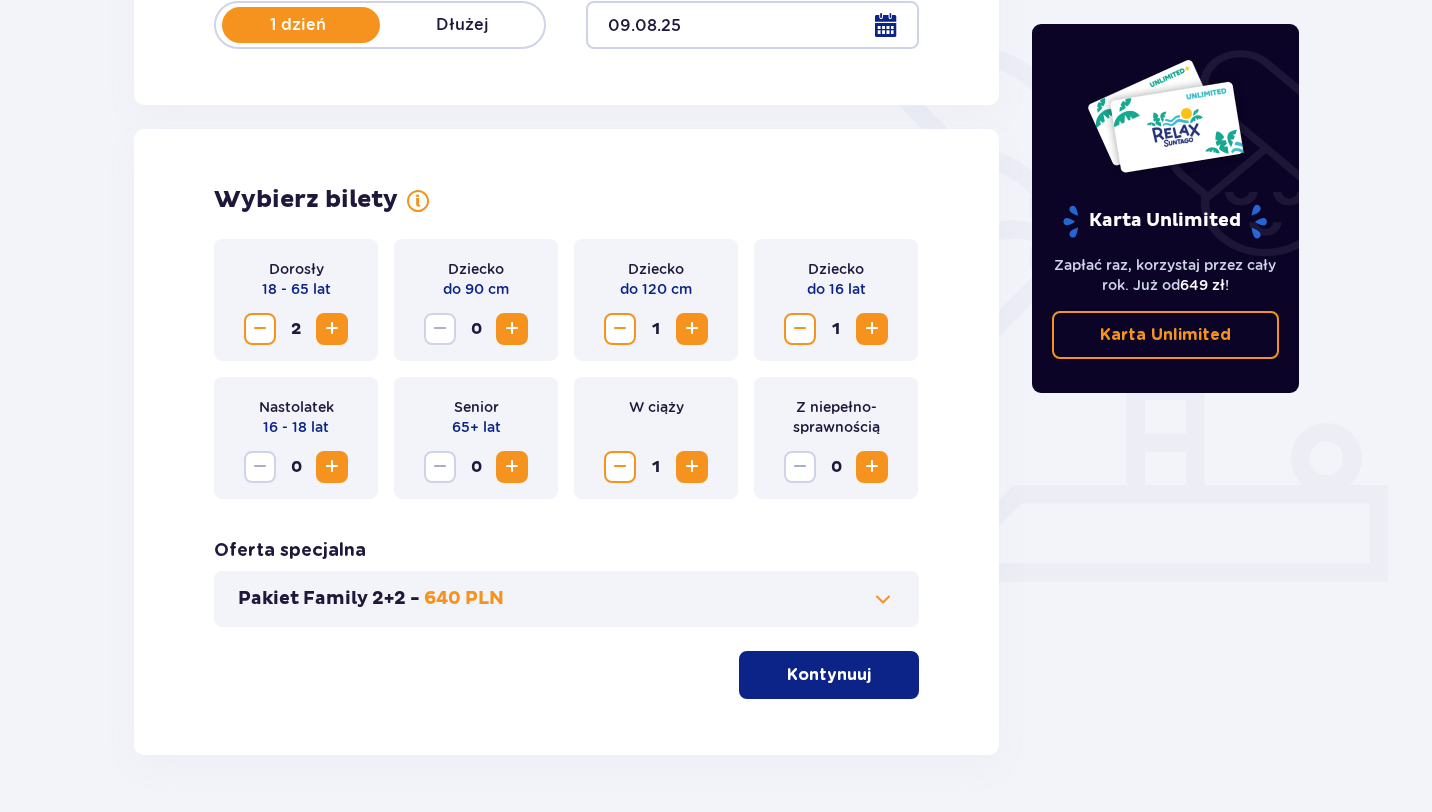 click on "Kontynuuj" at bounding box center [829, 675] 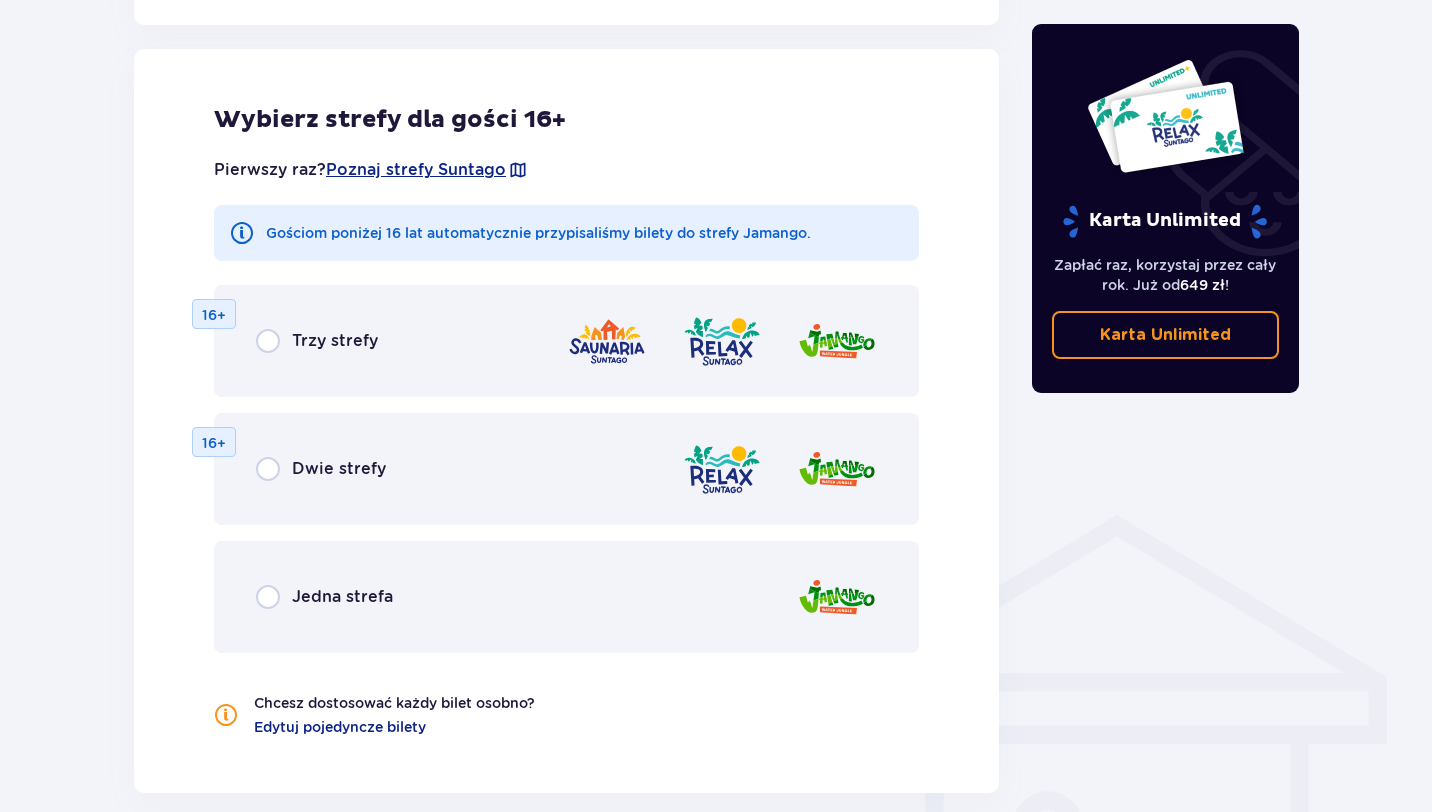 scroll, scrollTop: 1110, scrollLeft: 0, axis: vertical 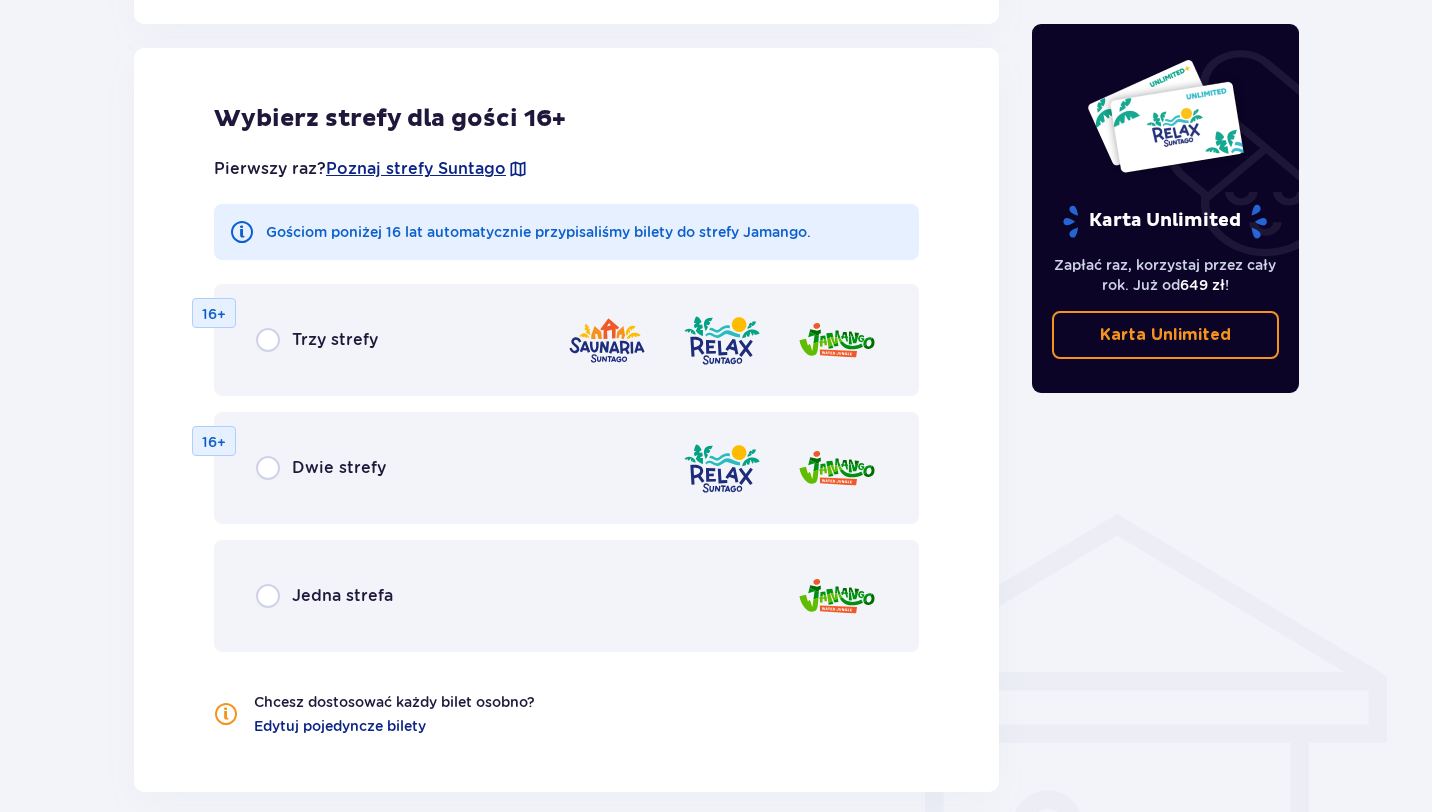 click on "Jedna strefa" at bounding box center (566, 596) 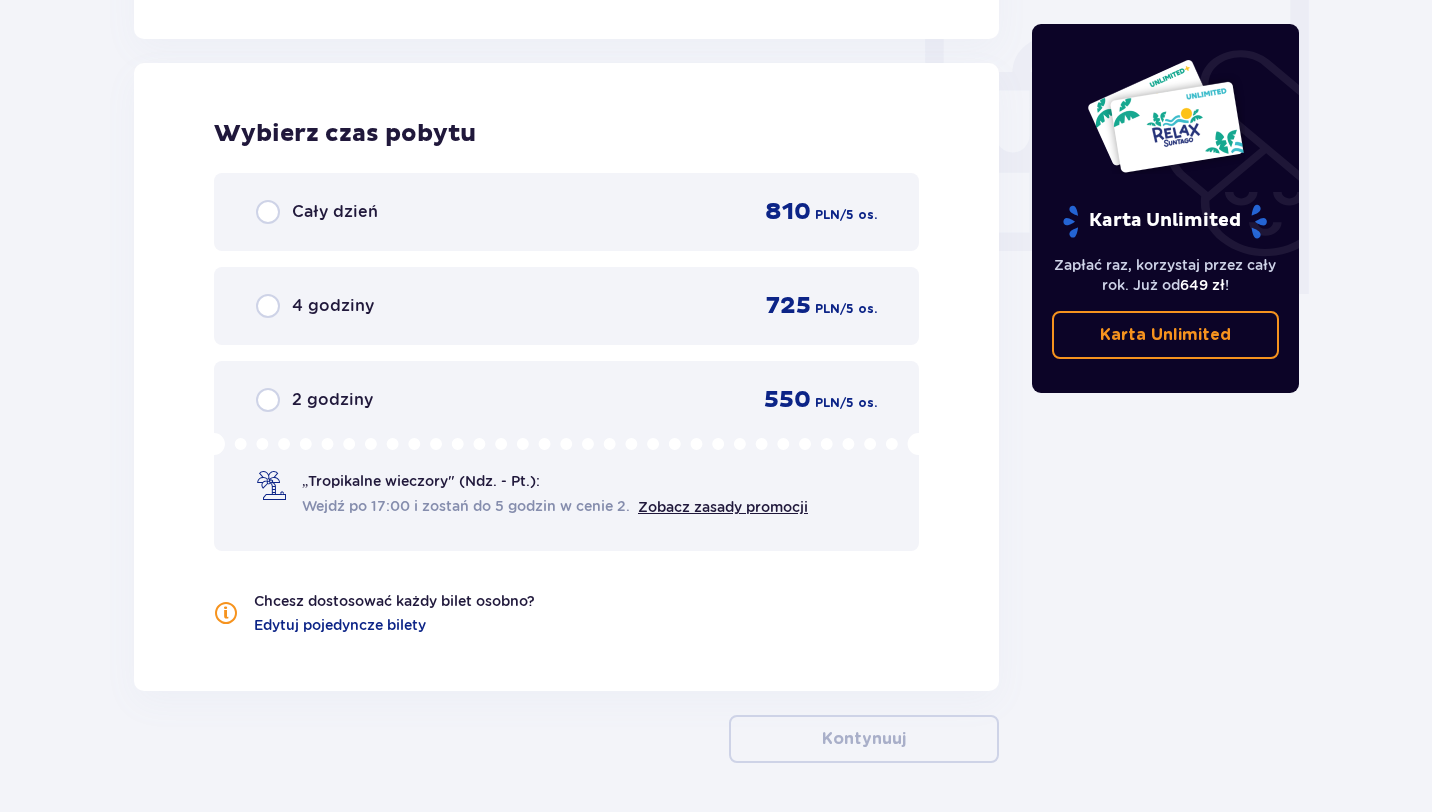 scroll, scrollTop: 1878, scrollLeft: 0, axis: vertical 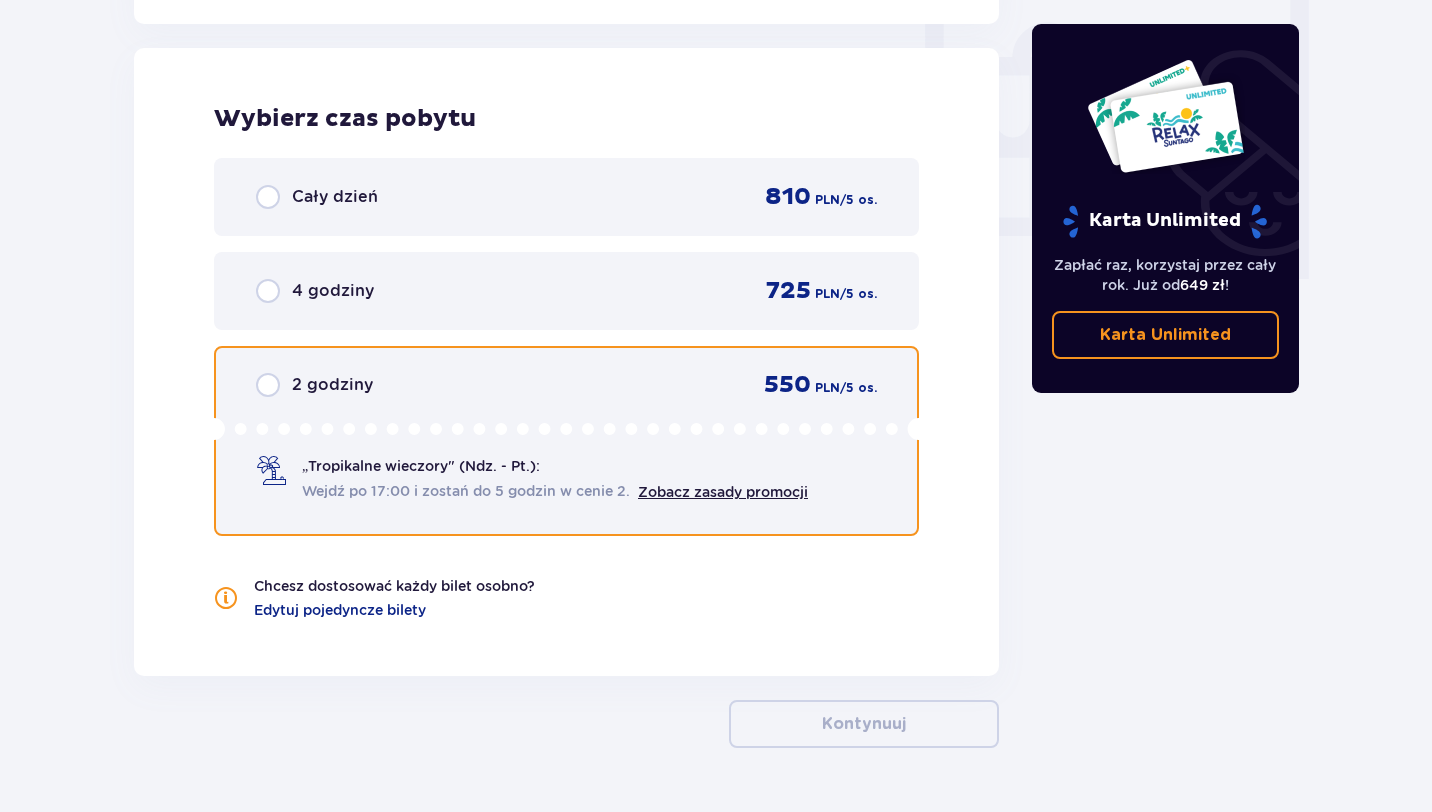click at bounding box center (268, 385) 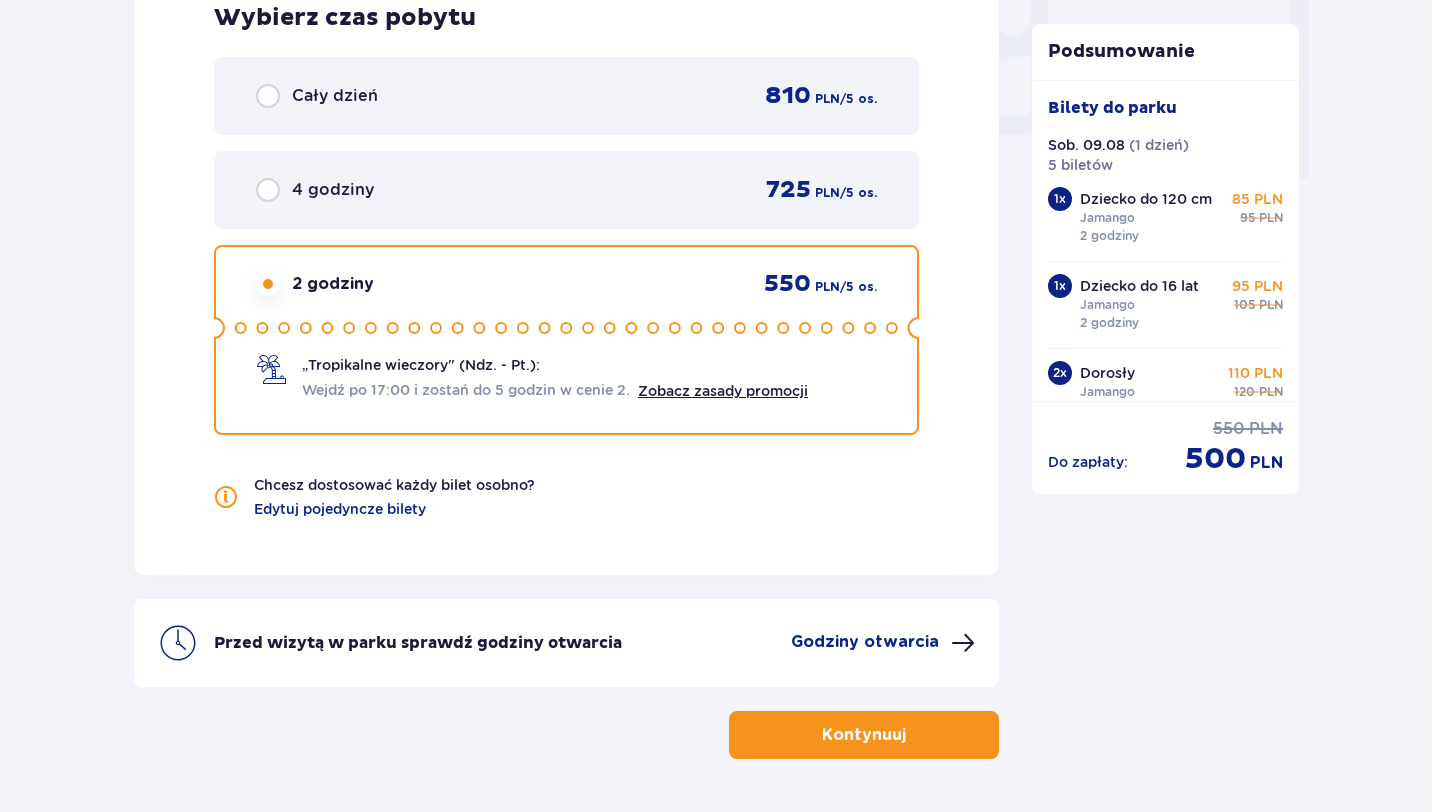 scroll, scrollTop: 1975, scrollLeft: 0, axis: vertical 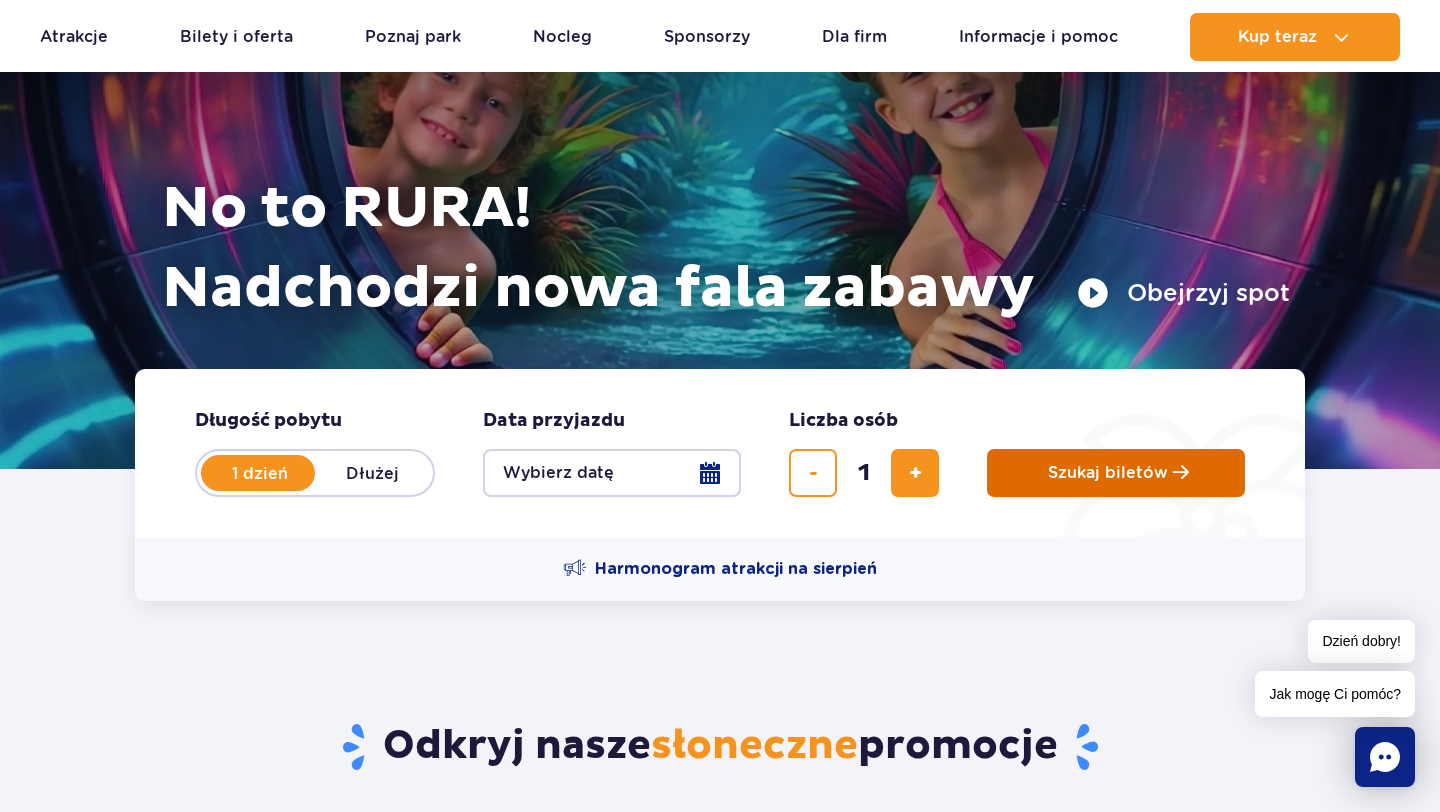 click on "Szukaj biletów" at bounding box center (1108, 473) 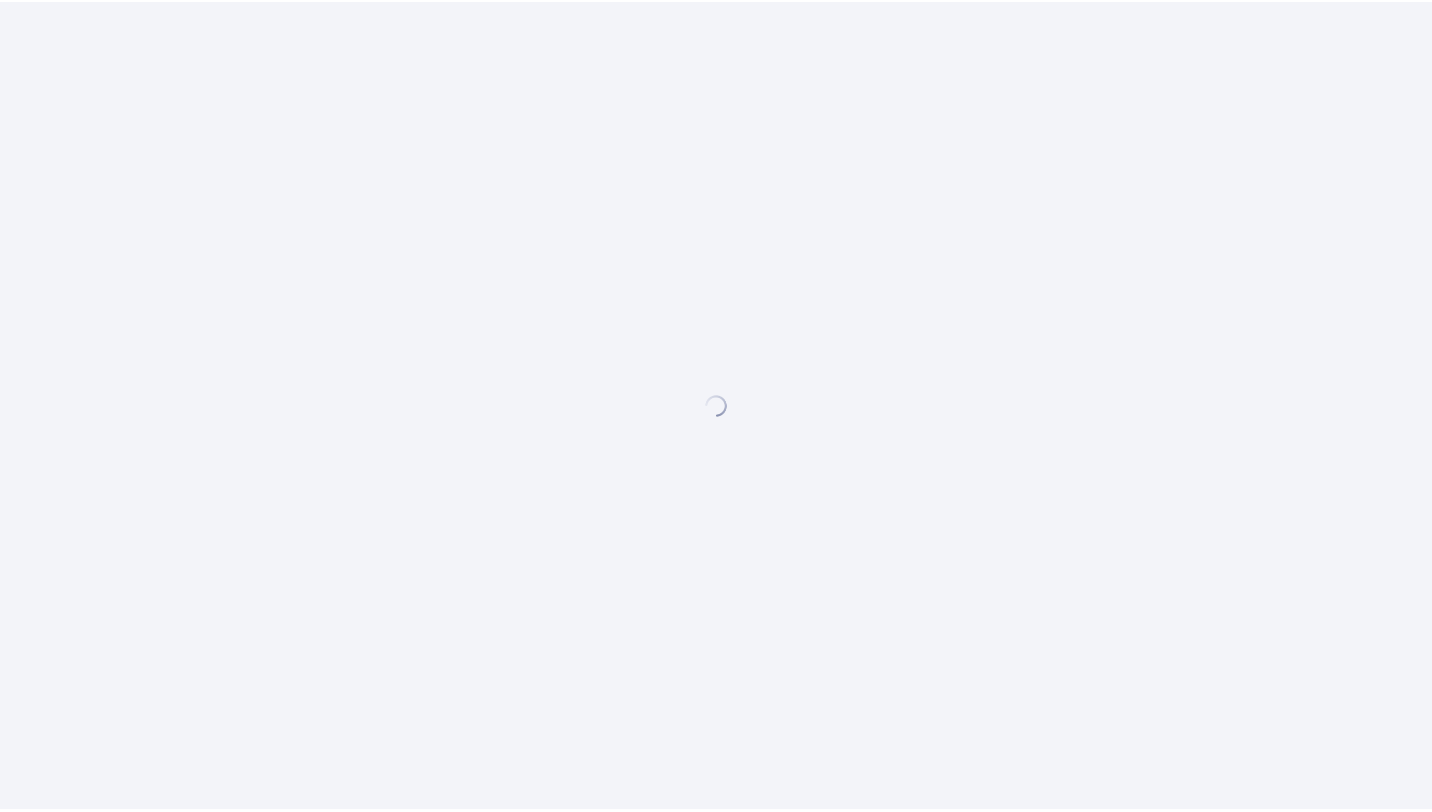scroll, scrollTop: 0, scrollLeft: 0, axis: both 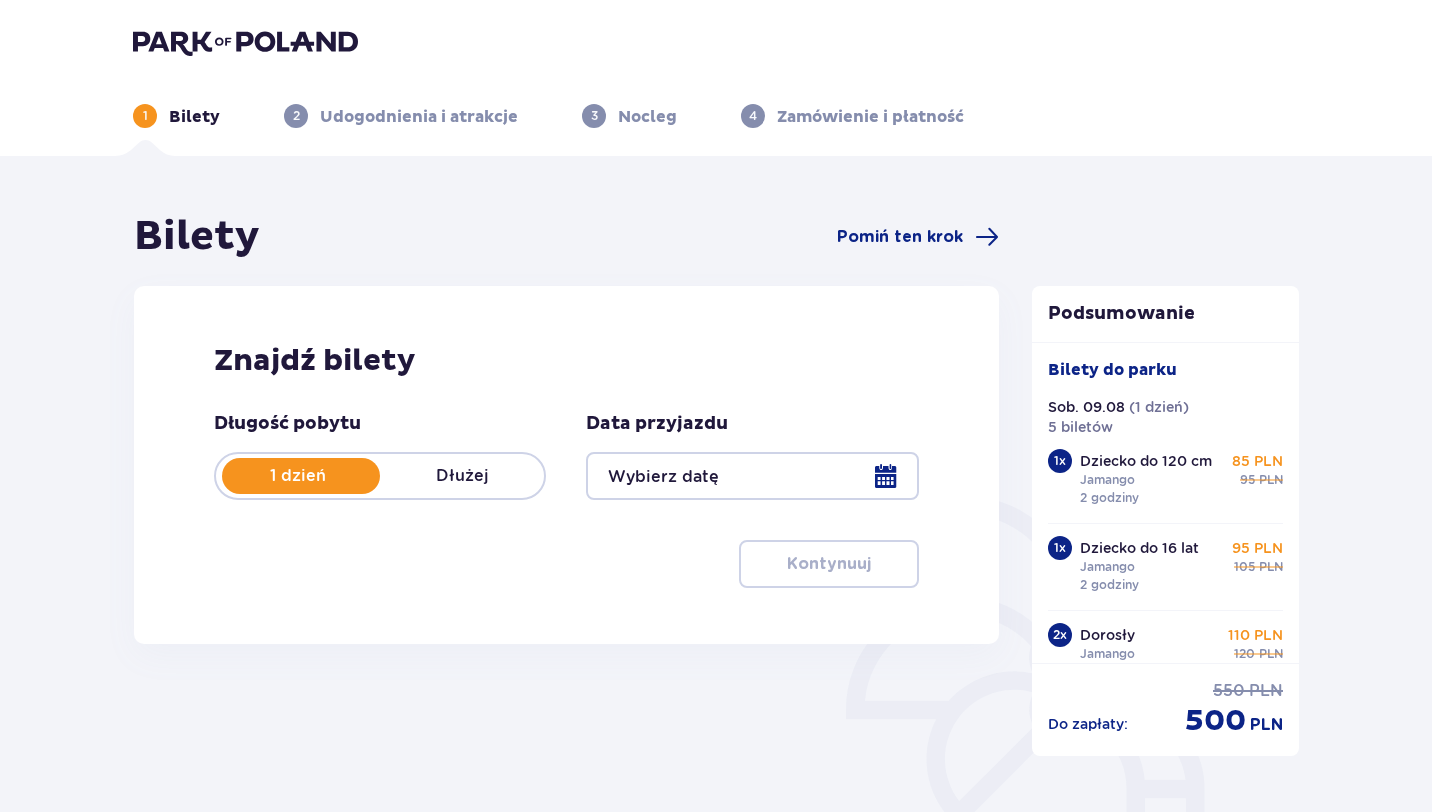 type on "09.08.25" 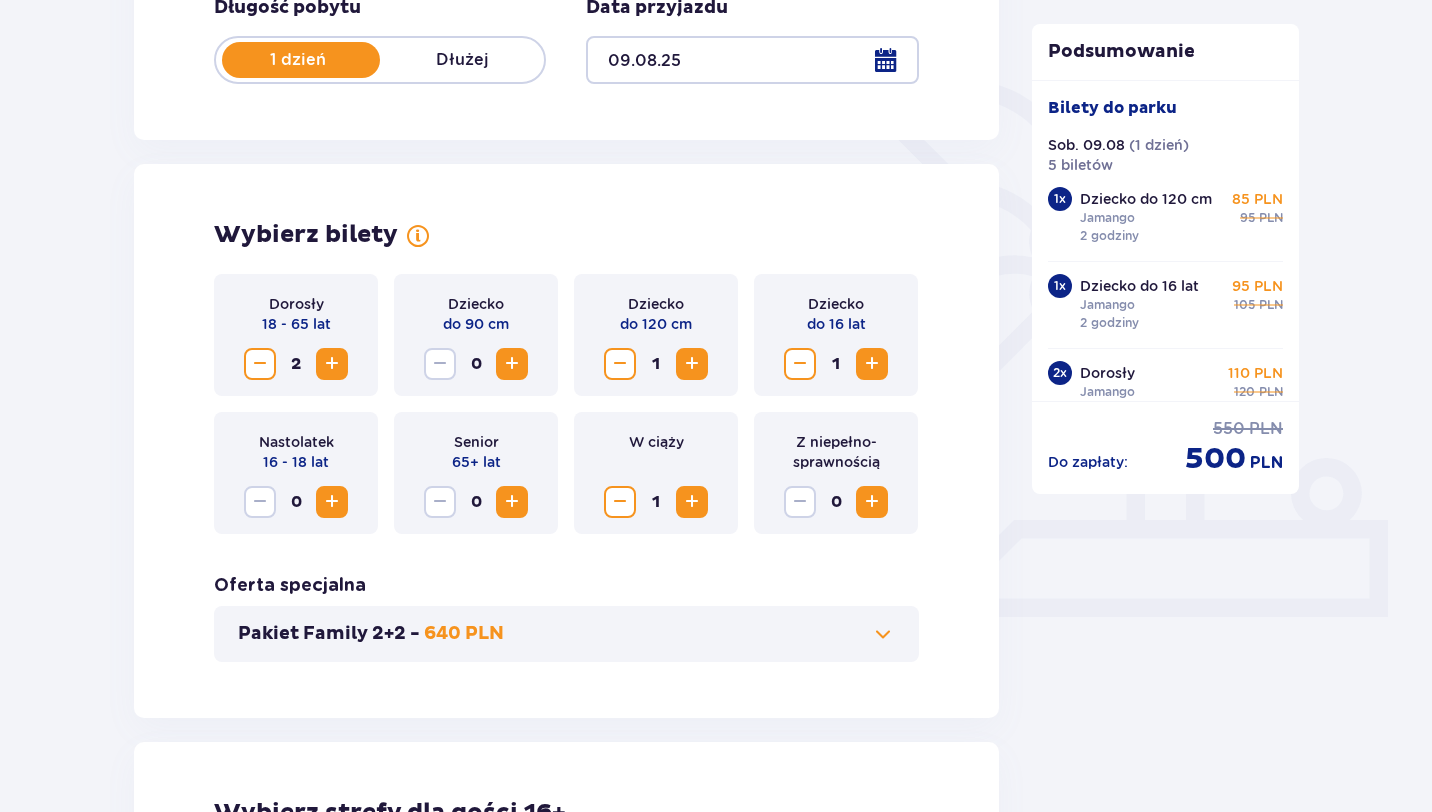 scroll, scrollTop: 418, scrollLeft: 0, axis: vertical 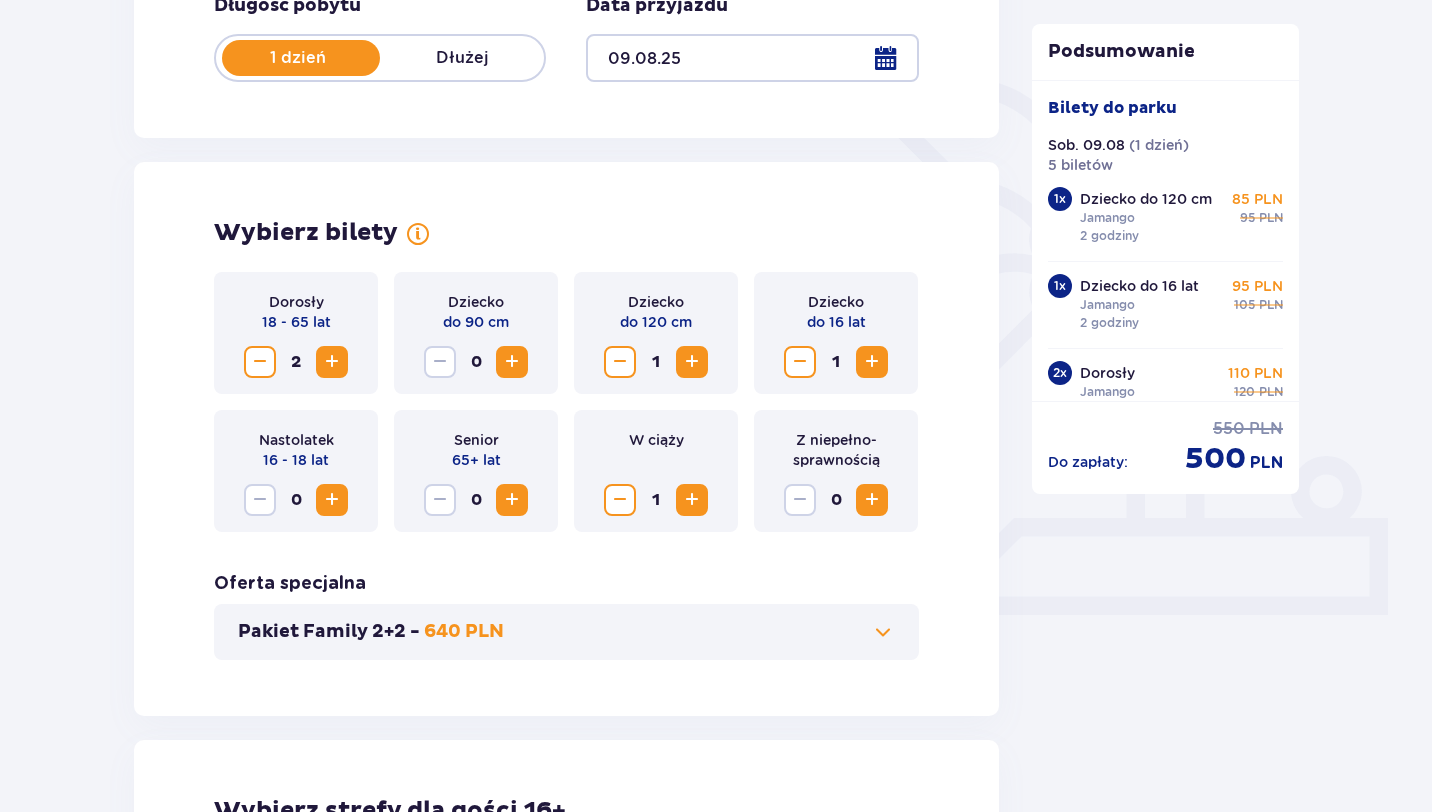 click at bounding box center [260, 362] 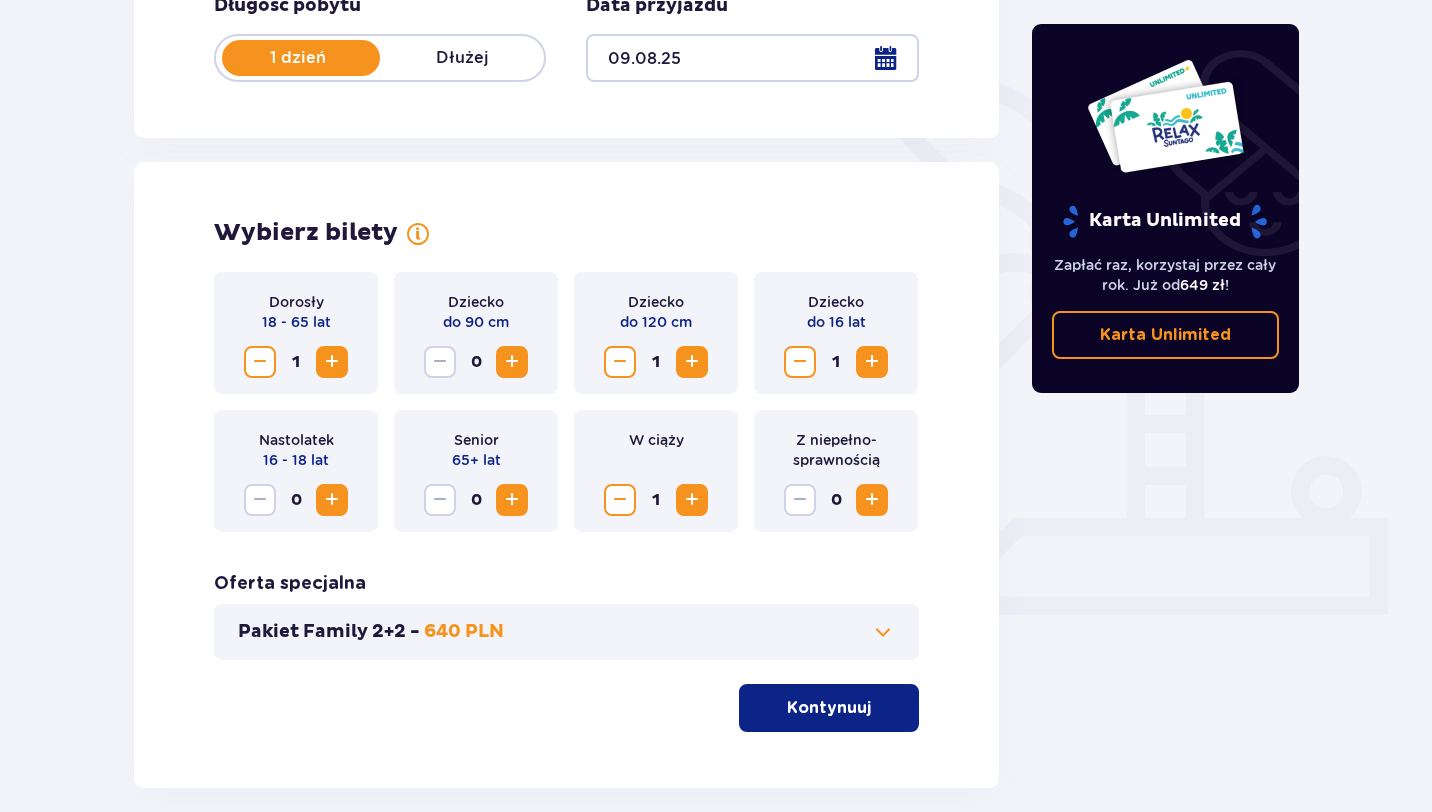click at bounding box center (620, 362) 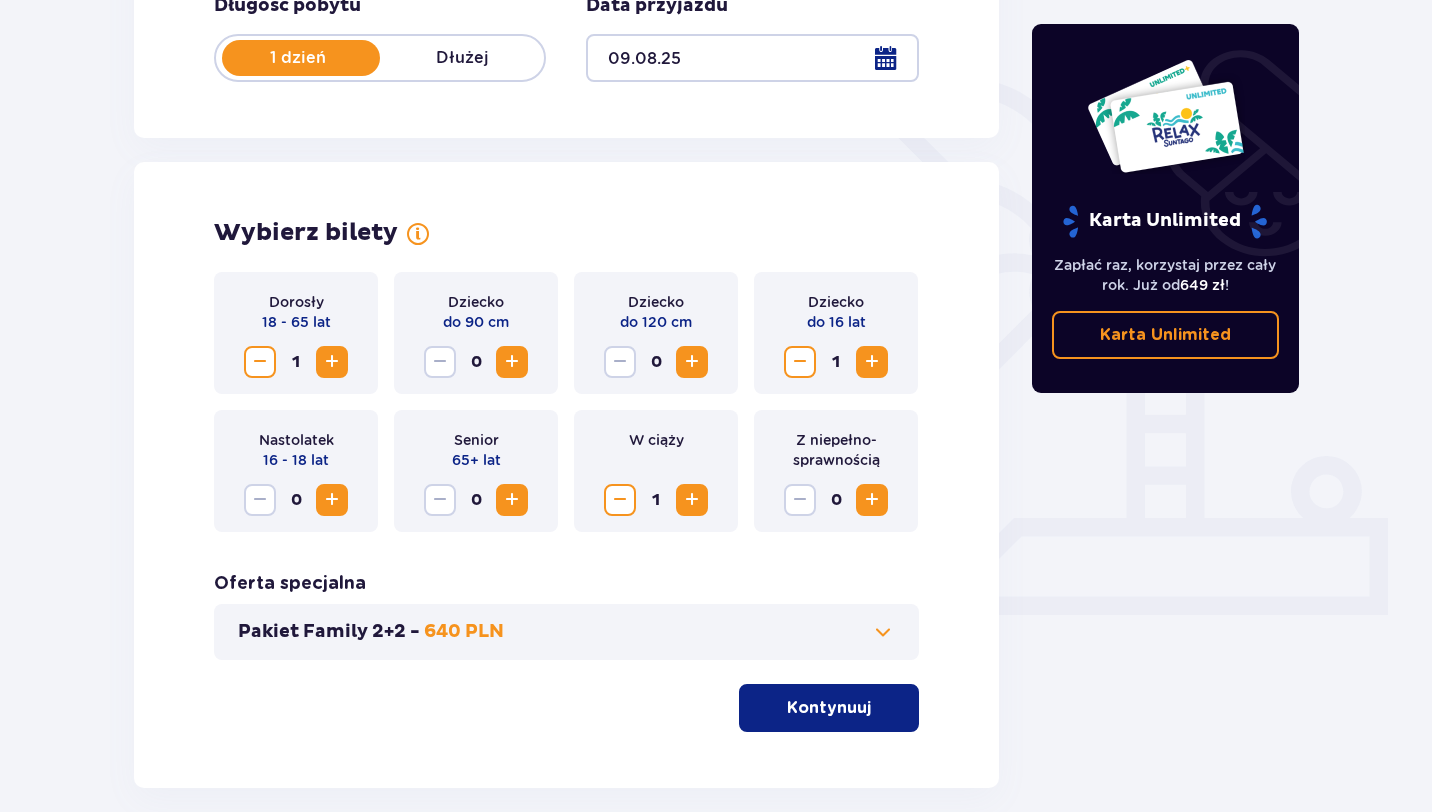 click at bounding box center [872, 362] 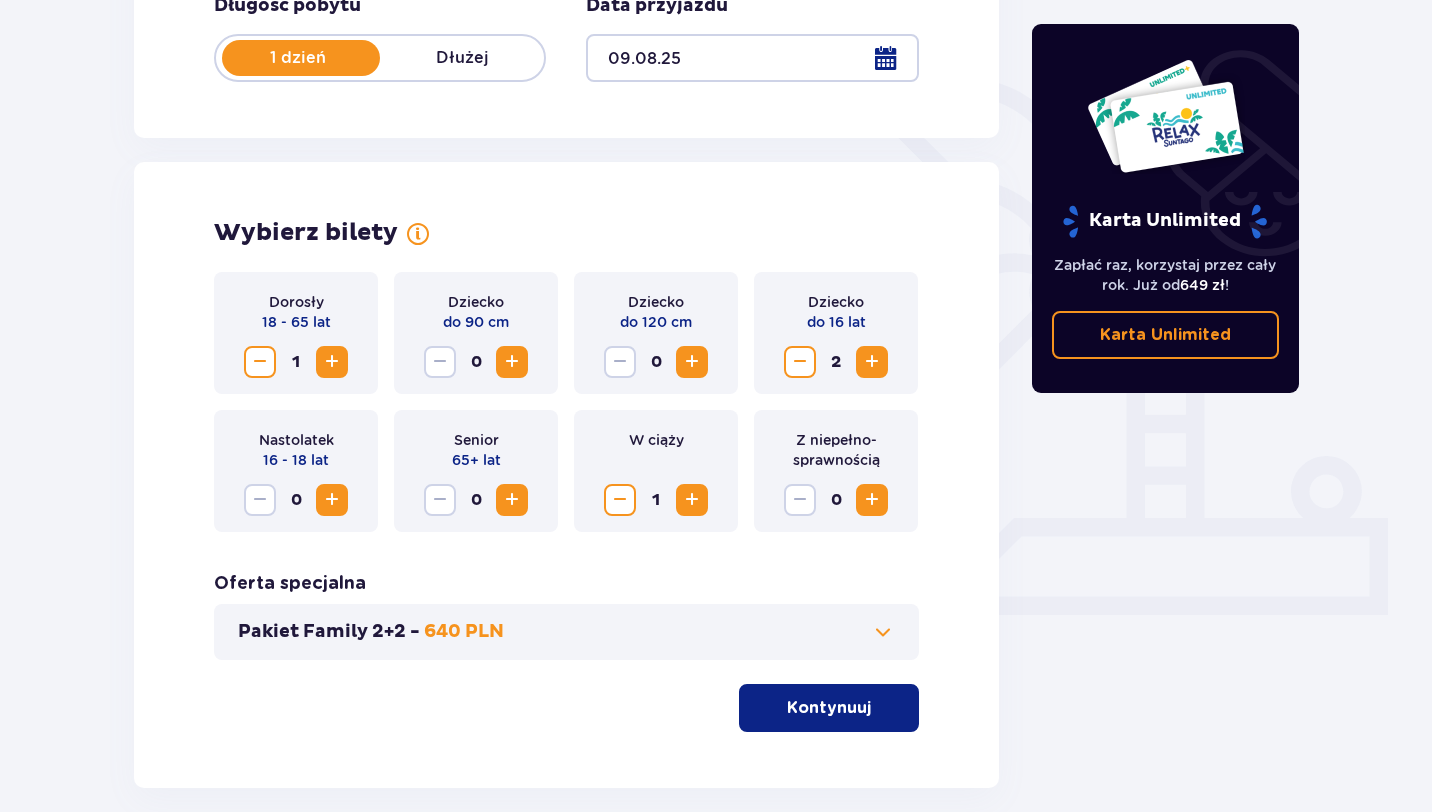 click on "Kontynuuj" at bounding box center (829, 708) 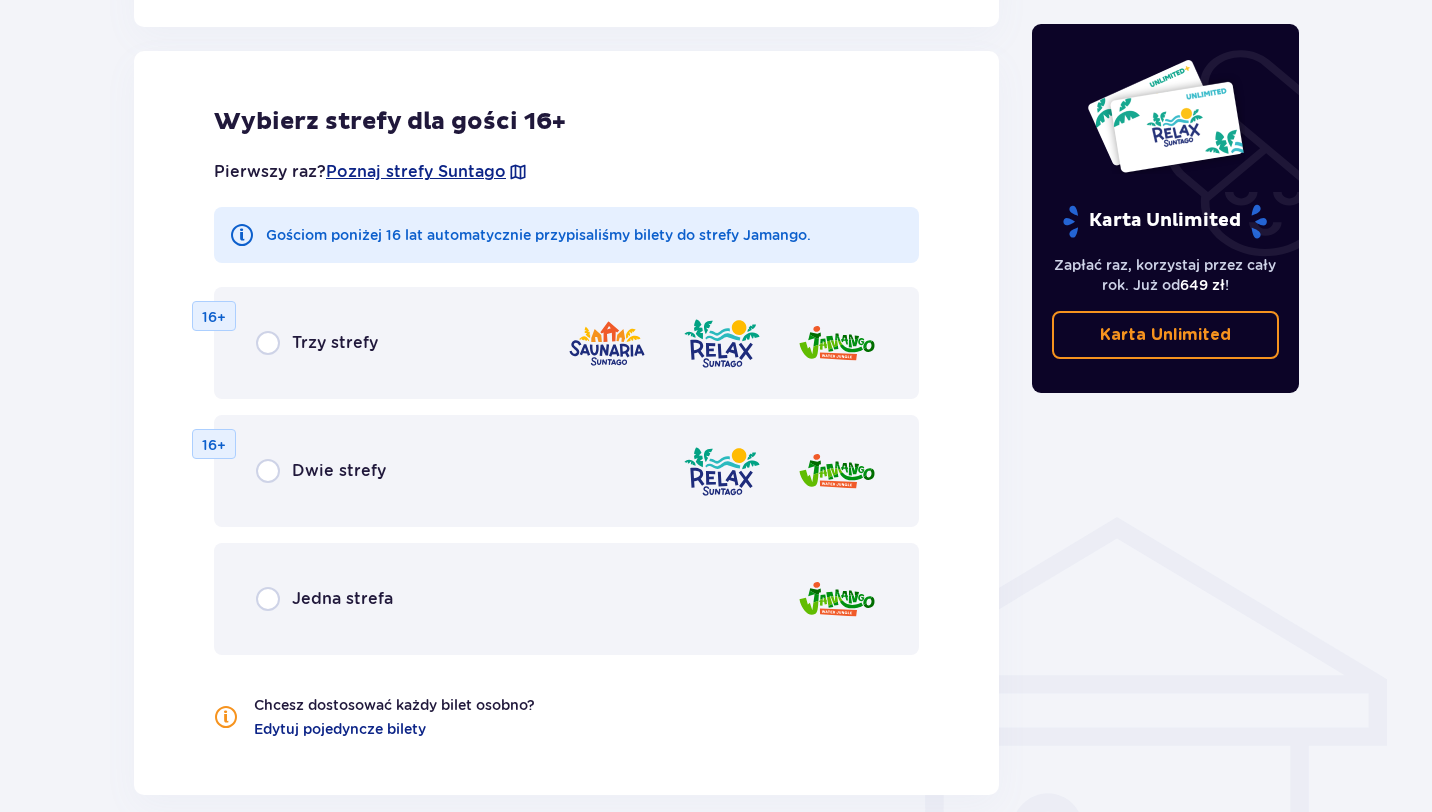 scroll, scrollTop: 1110, scrollLeft: 0, axis: vertical 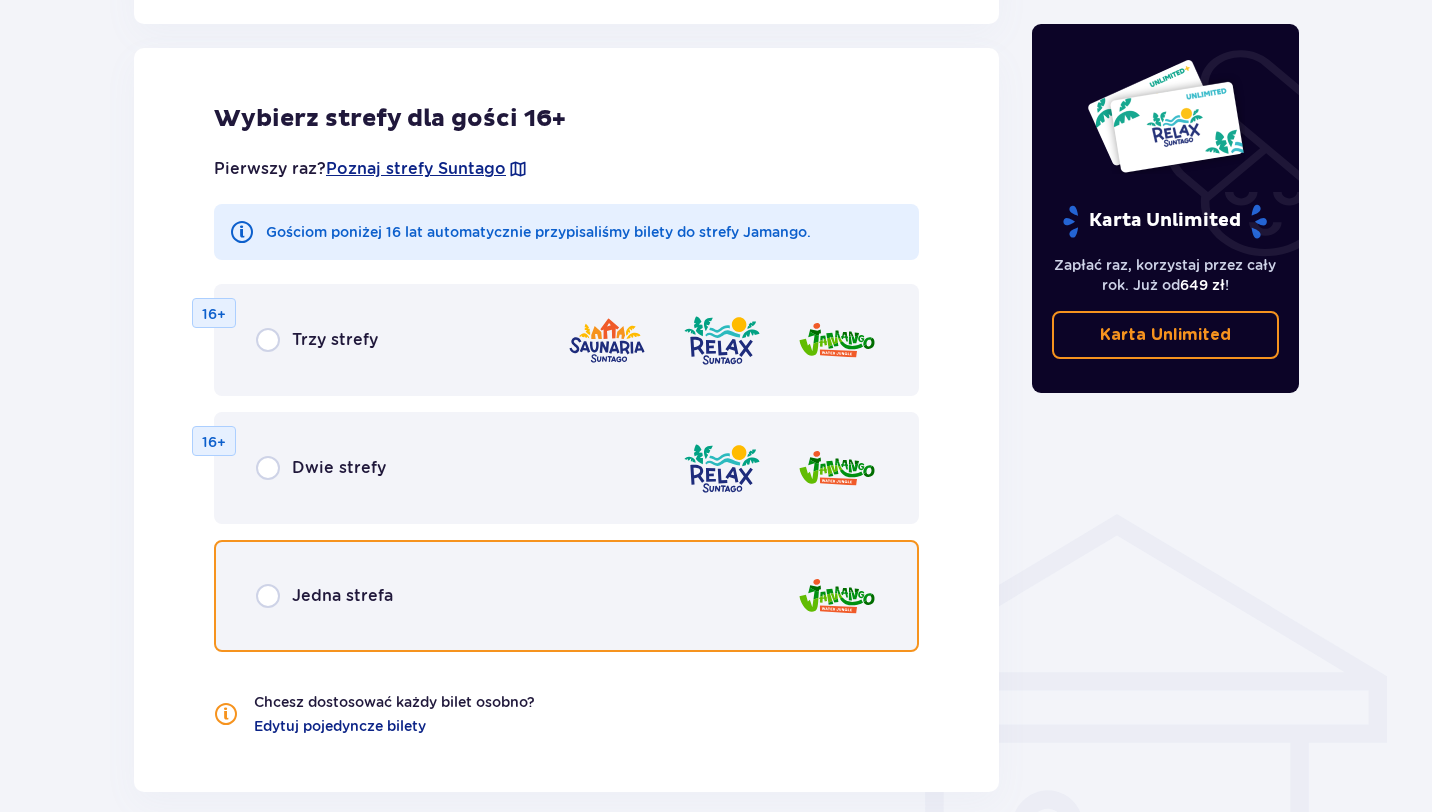click at bounding box center (268, 596) 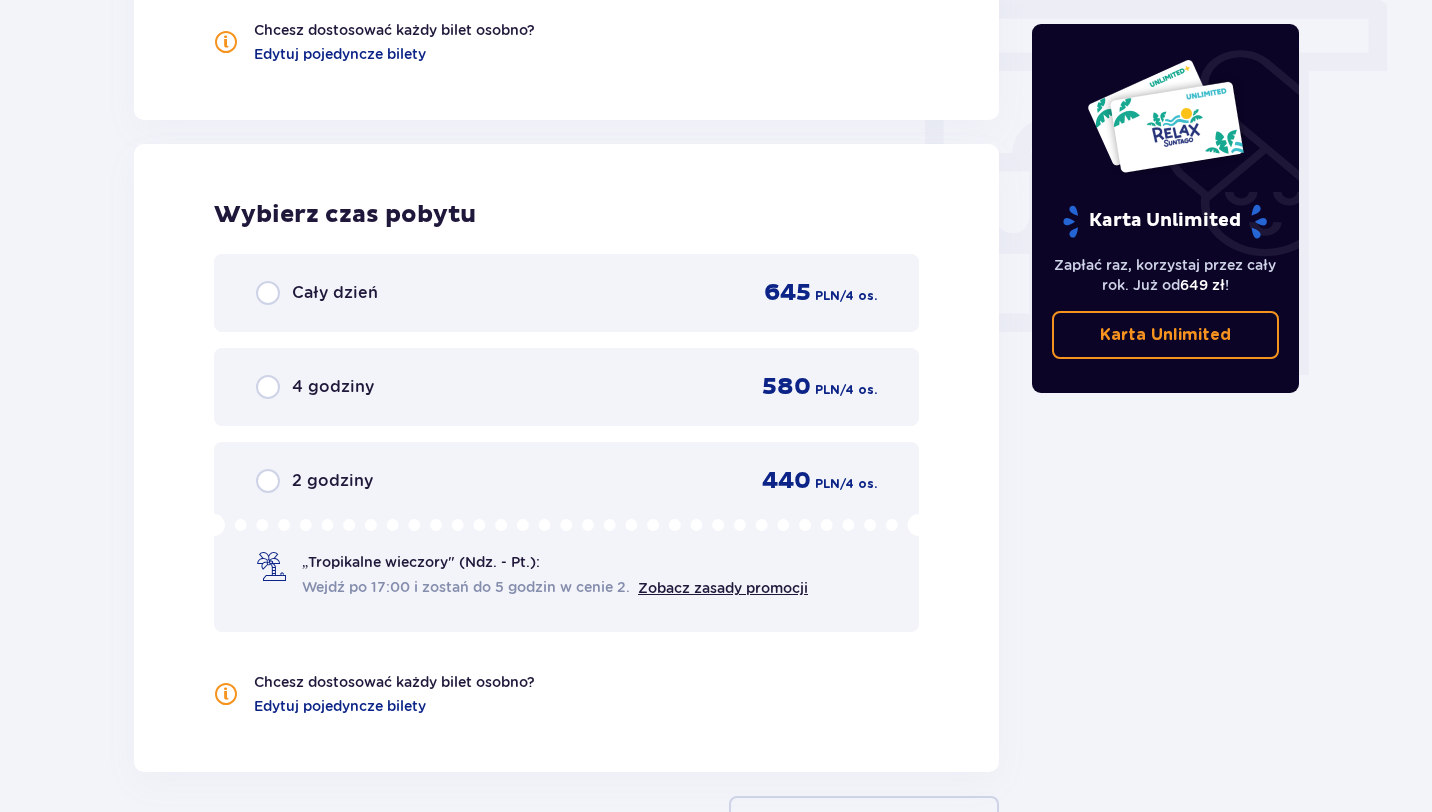 scroll, scrollTop: 1878, scrollLeft: 0, axis: vertical 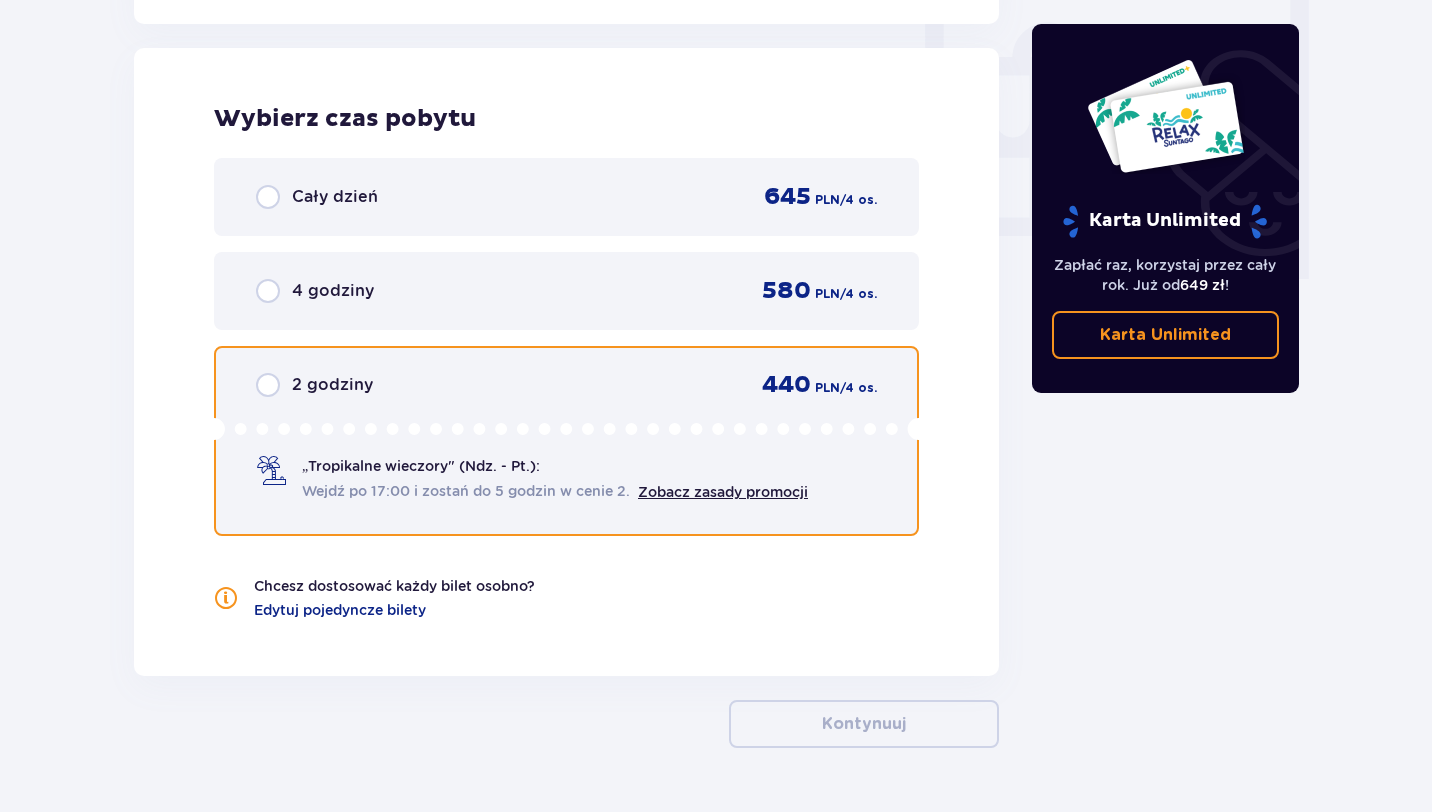 click at bounding box center [268, 385] 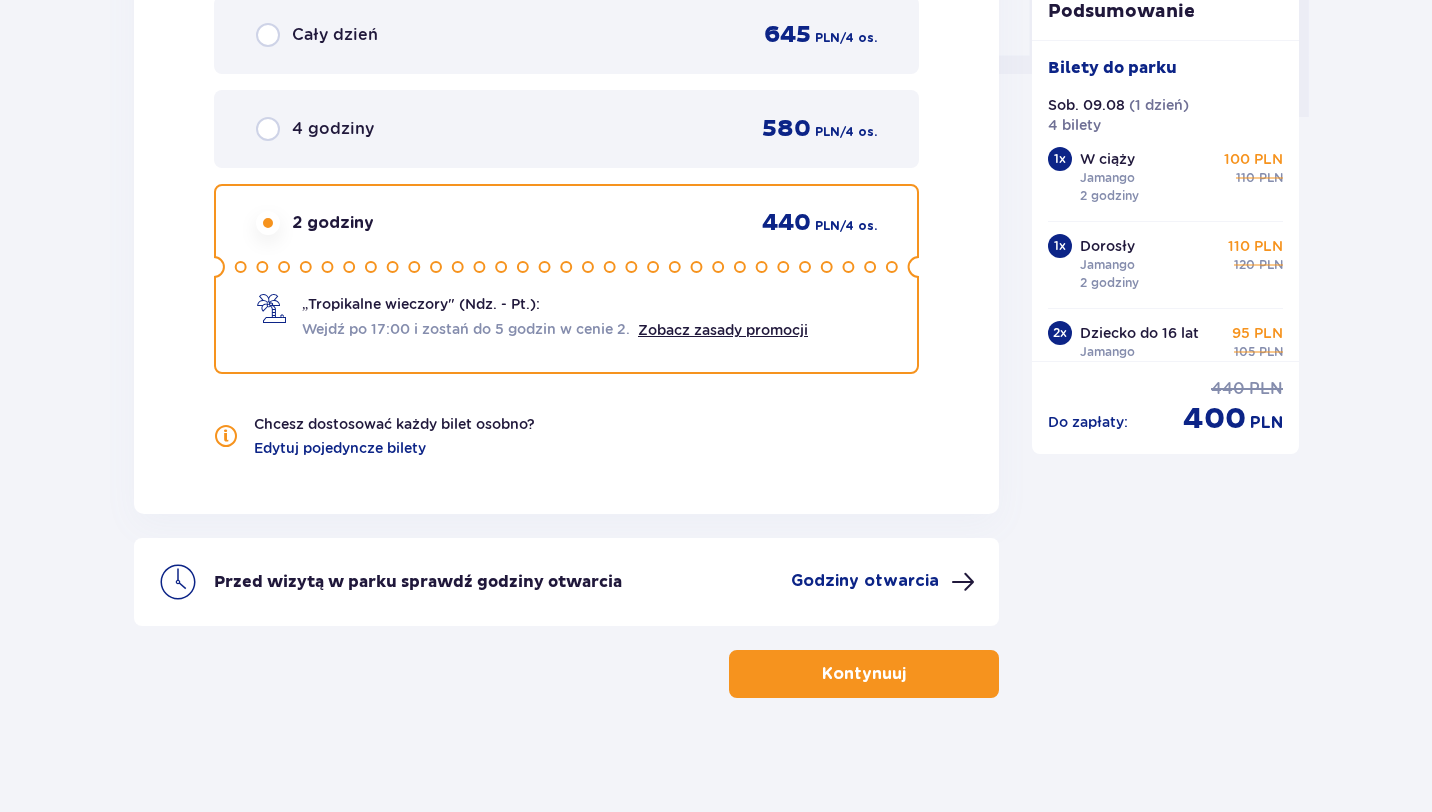 scroll, scrollTop: 2046, scrollLeft: 0, axis: vertical 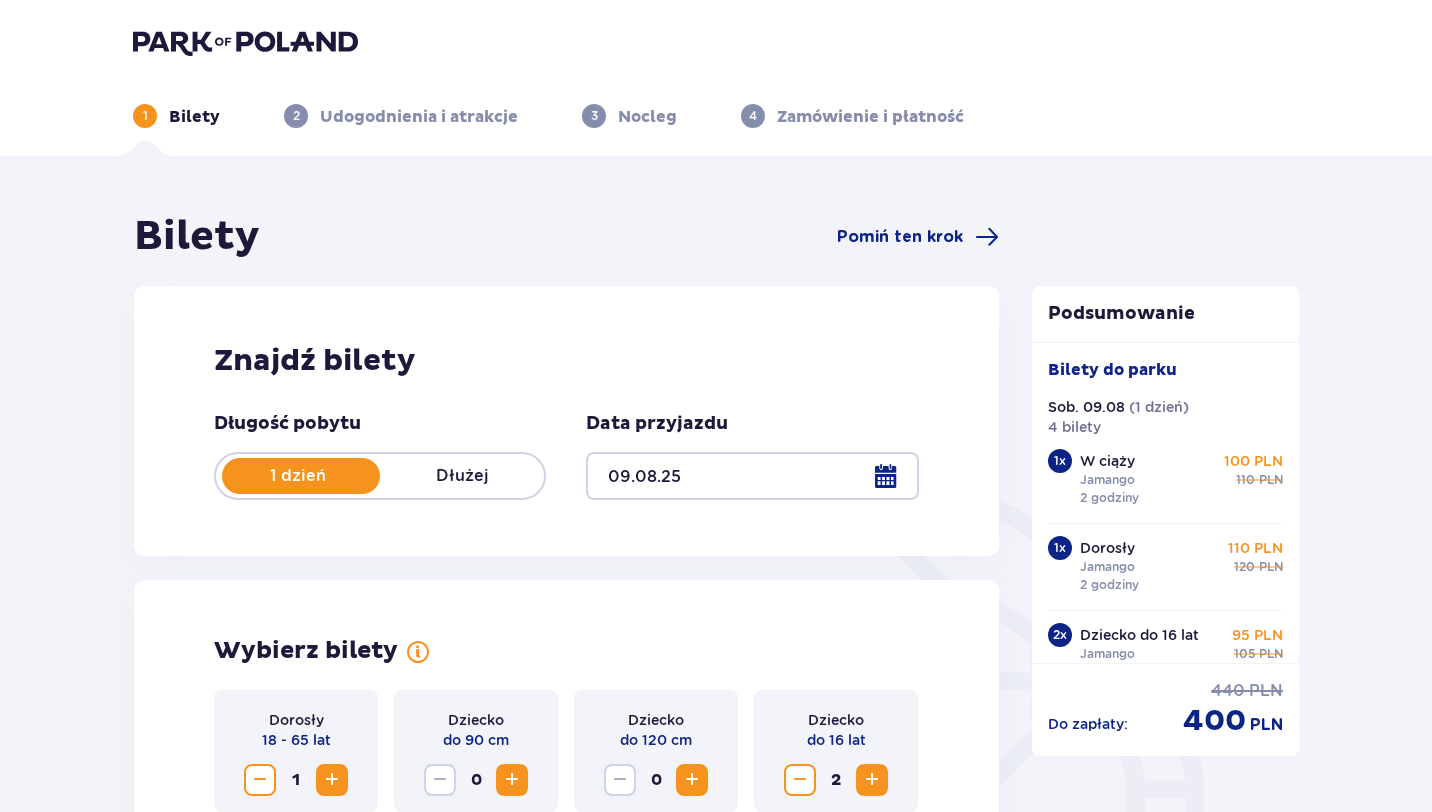 click at bounding box center (245, 42) 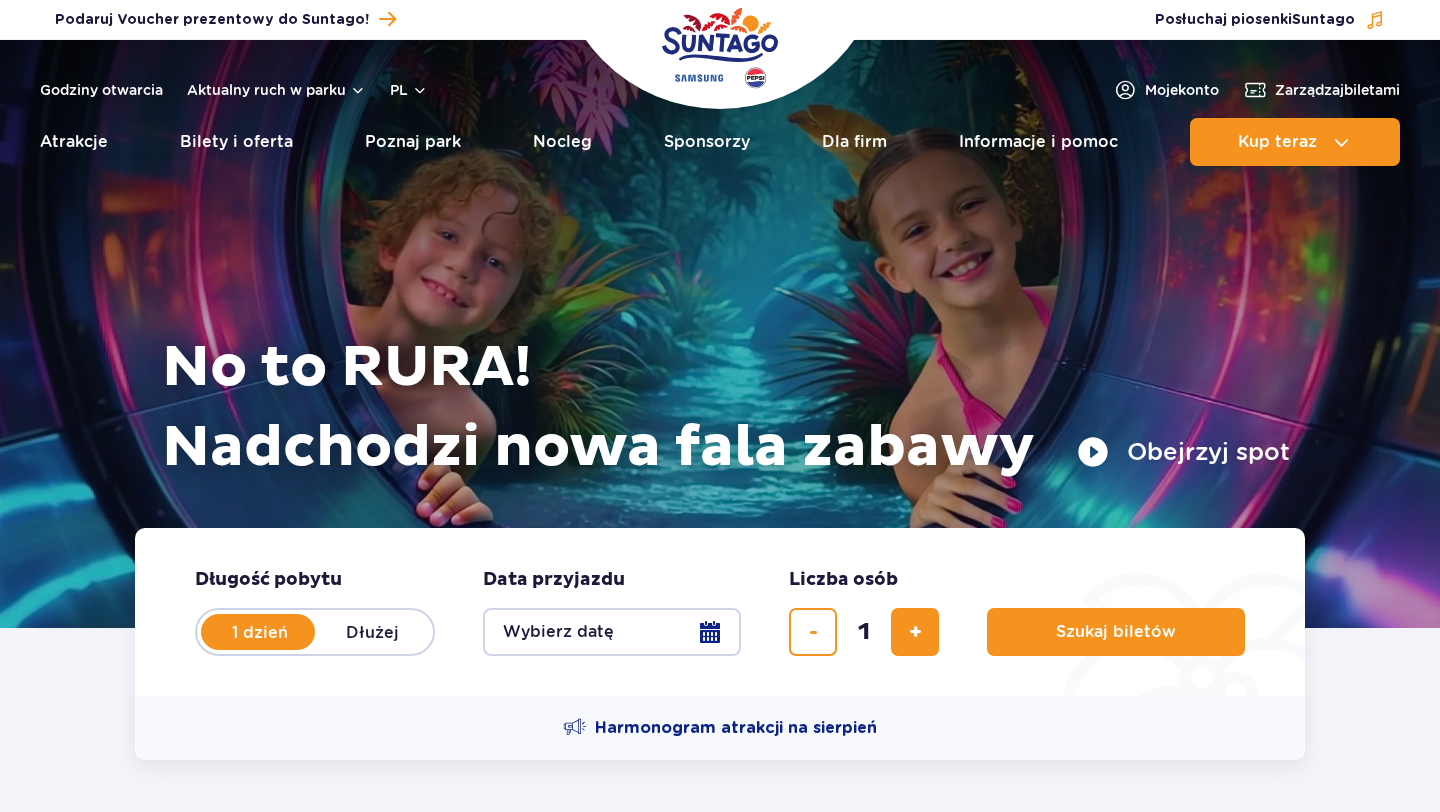 scroll, scrollTop: 0, scrollLeft: 0, axis: both 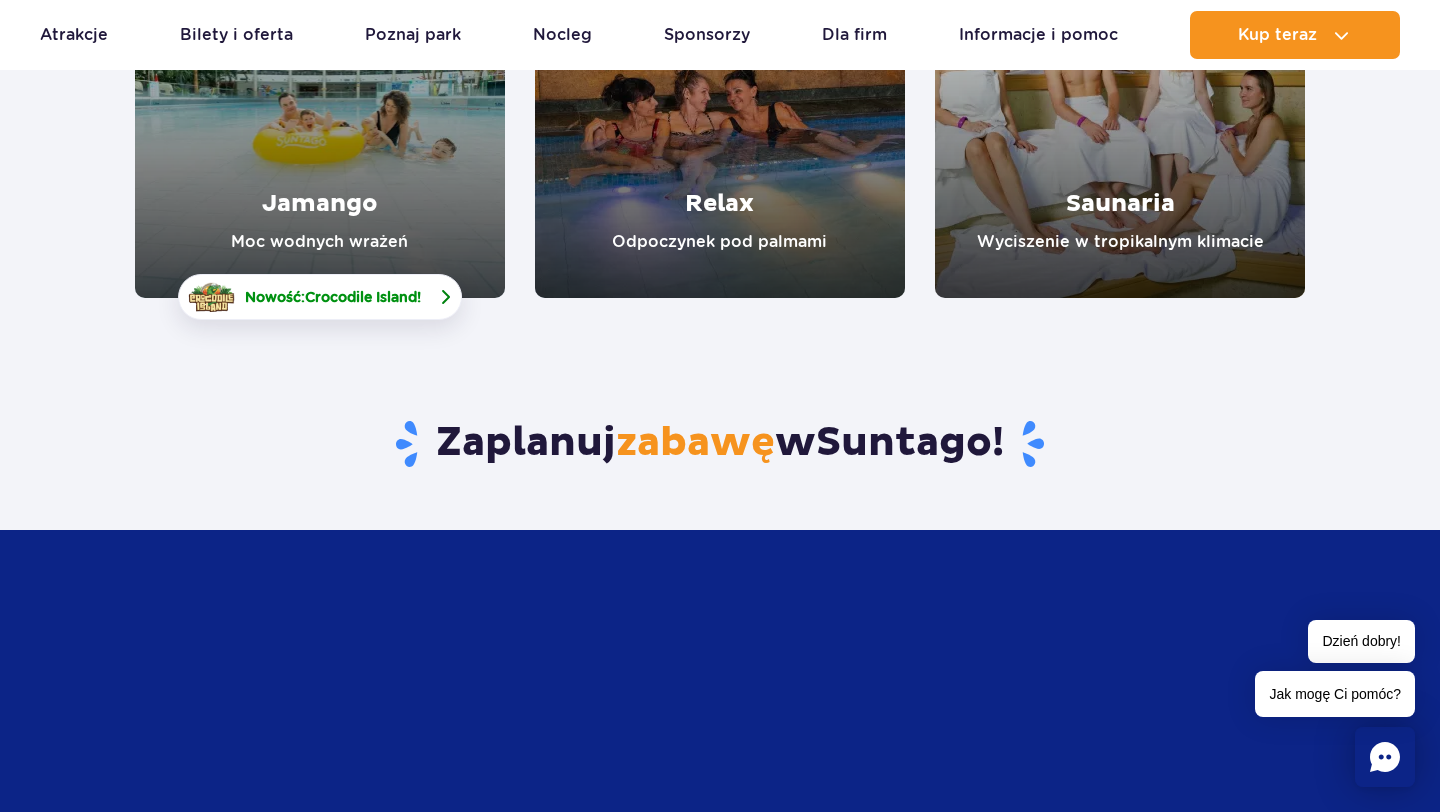 click on "Nowość:  Crocodile Island !" at bounding box center (320, 297) 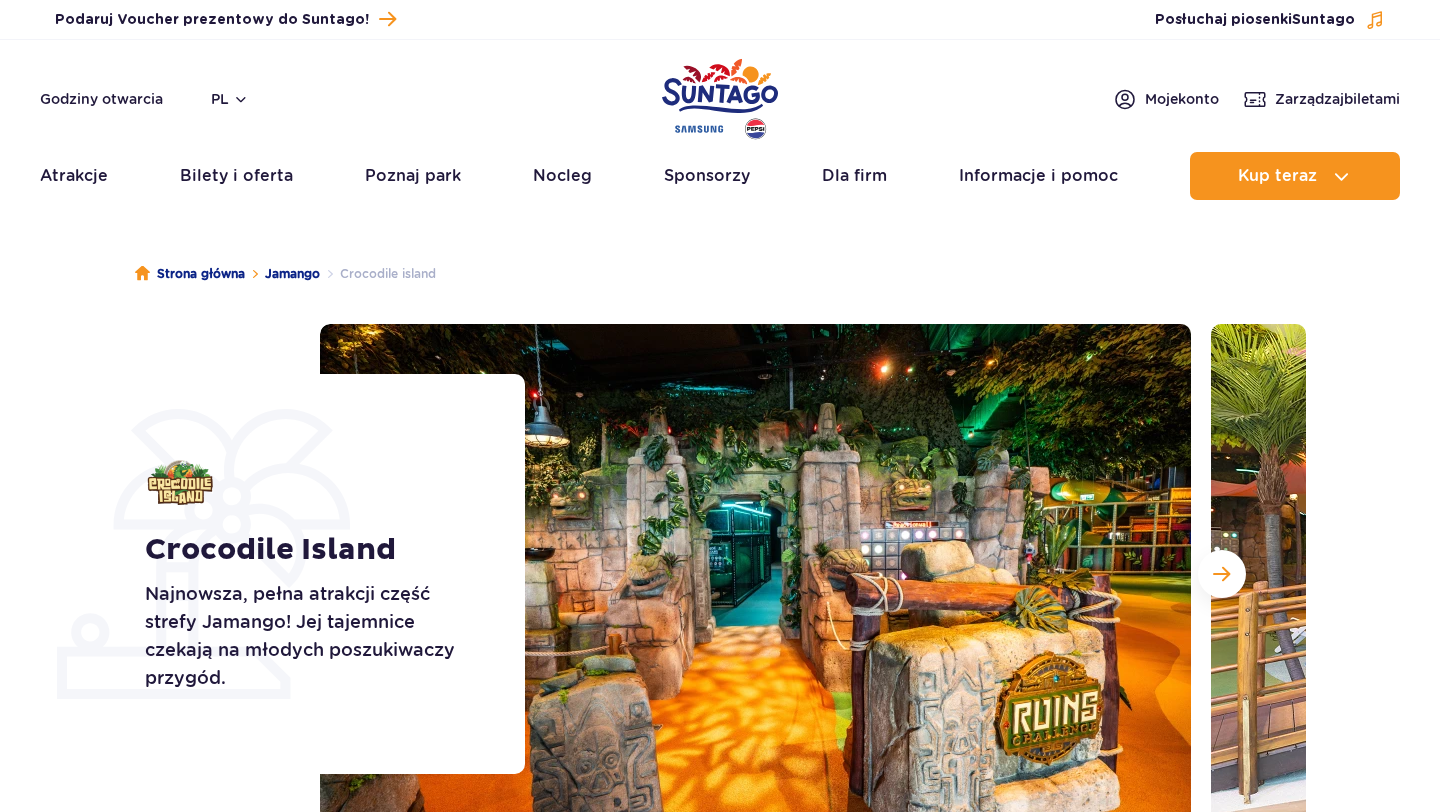 scroll, scrollTop: 0, scrollLeft: 0, axis: both 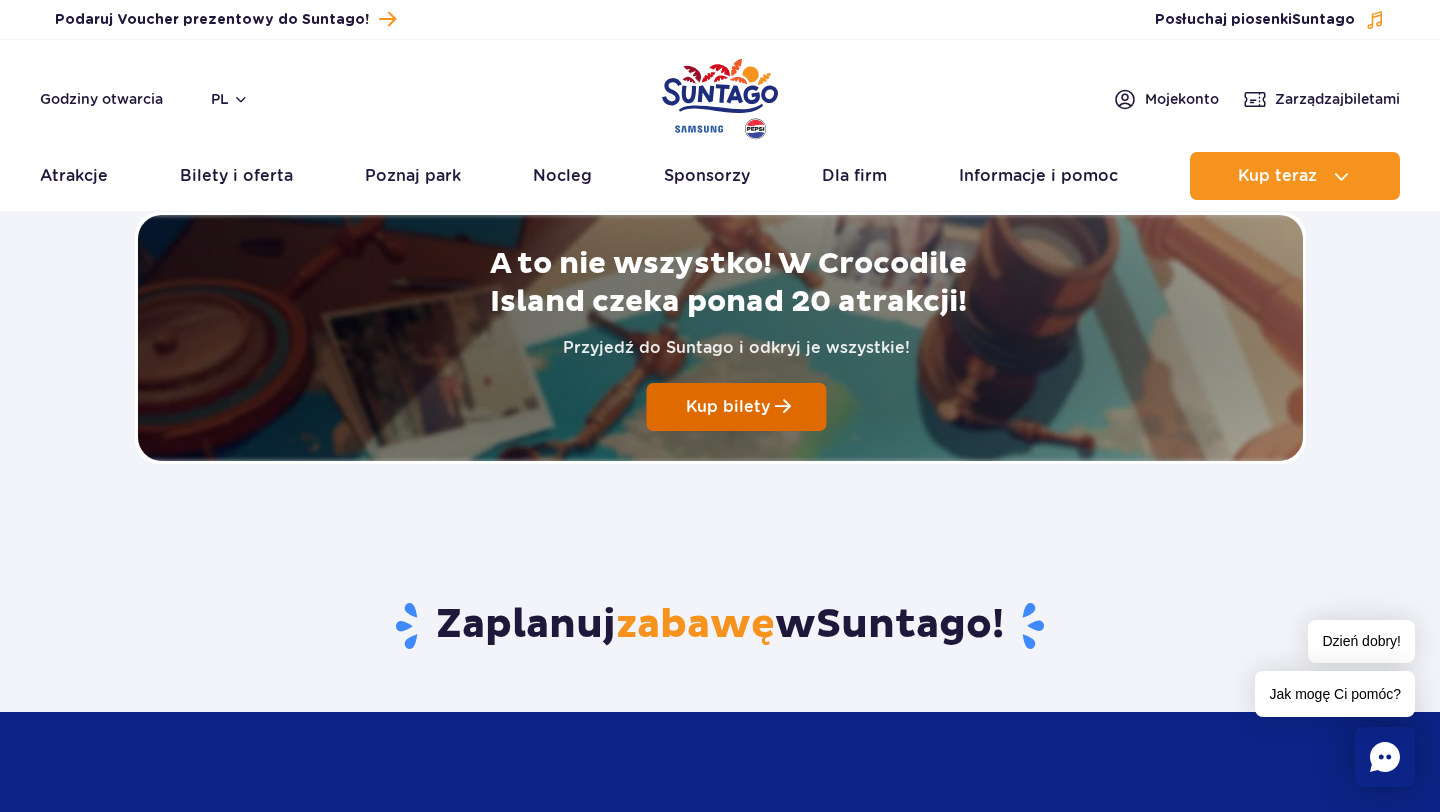 click on "Kup bilety" at bounding box center (728, 406) 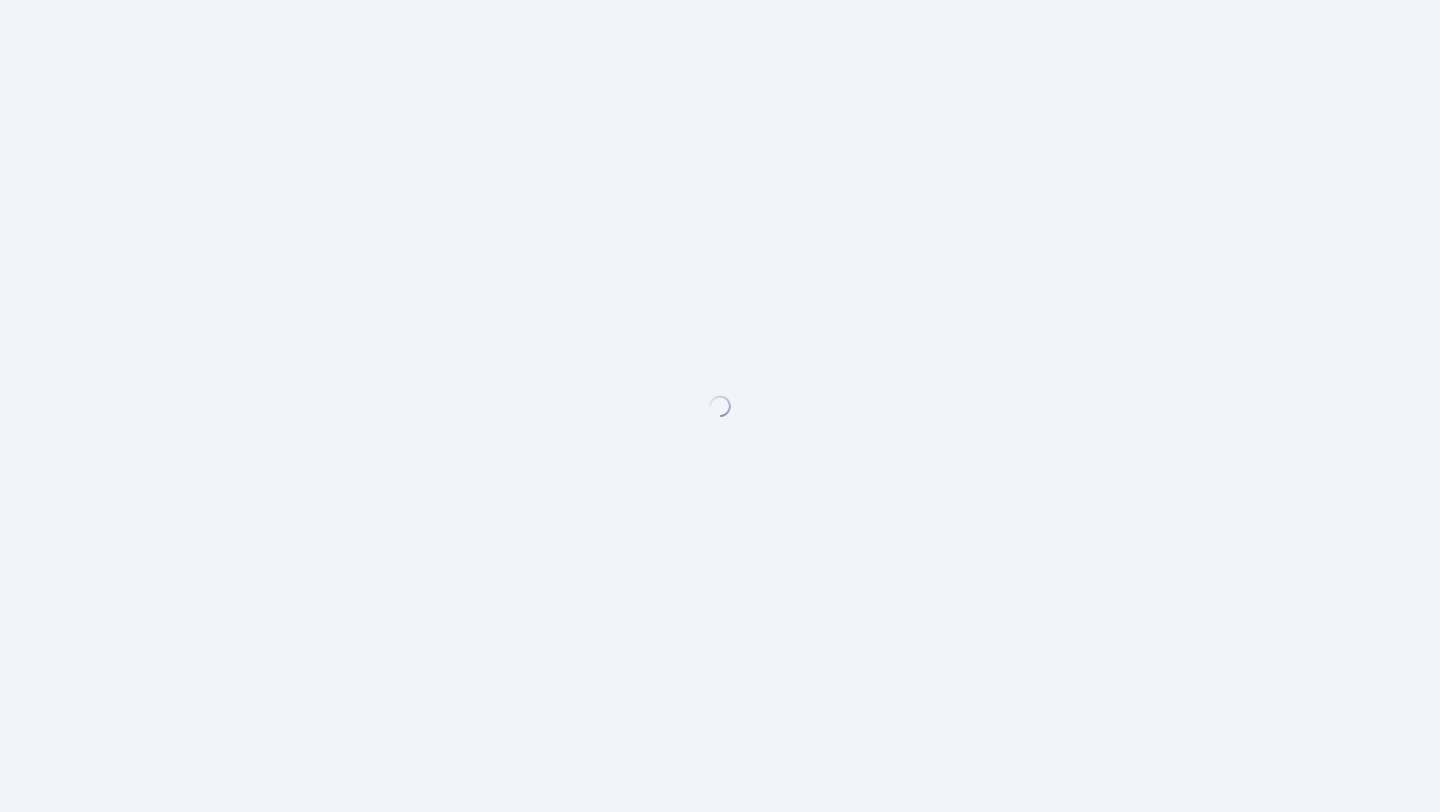 scroll, scrollTop: 0, scrollLeft: 0, axis: both 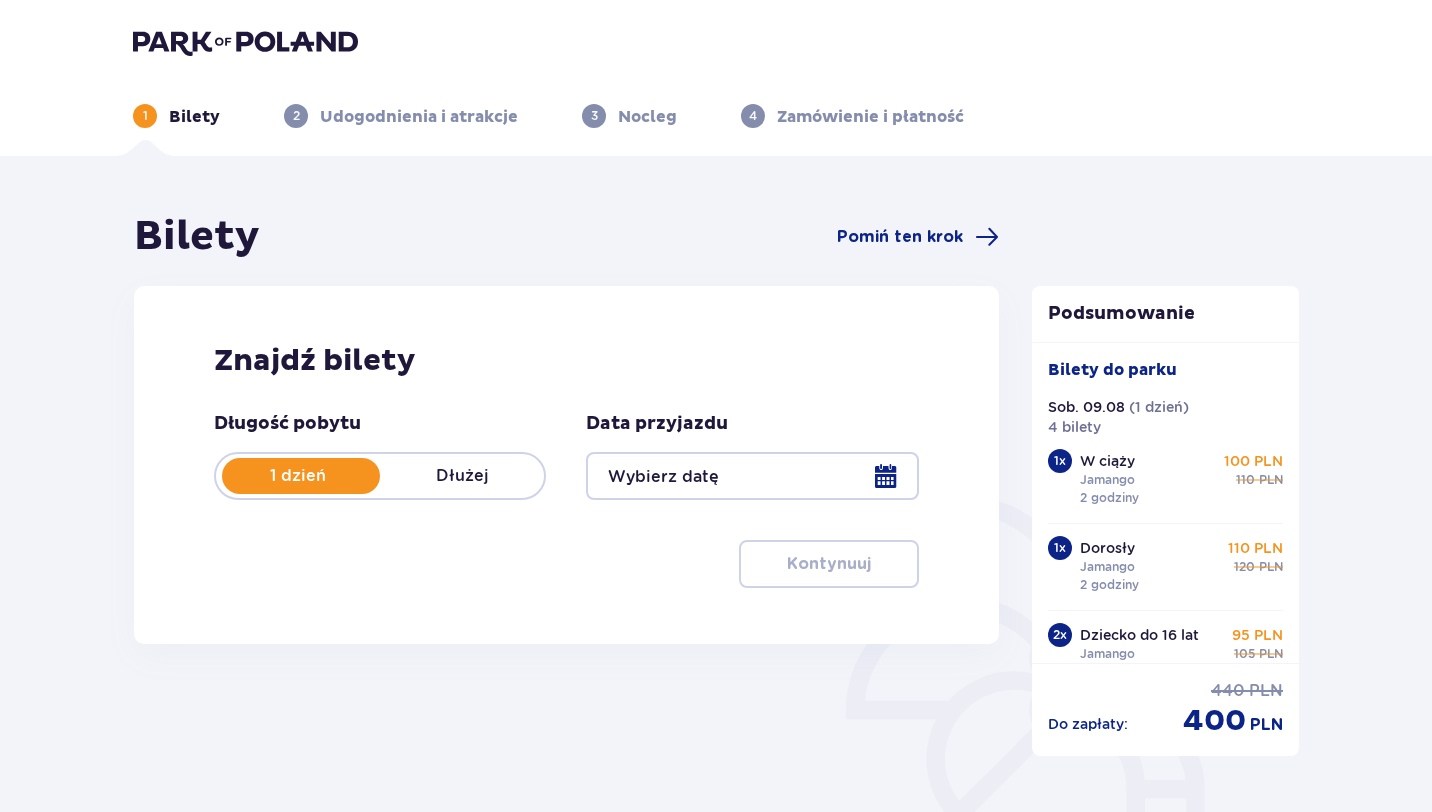 type on "09.08.25" 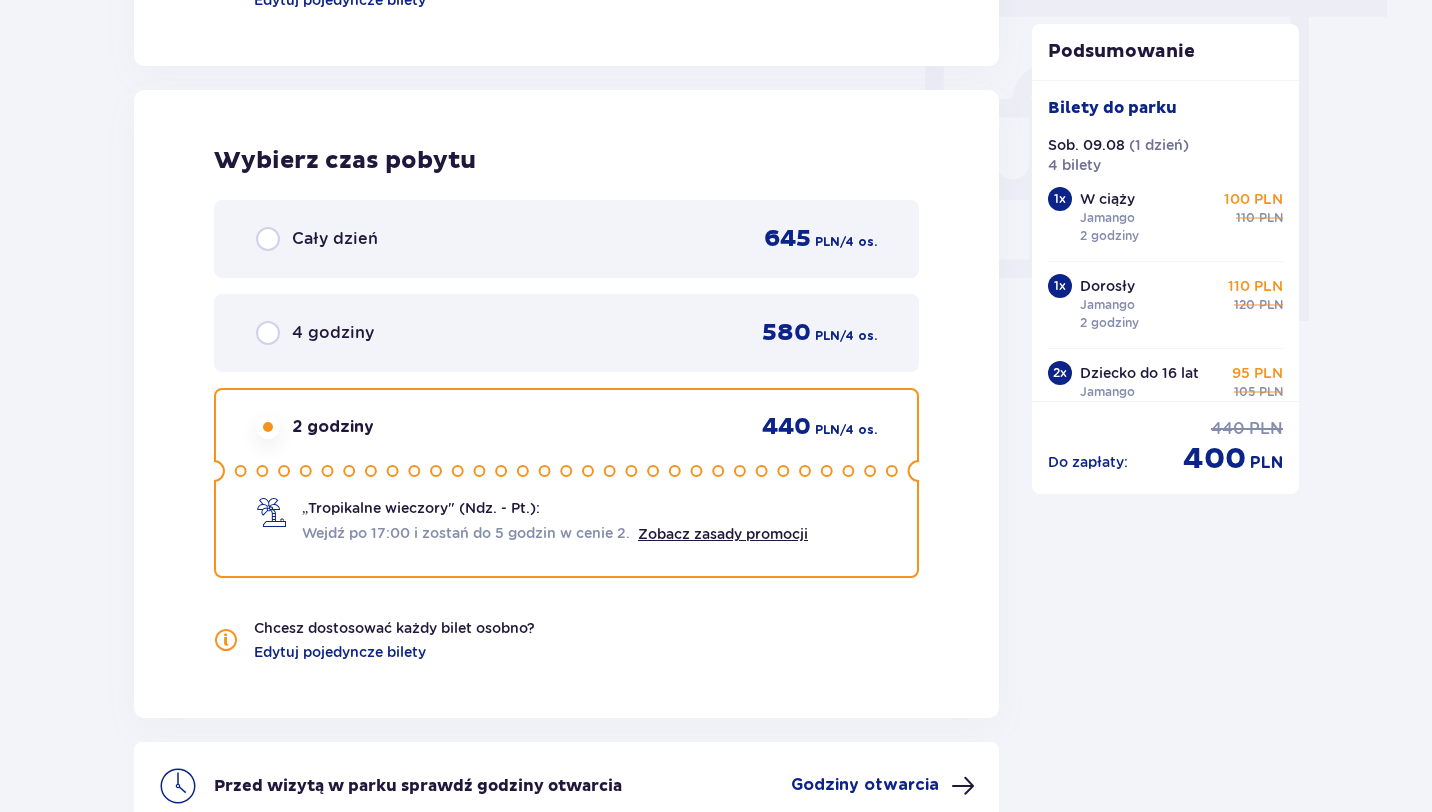 scroll, scrollTop: 2046, scrollLeft: 0, axis: vertical 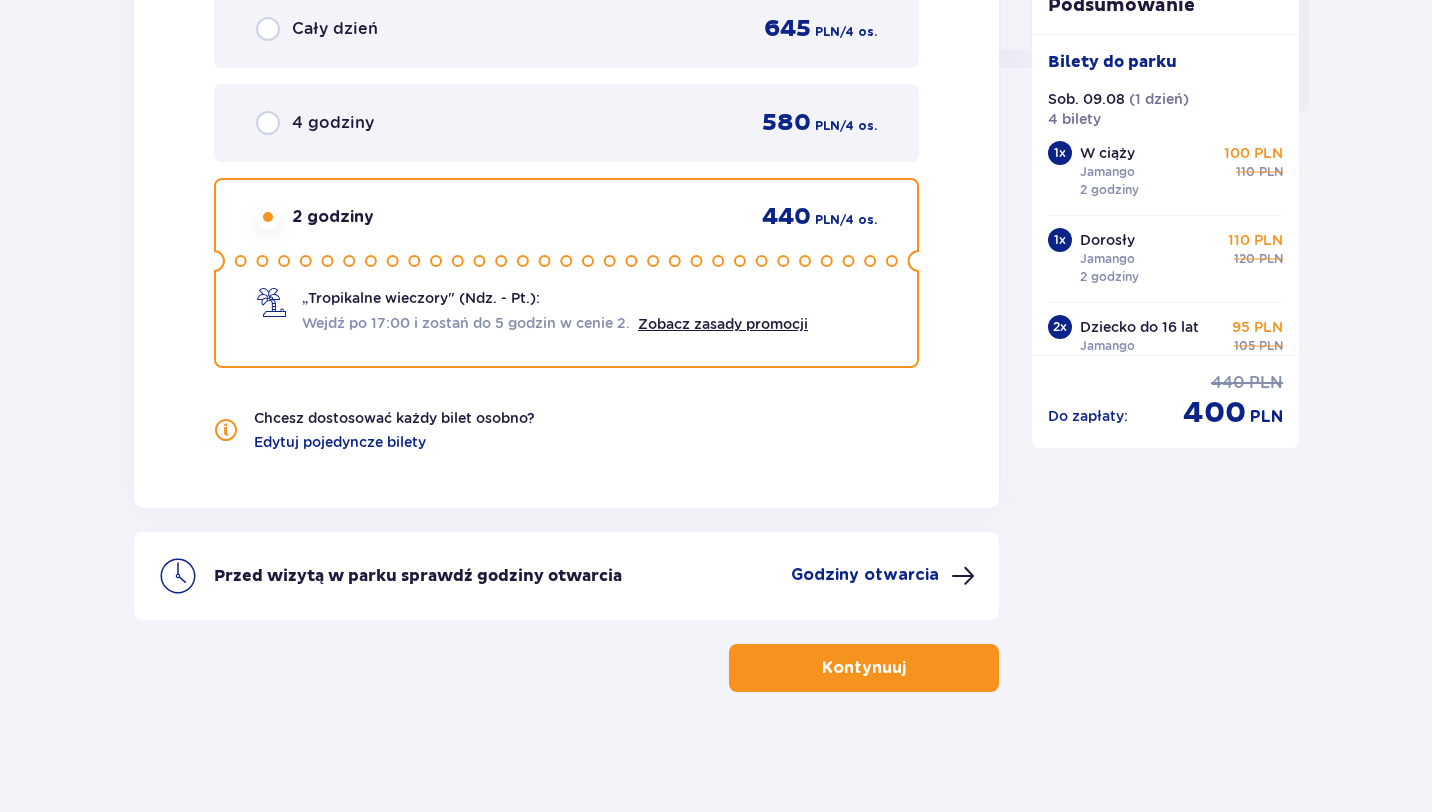 click on "Kontynuuj" at bounding box center (864, 668) 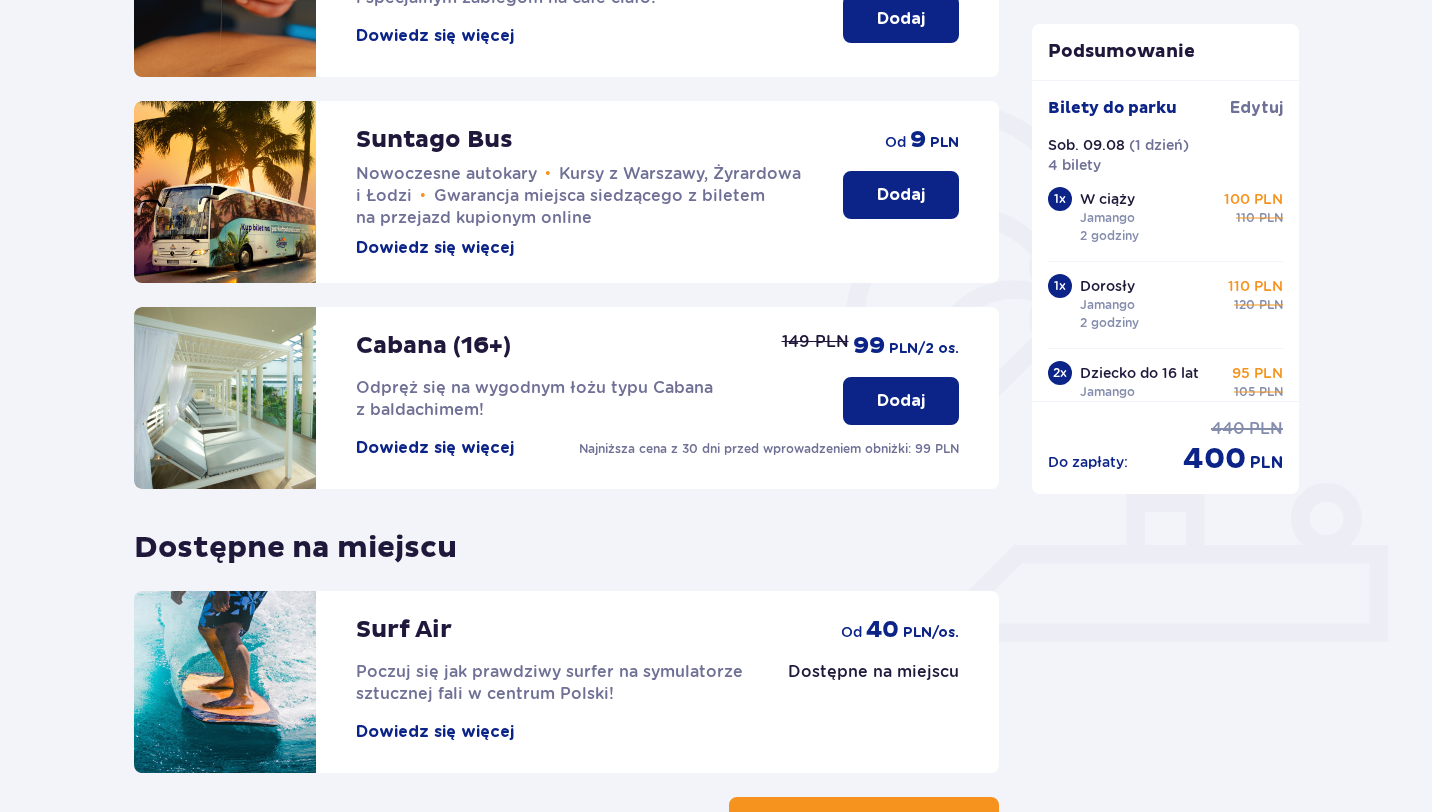 scroll, scrollTop: 544, scrollLeft: 0, axis: vertical 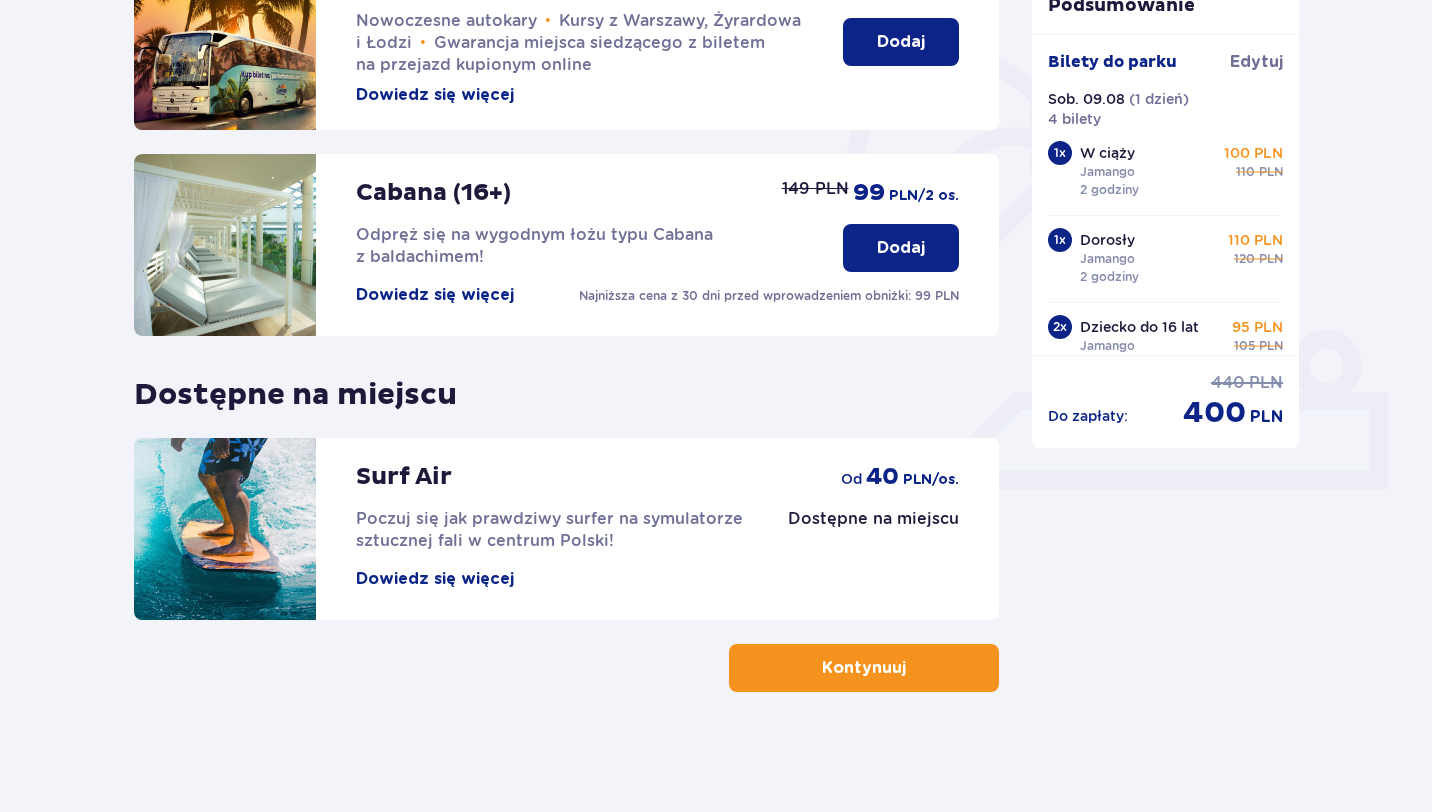 click on "Kontynuuj" at bounding box center (864, 668) 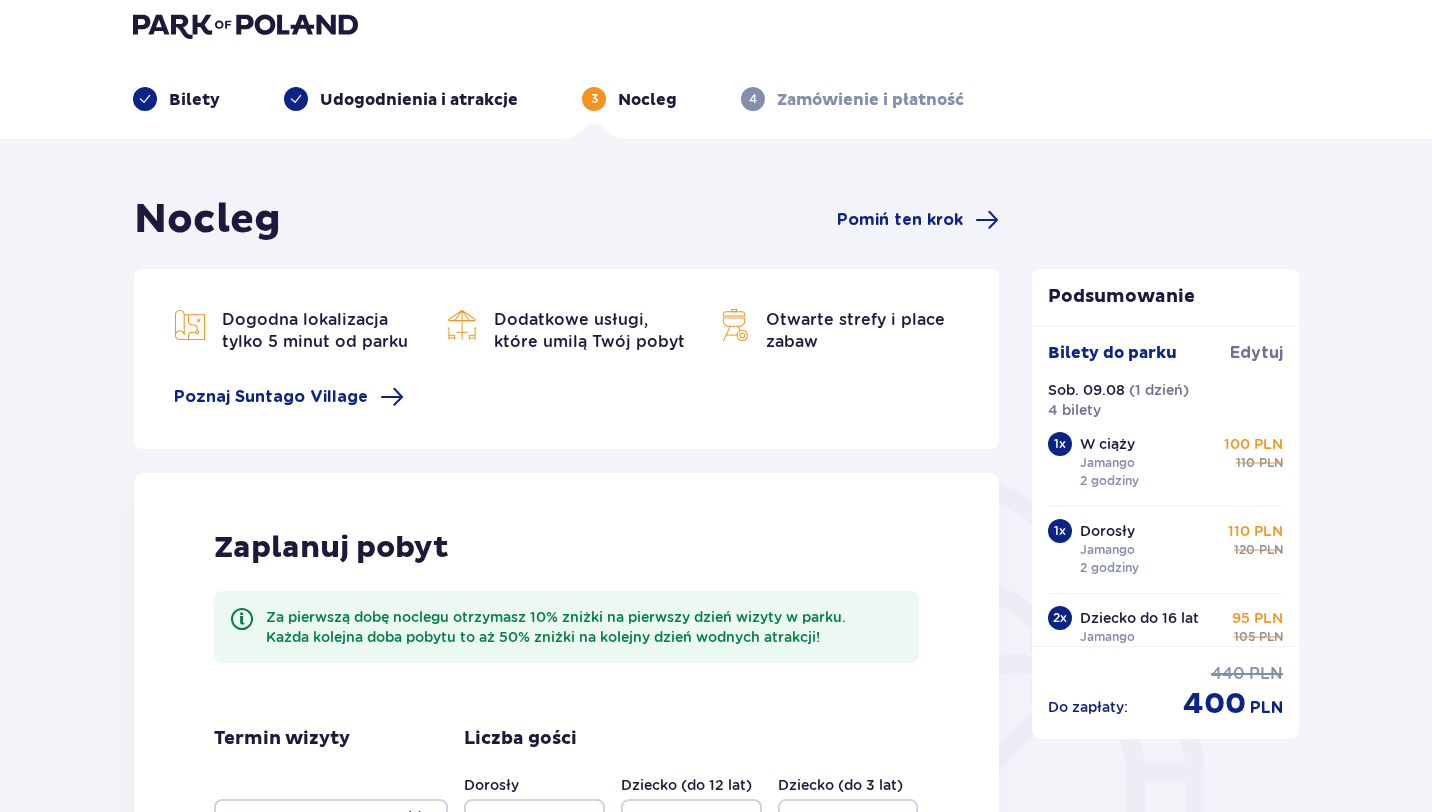 scroll, scrollTop: 5, scrollLeft: 0, axis: vertical 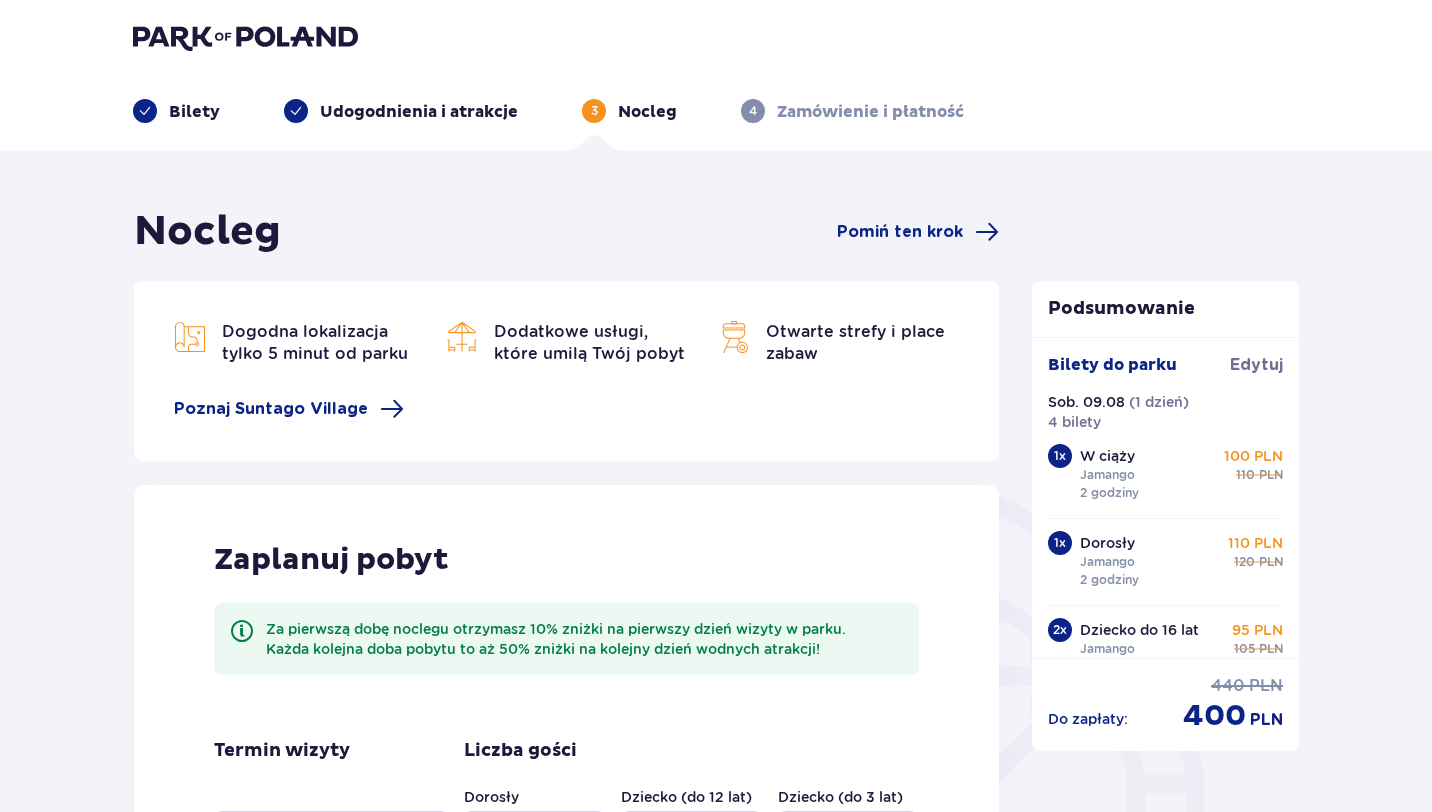 click on "Za pierwszą dobę noclegu otrzymasz 10% zniżki na pierwszy dzień wizyty w parku. Każda kolejna doba pobytu to aż 50% zniżki na kolejny dzień wodnych atrakcji!" at bounding box center [566, 639] 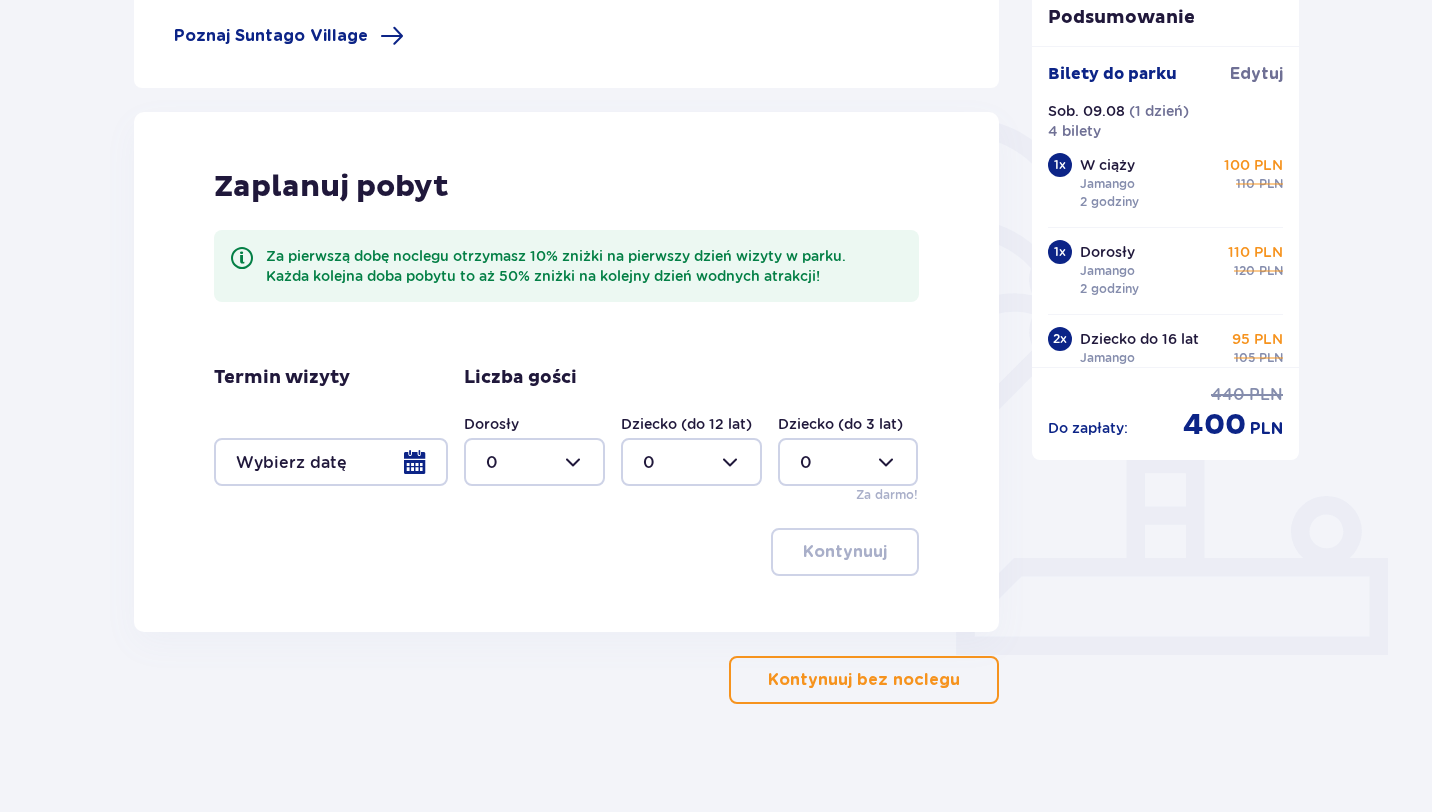 scroll, scrollTop: 380, scrollLeft: 0, axis: vertical 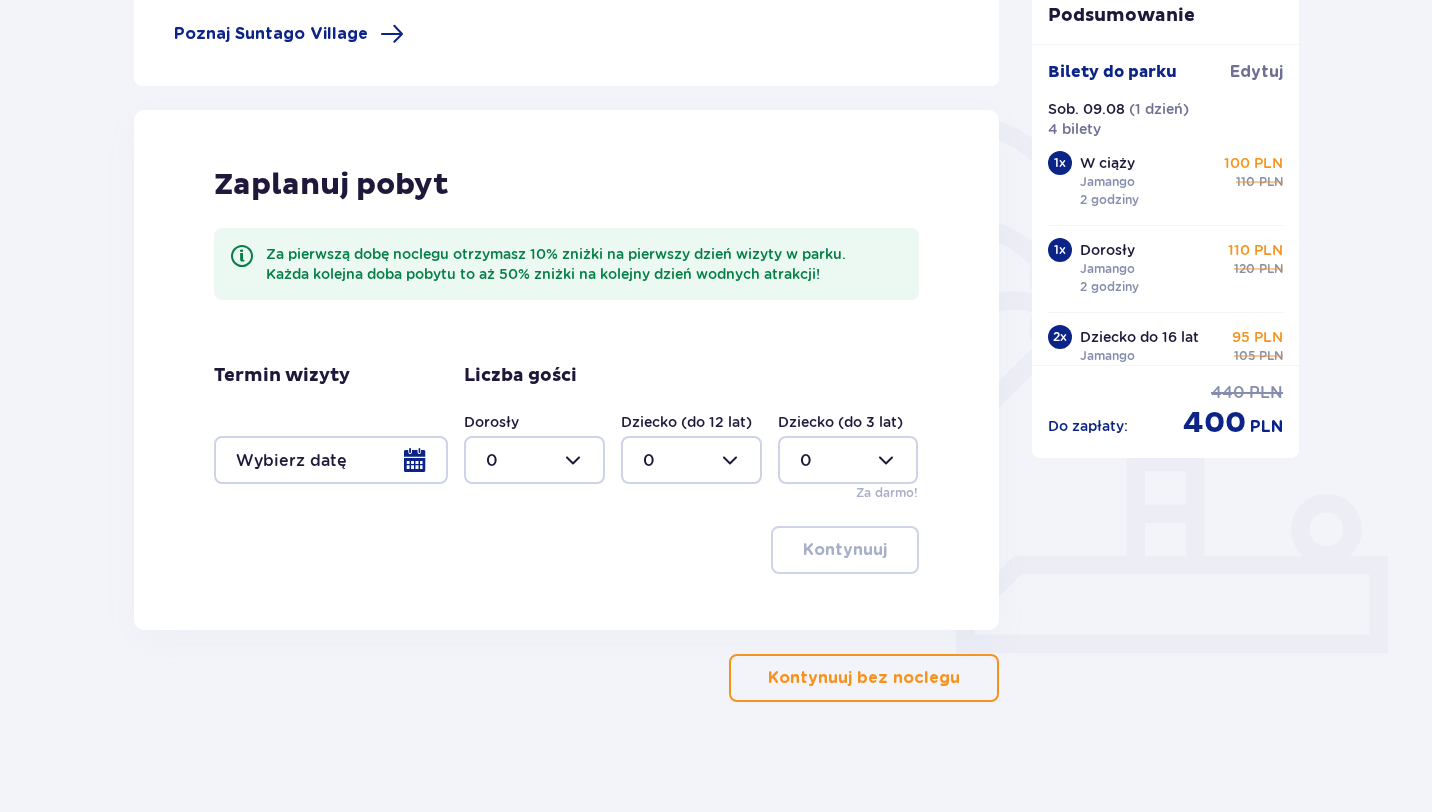 click on "Kontynuuj bez noclegu" at bounding box center [864, 678] 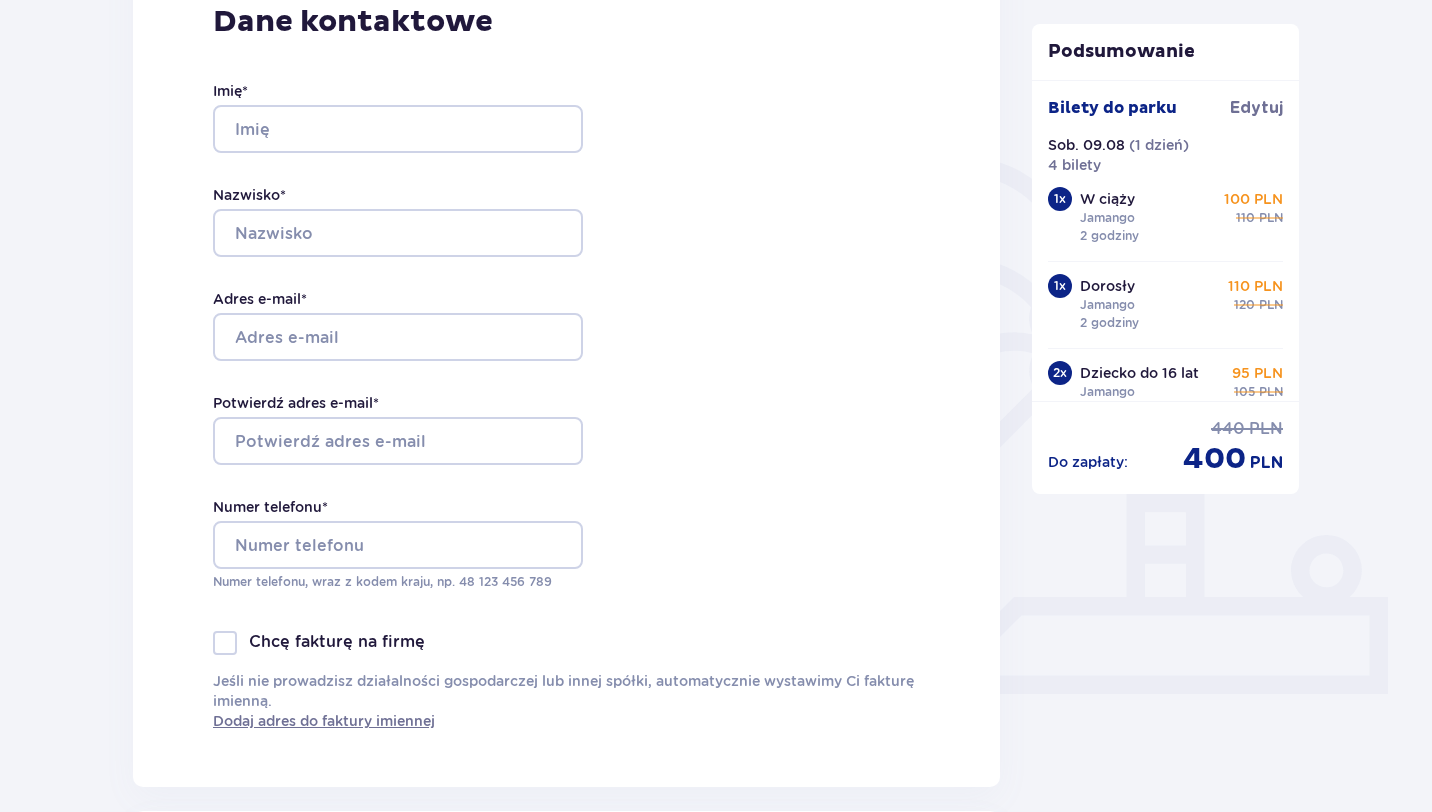 scroll, scrollTop: 0, scrollLeft: 0, axis: both 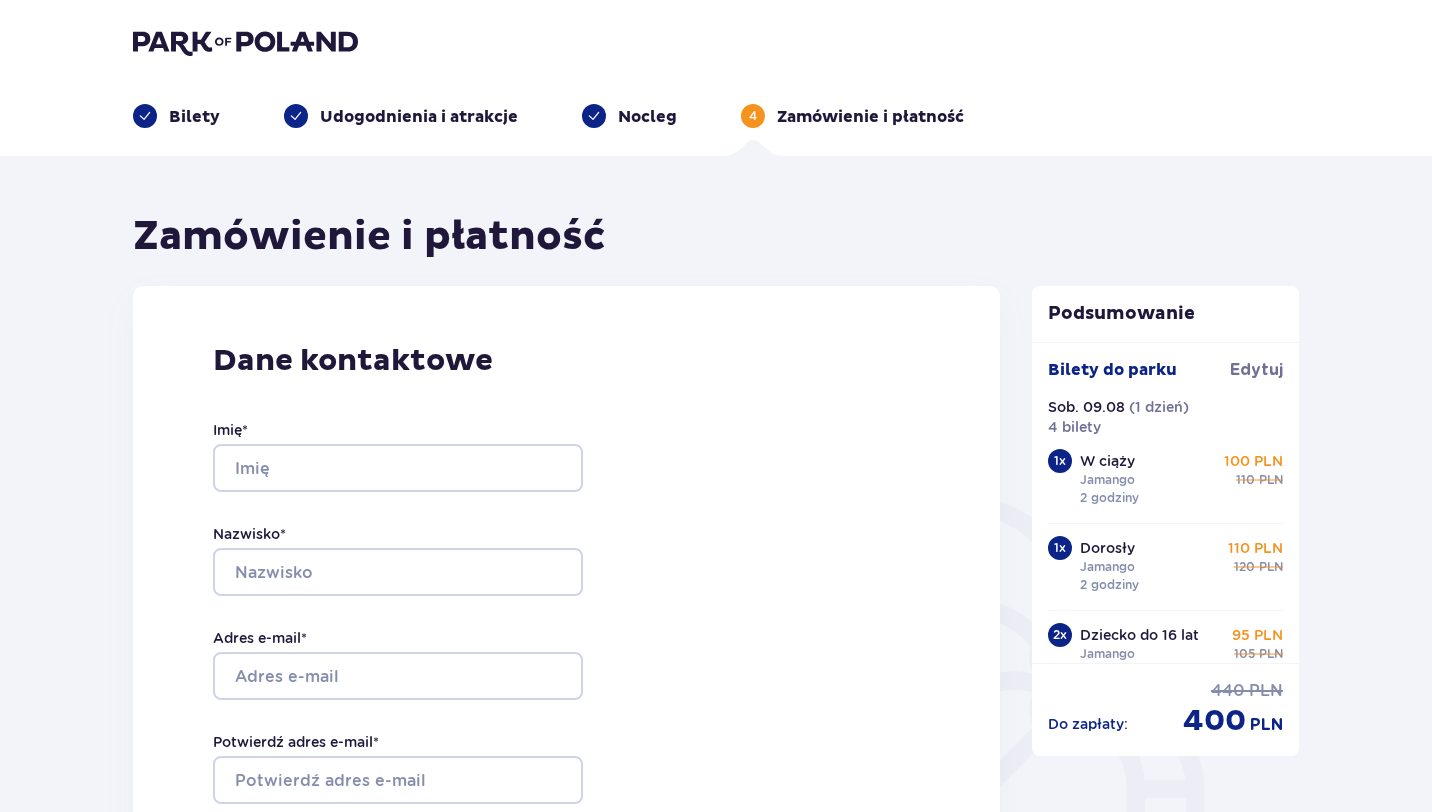 click on "Bilety Udogodnienia i atrakcje Nocleg 4 Zamówienie i płatność" at bounding box center (716, 78) 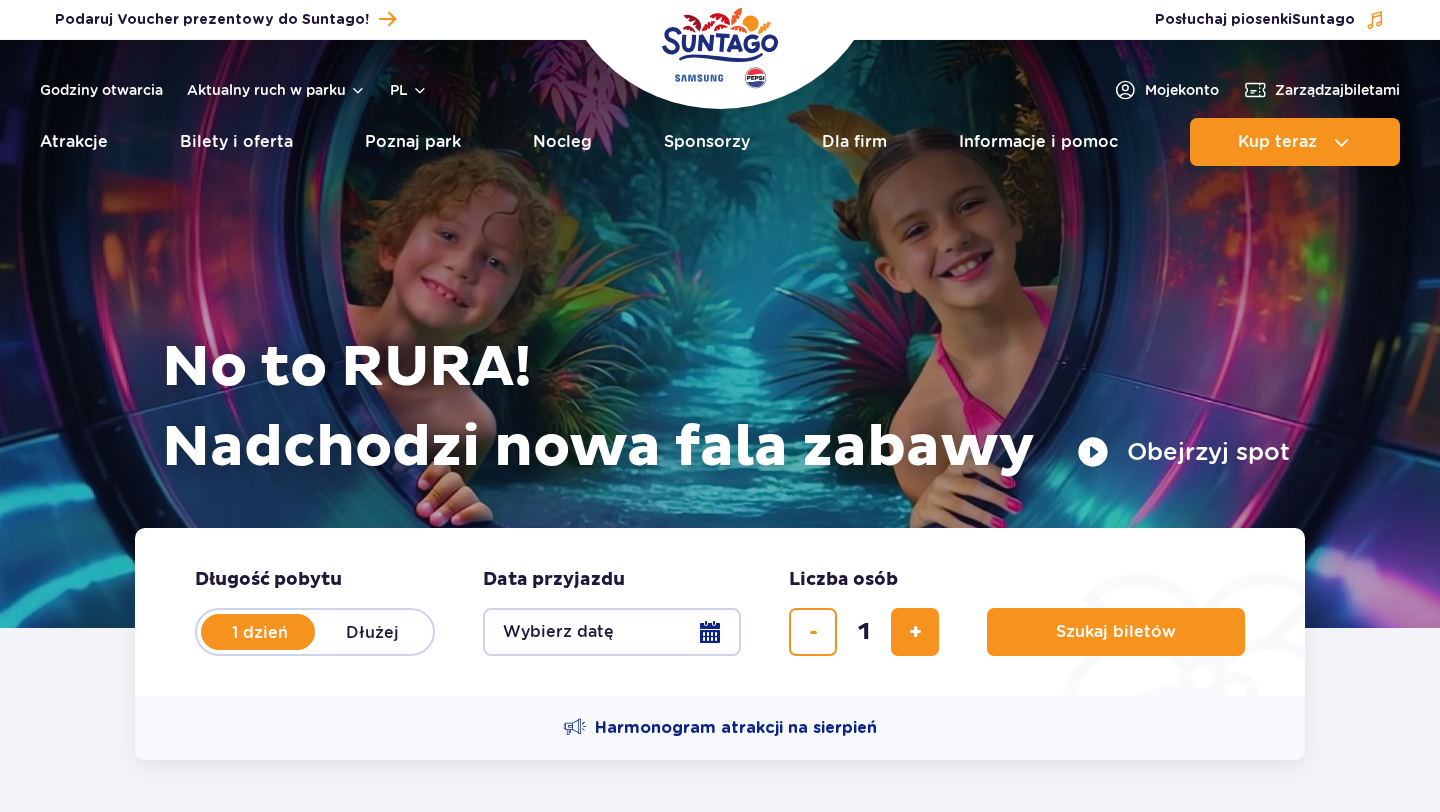 scroll, scrollTop: 0, scrollLeft: 0, axis: both 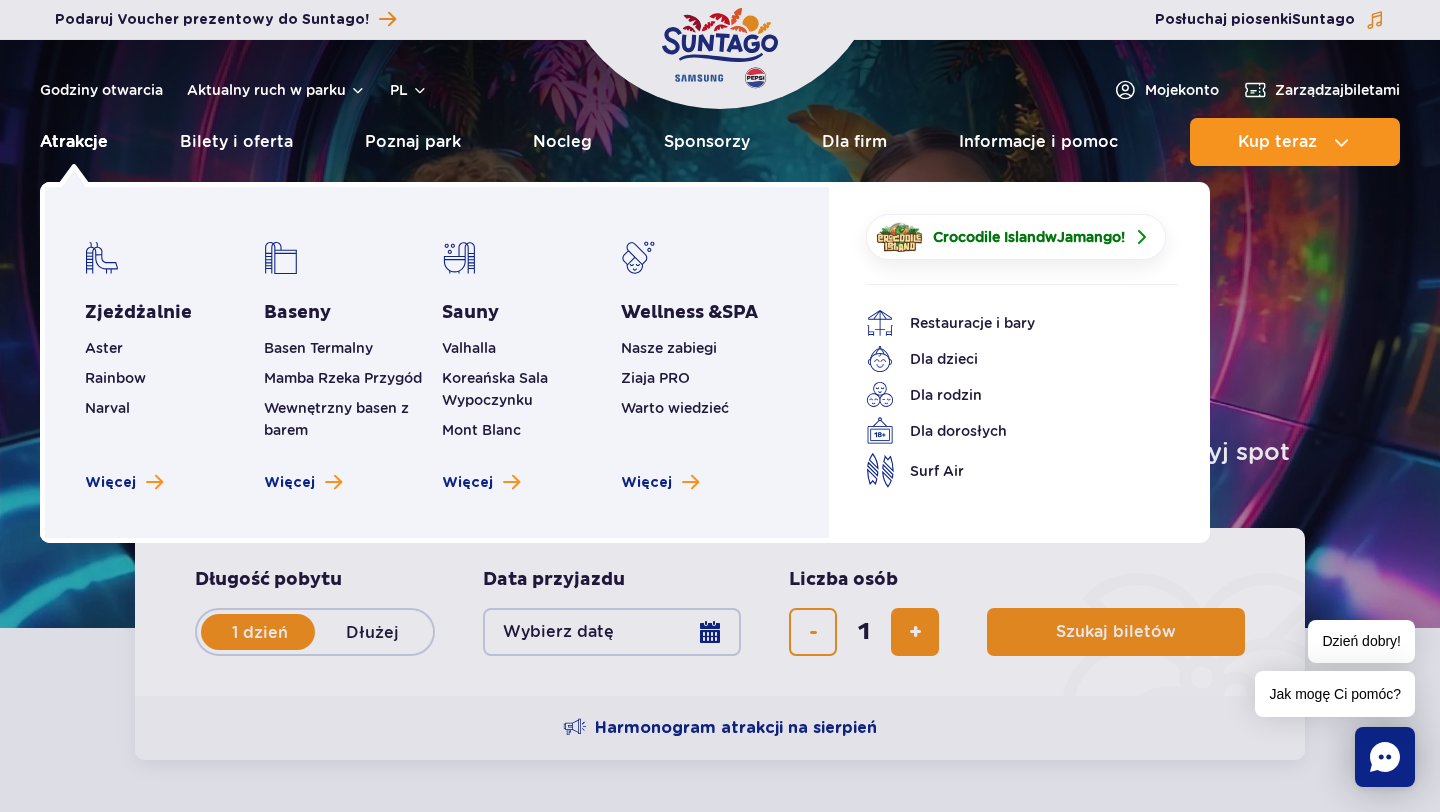 click on "Atrakcje" at bounding box center [74, 142] 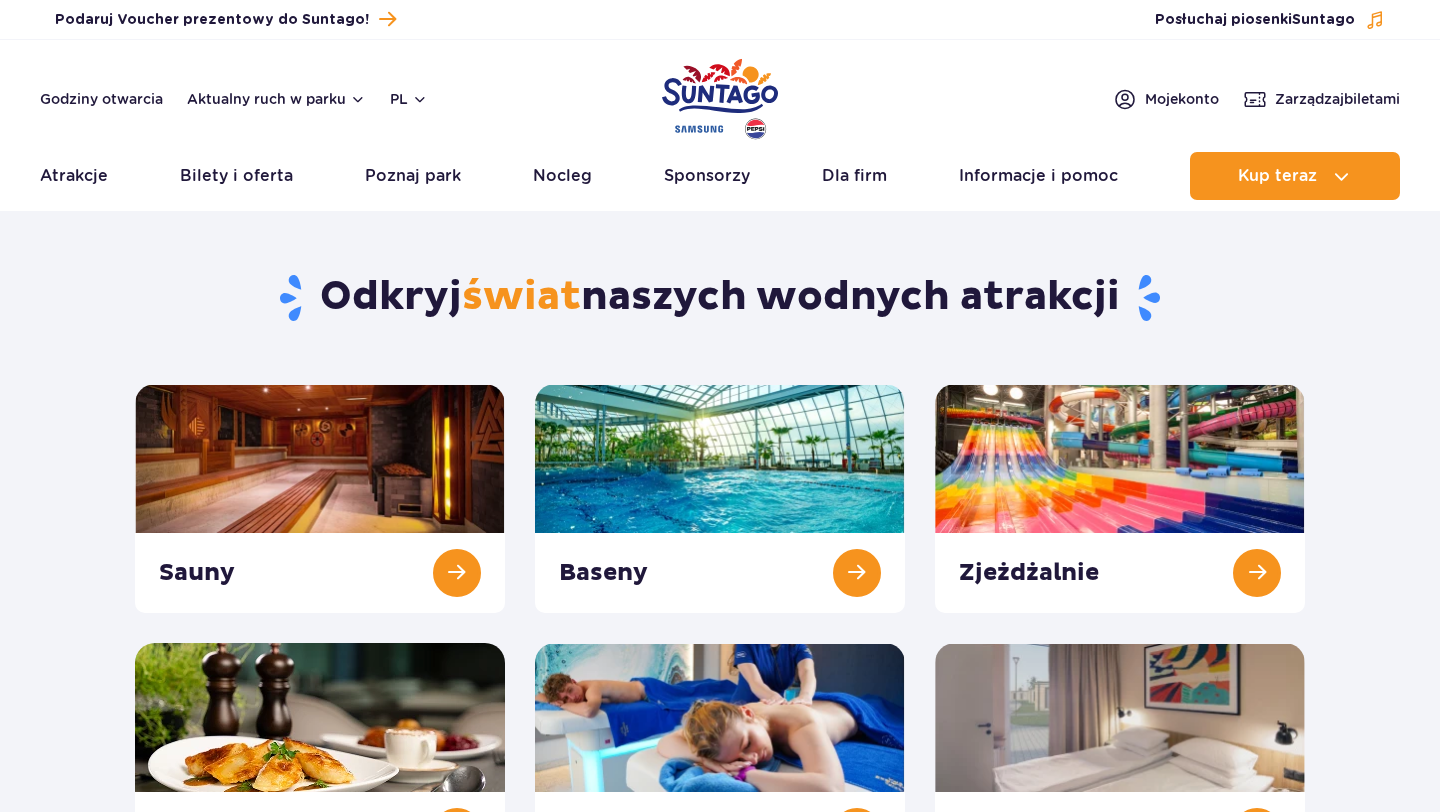 scroll, scrollTop: 0, scrollLeft: 0, axis: both 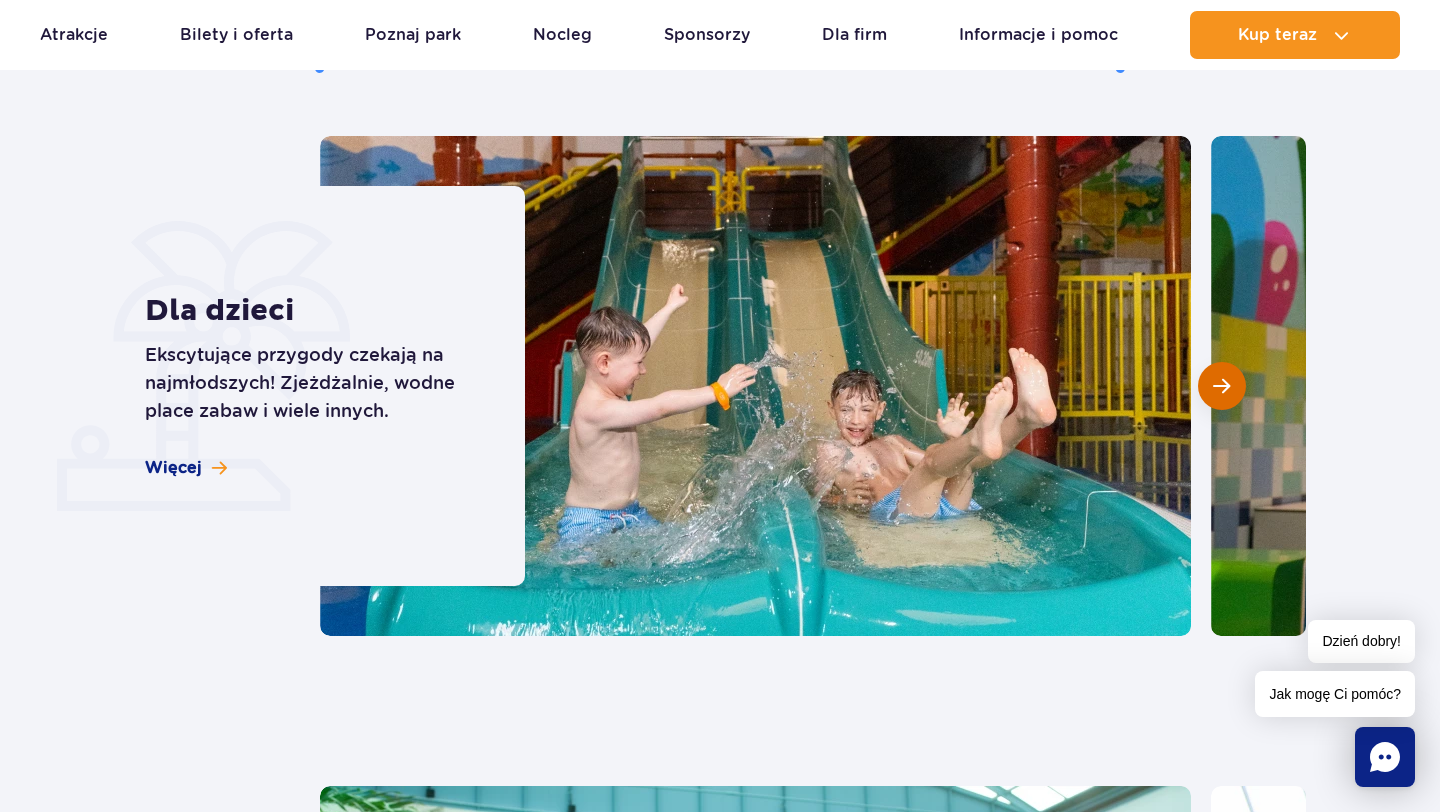 click at bounding box center (1221, 386) 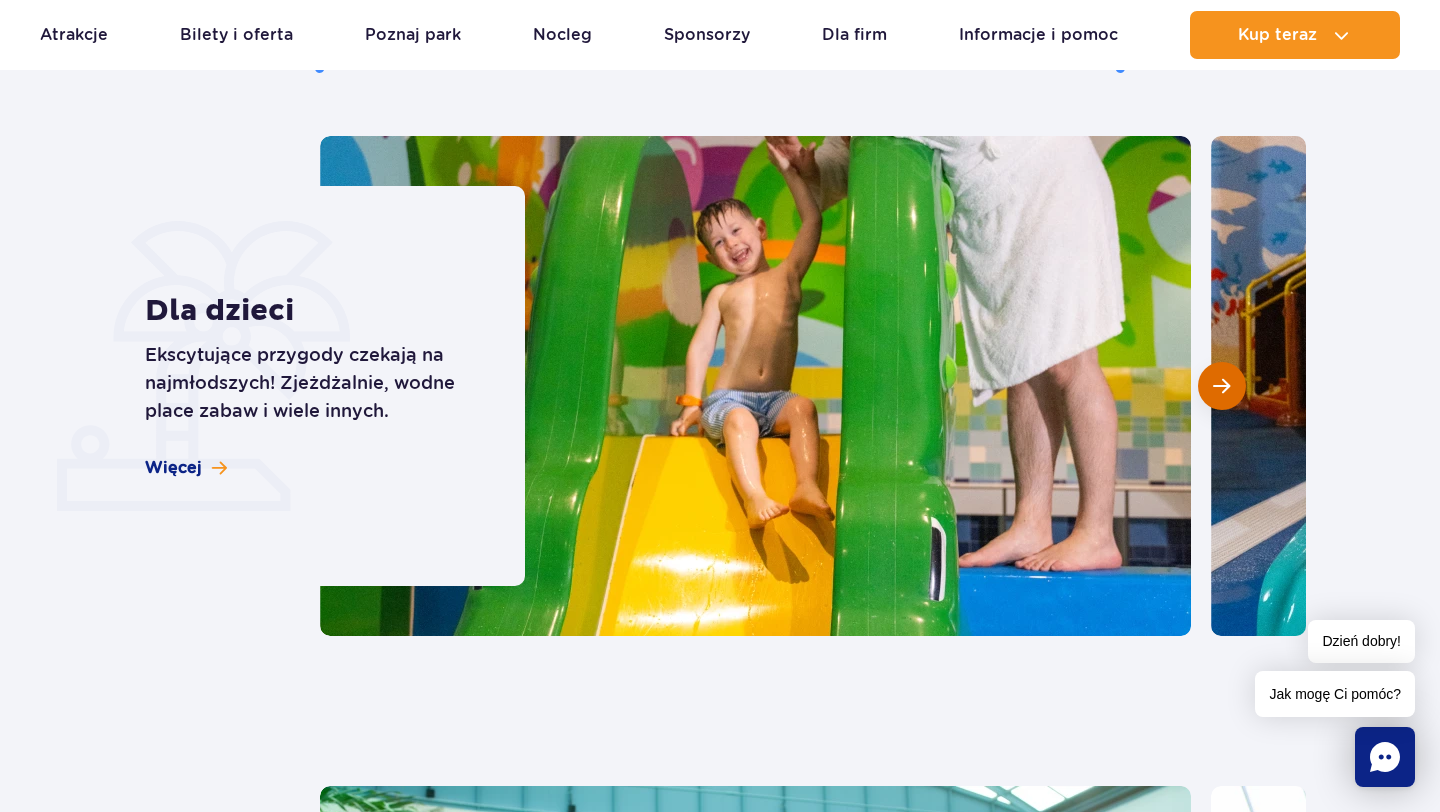 click at bounding box center (1221, 386) 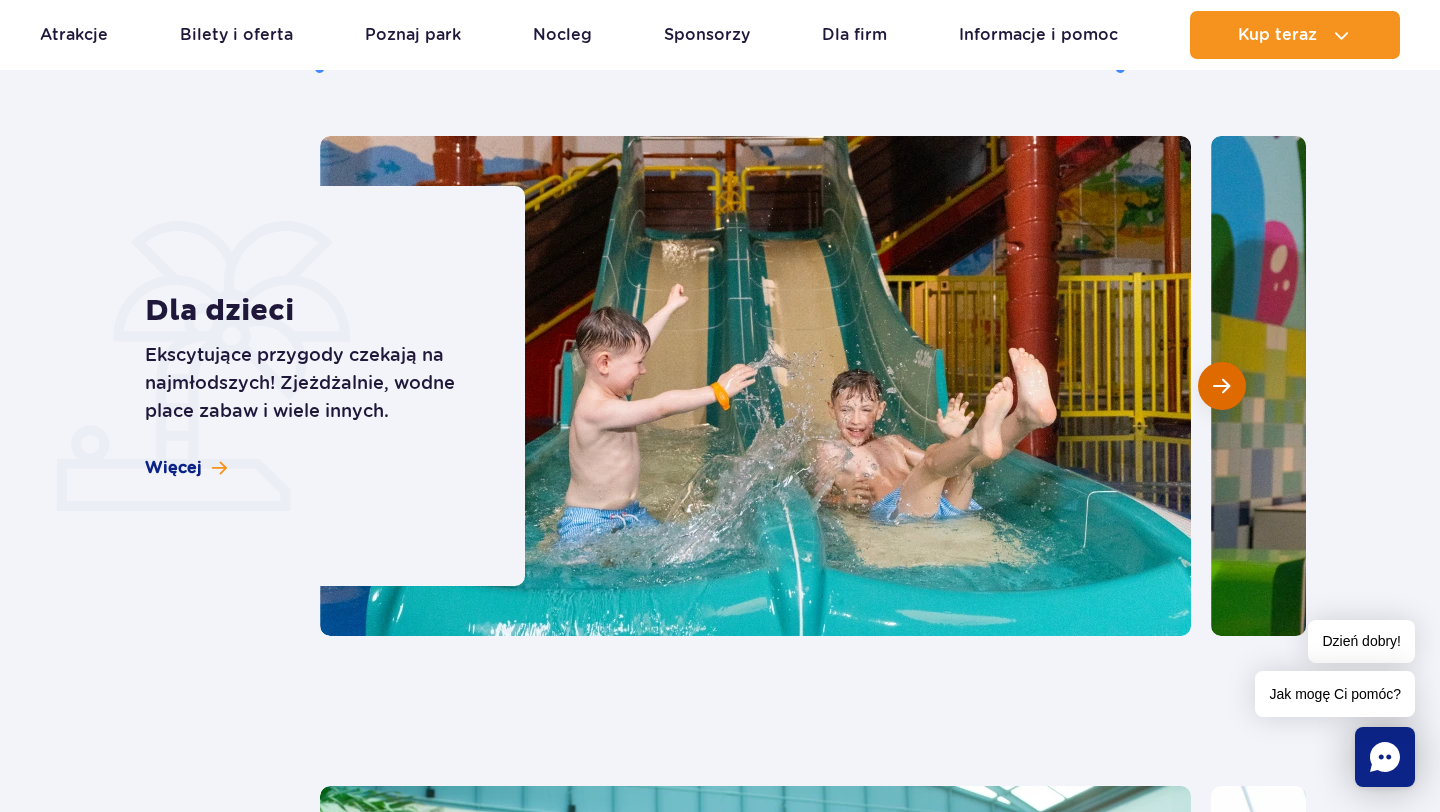 click at bounding box center [1222, 386] 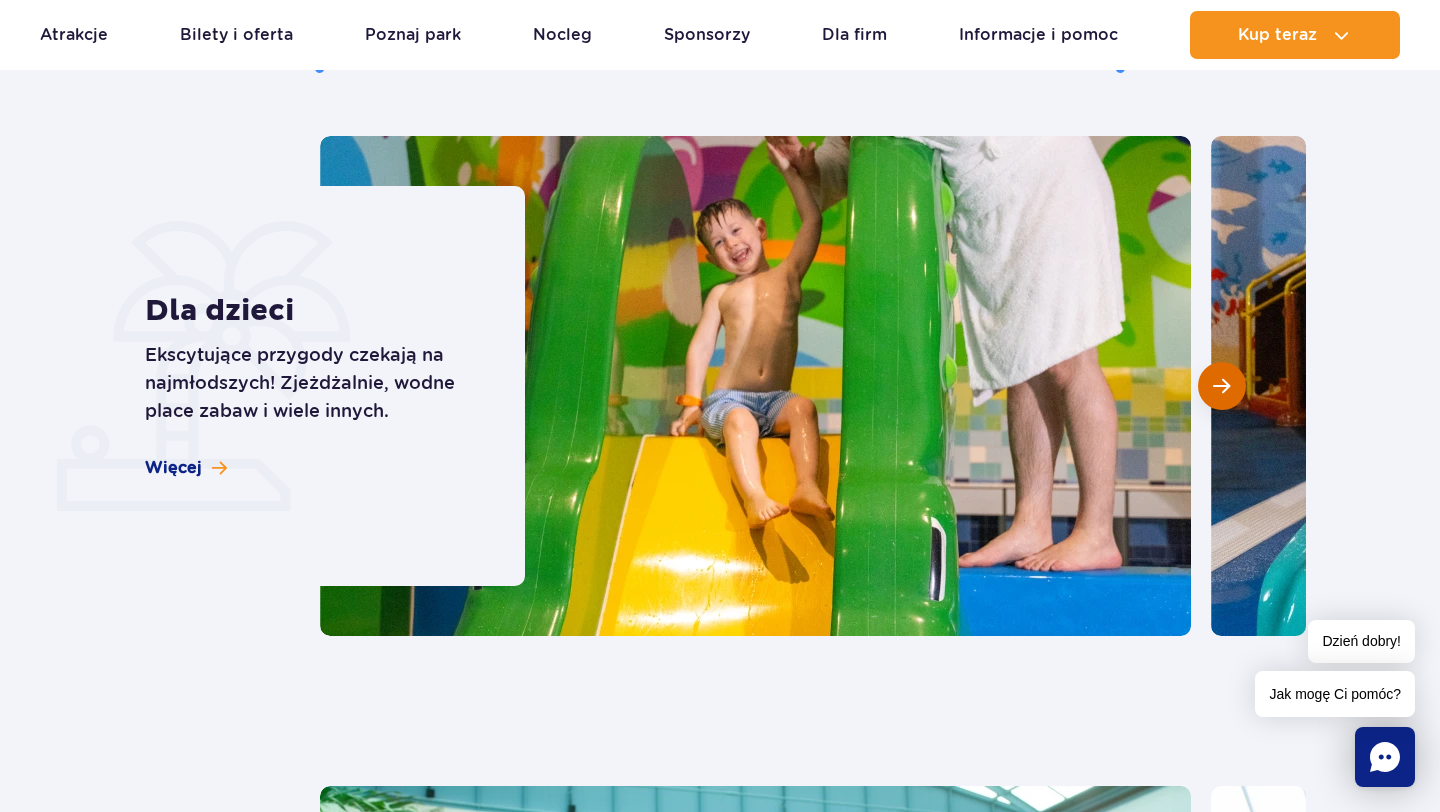 click at bounding box center (1222, 386) 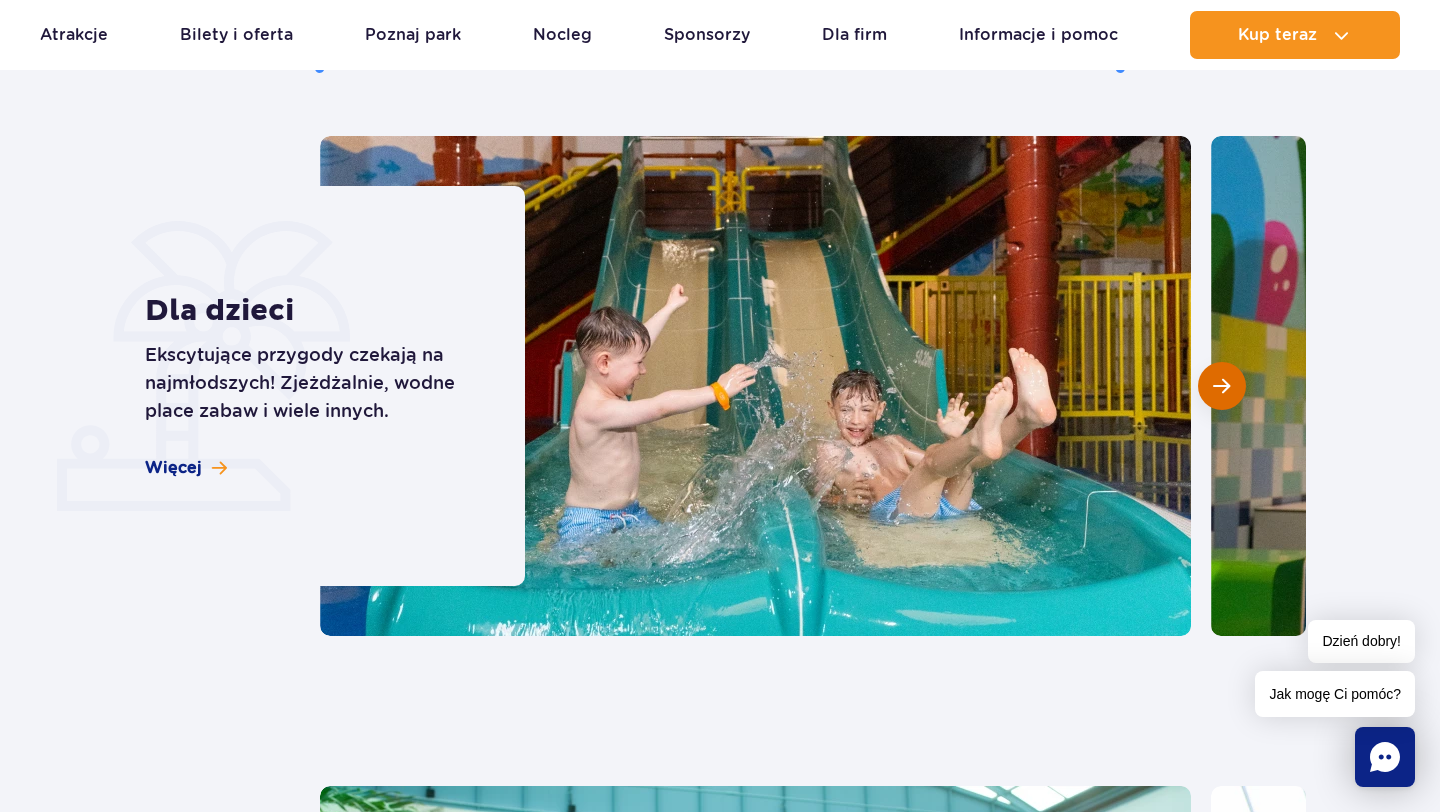 click at bounding box center [1222, 386] 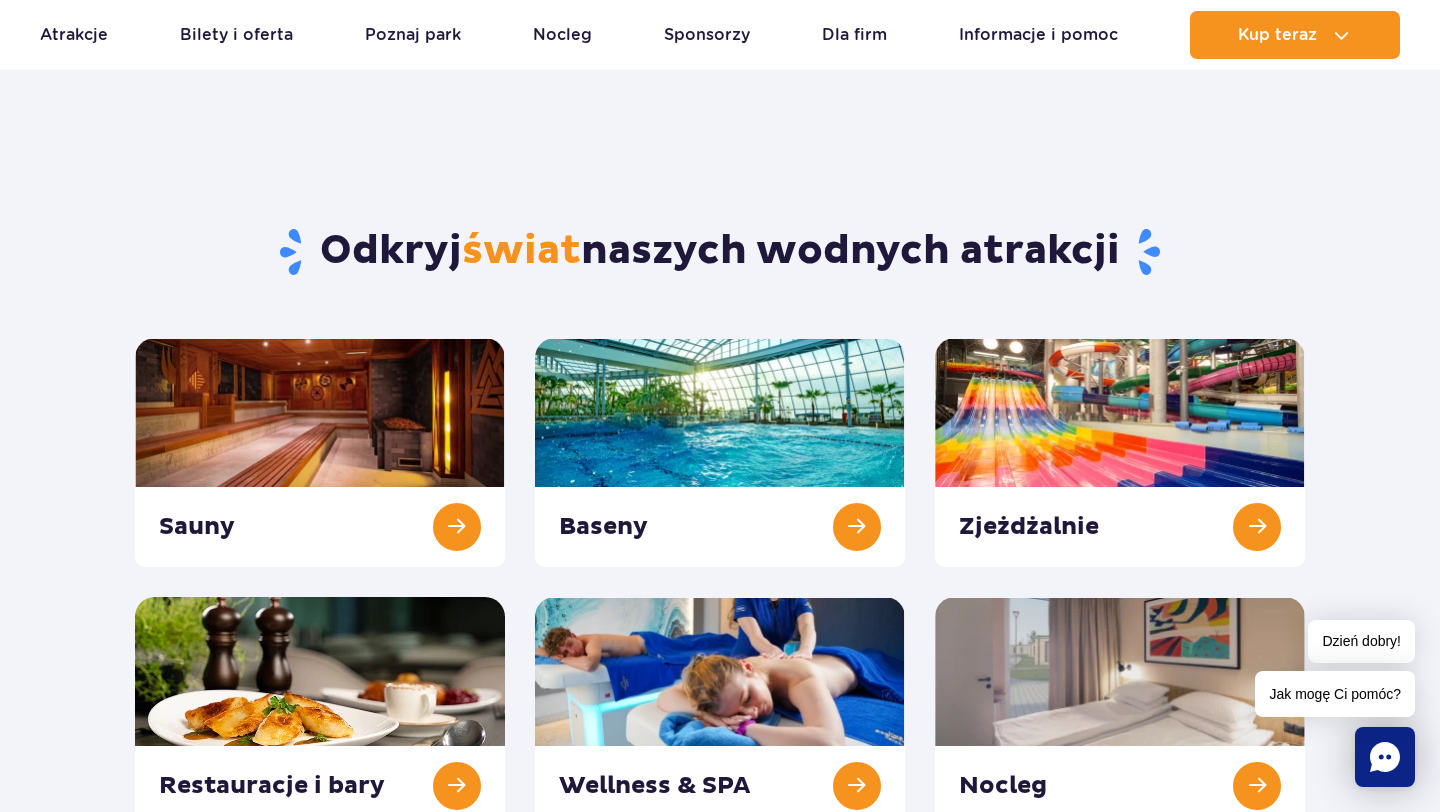 scroll, scrollTop: 0, scrollLeft: 0, axis: both 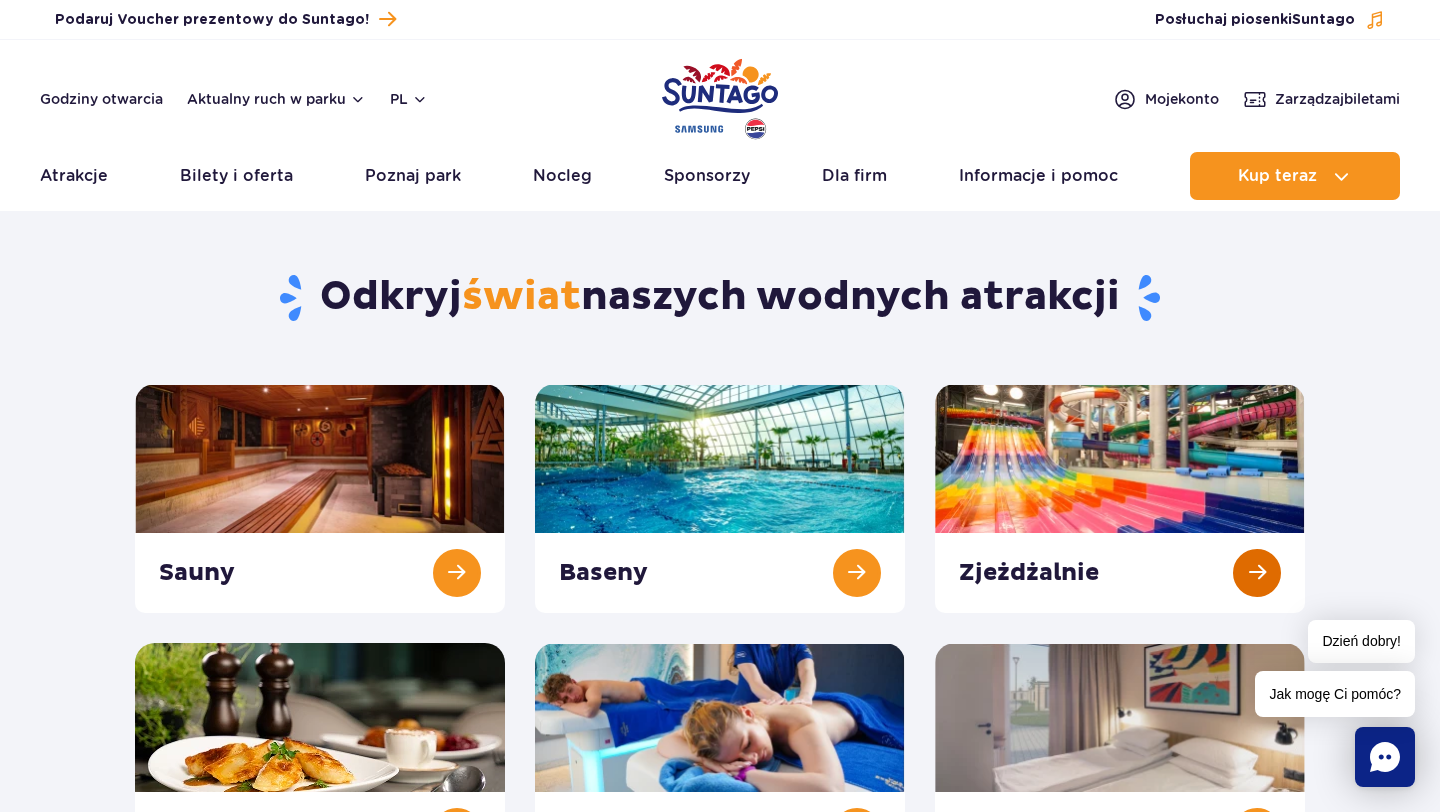 click at bounding box center [1120, 498] 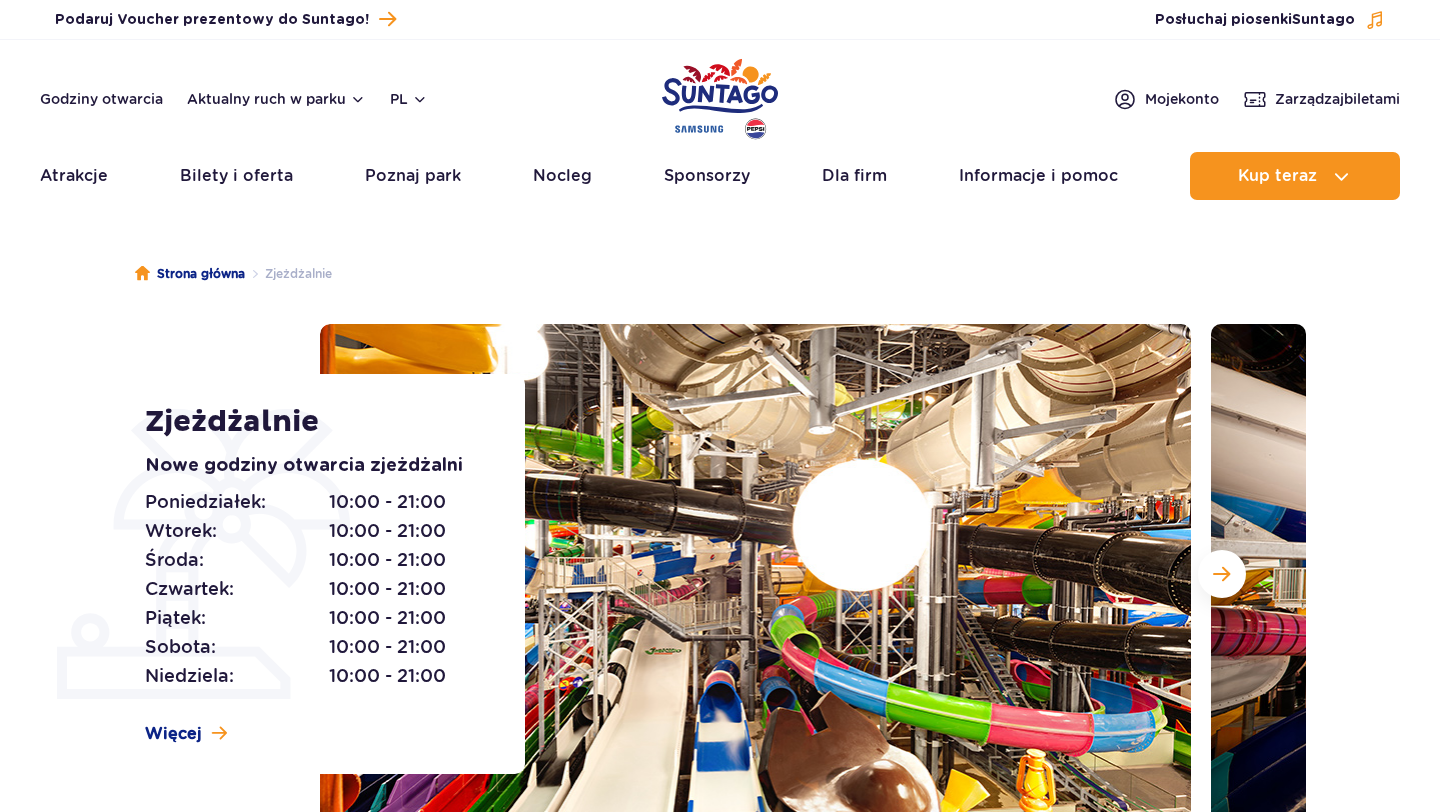 scroll, scrollTop: 0, scrollLeft: 0, axis: both 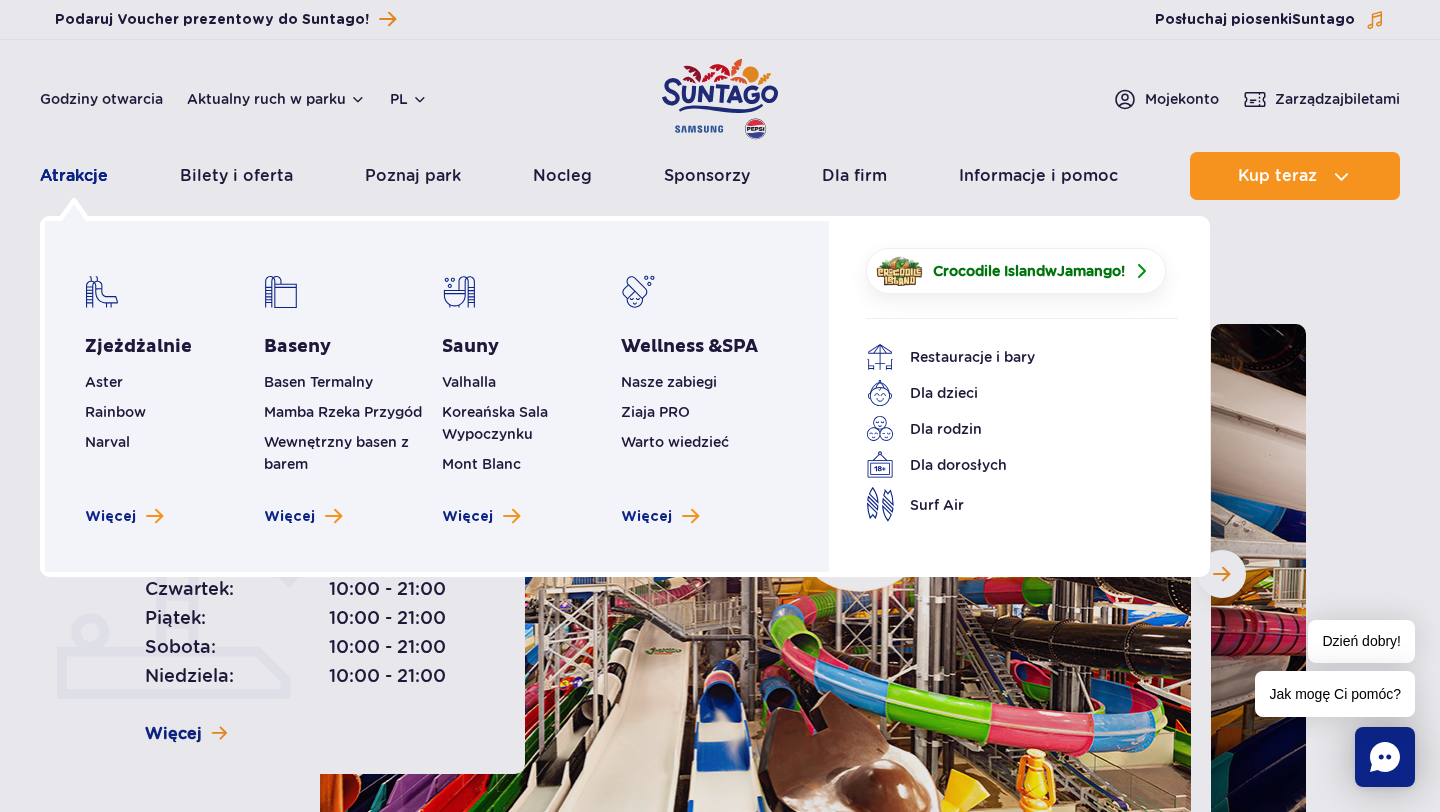 click on "Atrakcje" at bounding box center [74, 176] 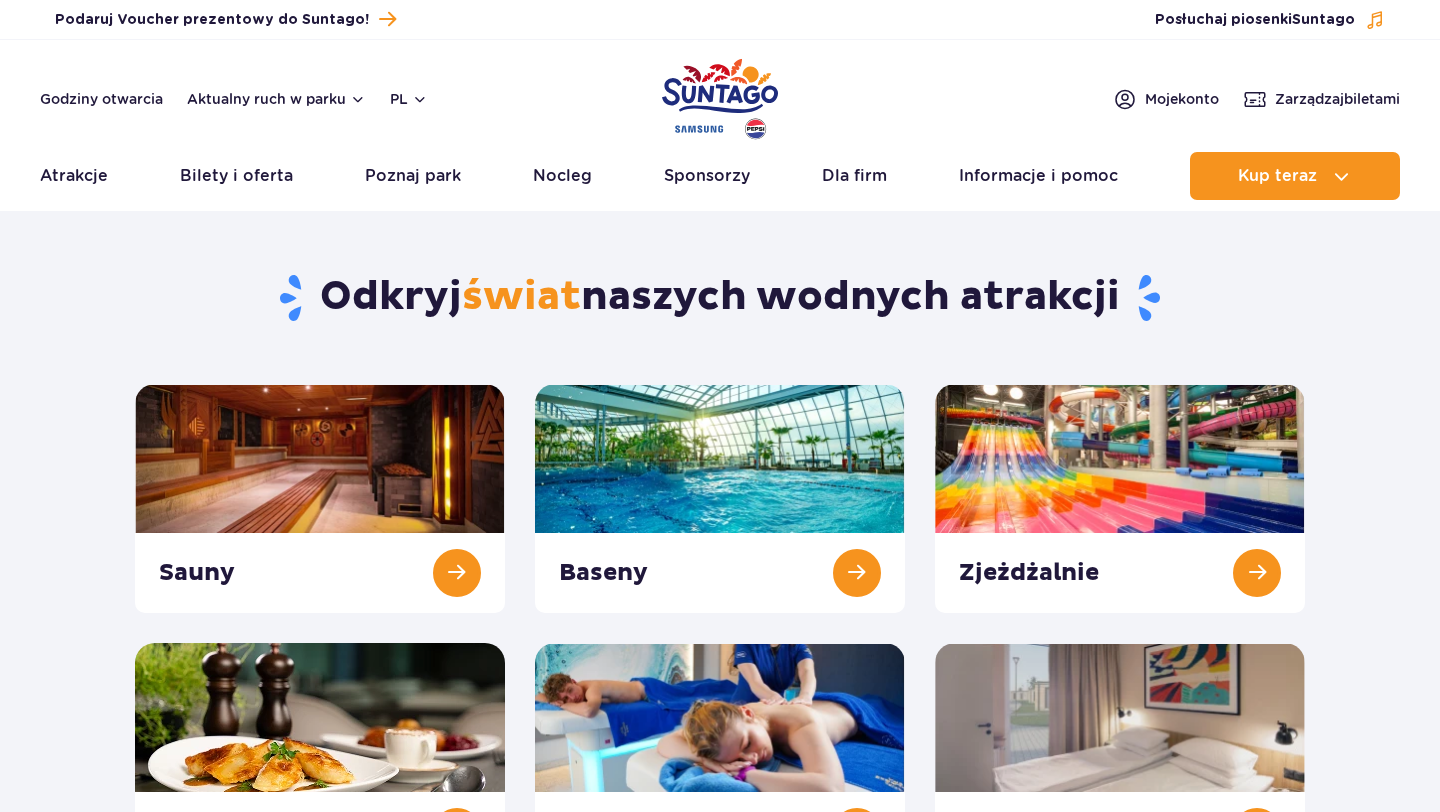scroll, scrollTop: 0, scrollLeft: 0, axis: both 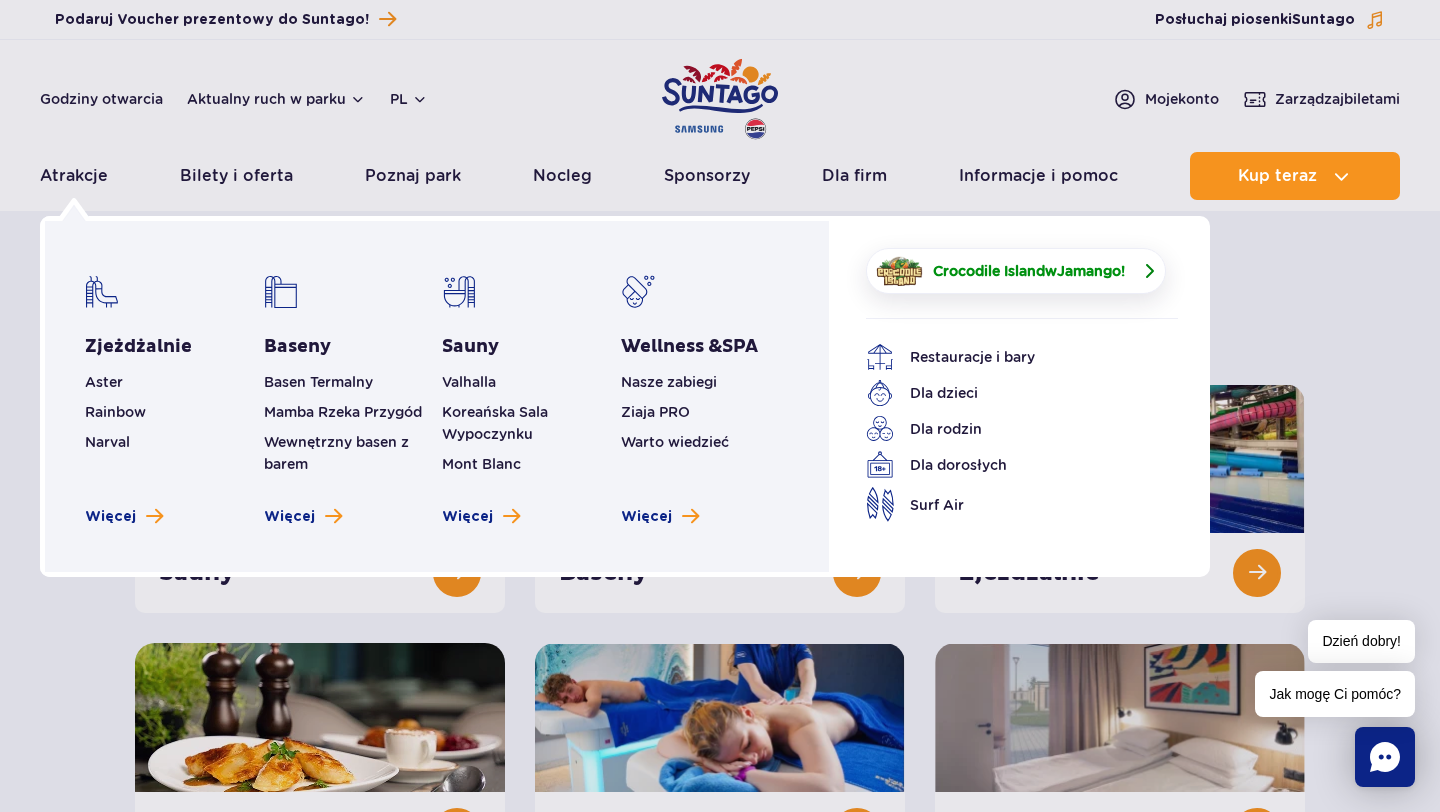 click on "Crocodile Island" at bounding box center (989, 271) 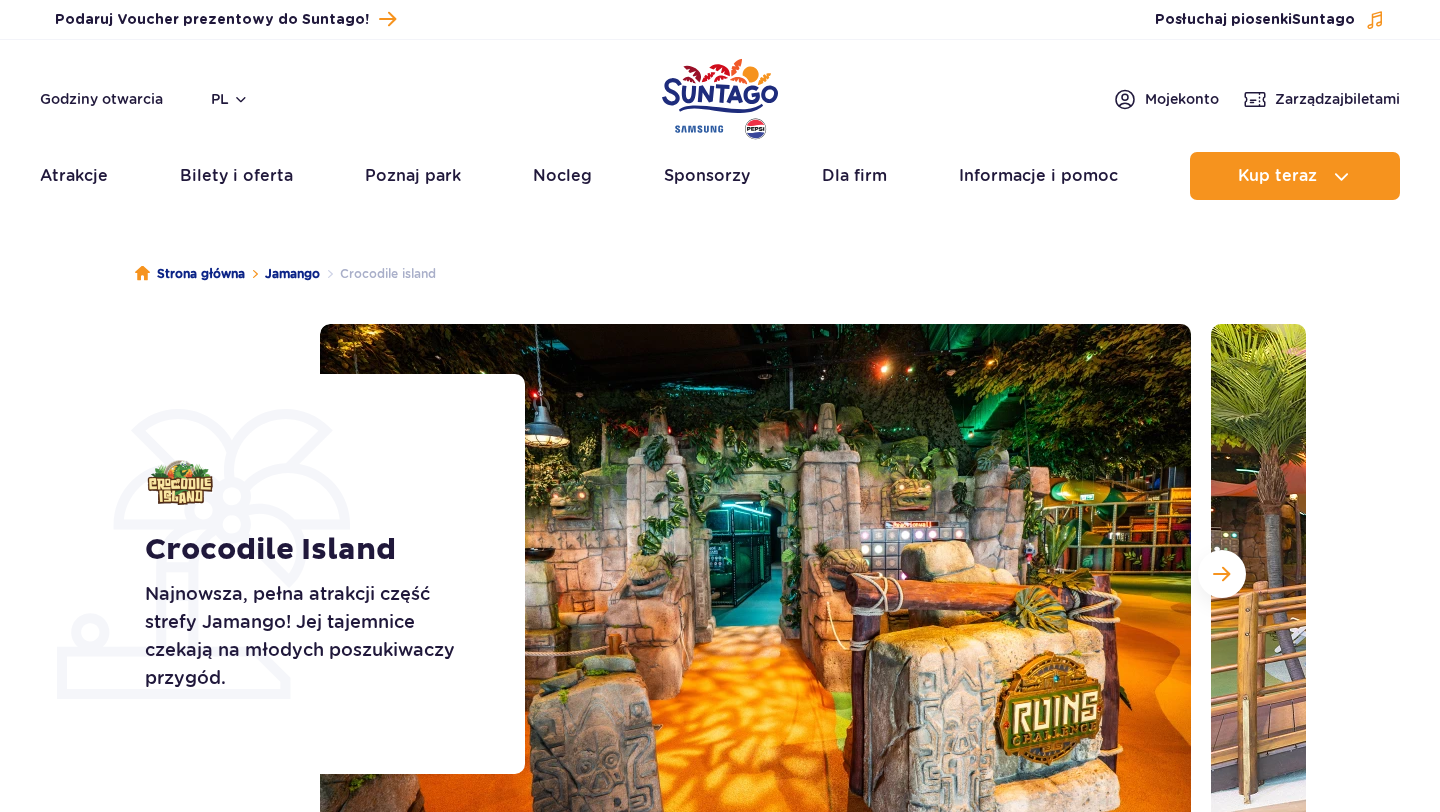 scroll, scrollTop: 0, scrollLeft: 0, axis: both 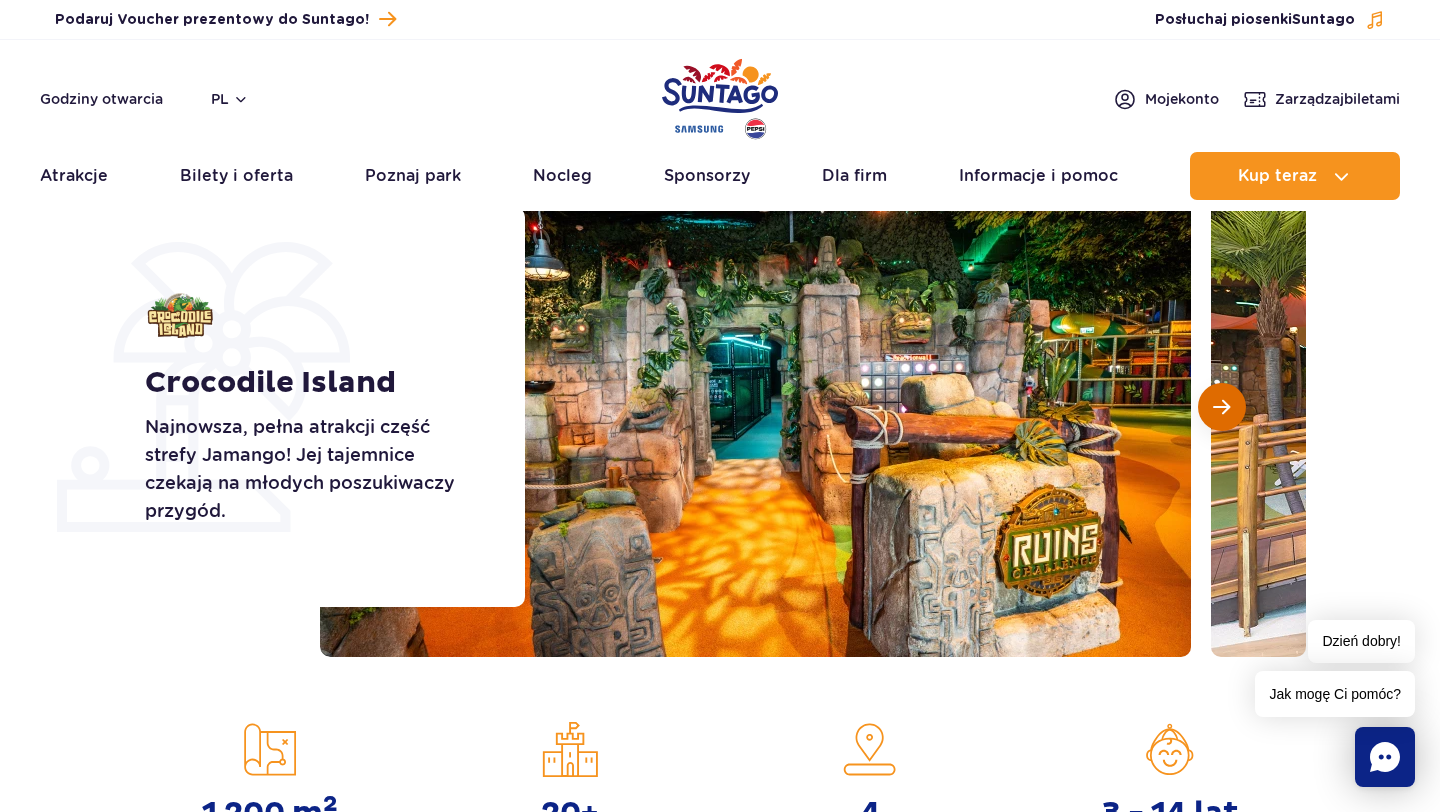 click at bounding box center [1222, 407] 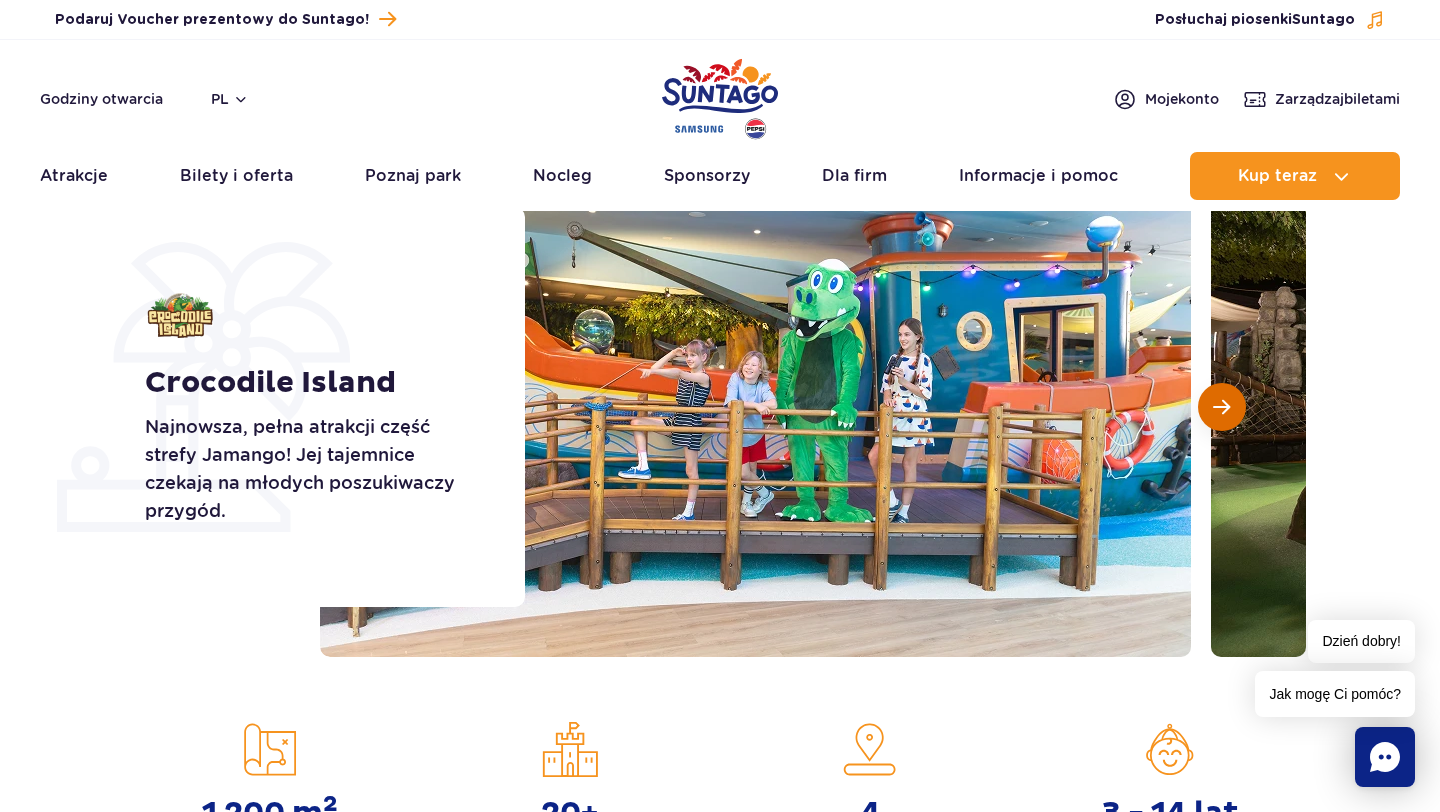 click at bounding box center (1222, 407) 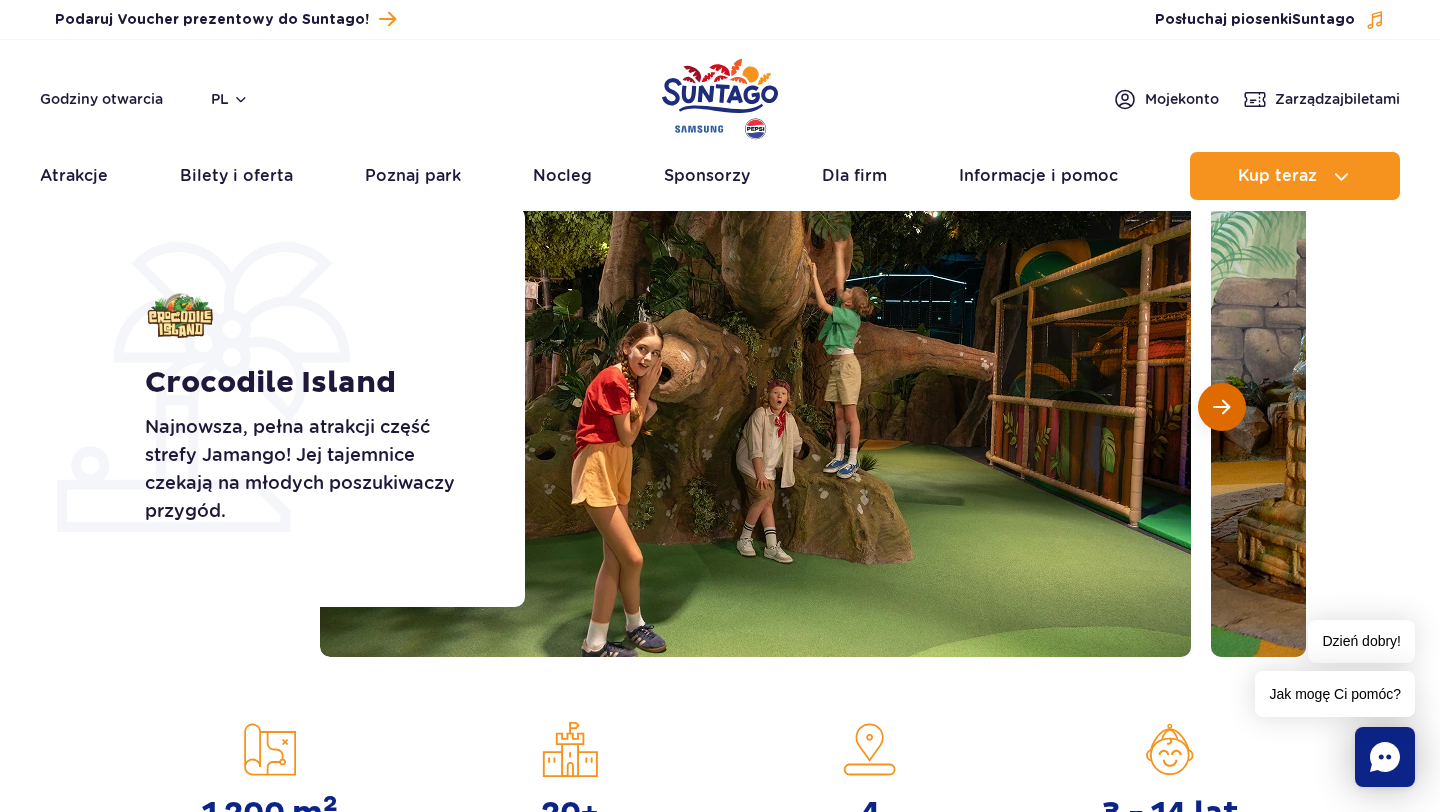 click at bounding box center (1222, 407) 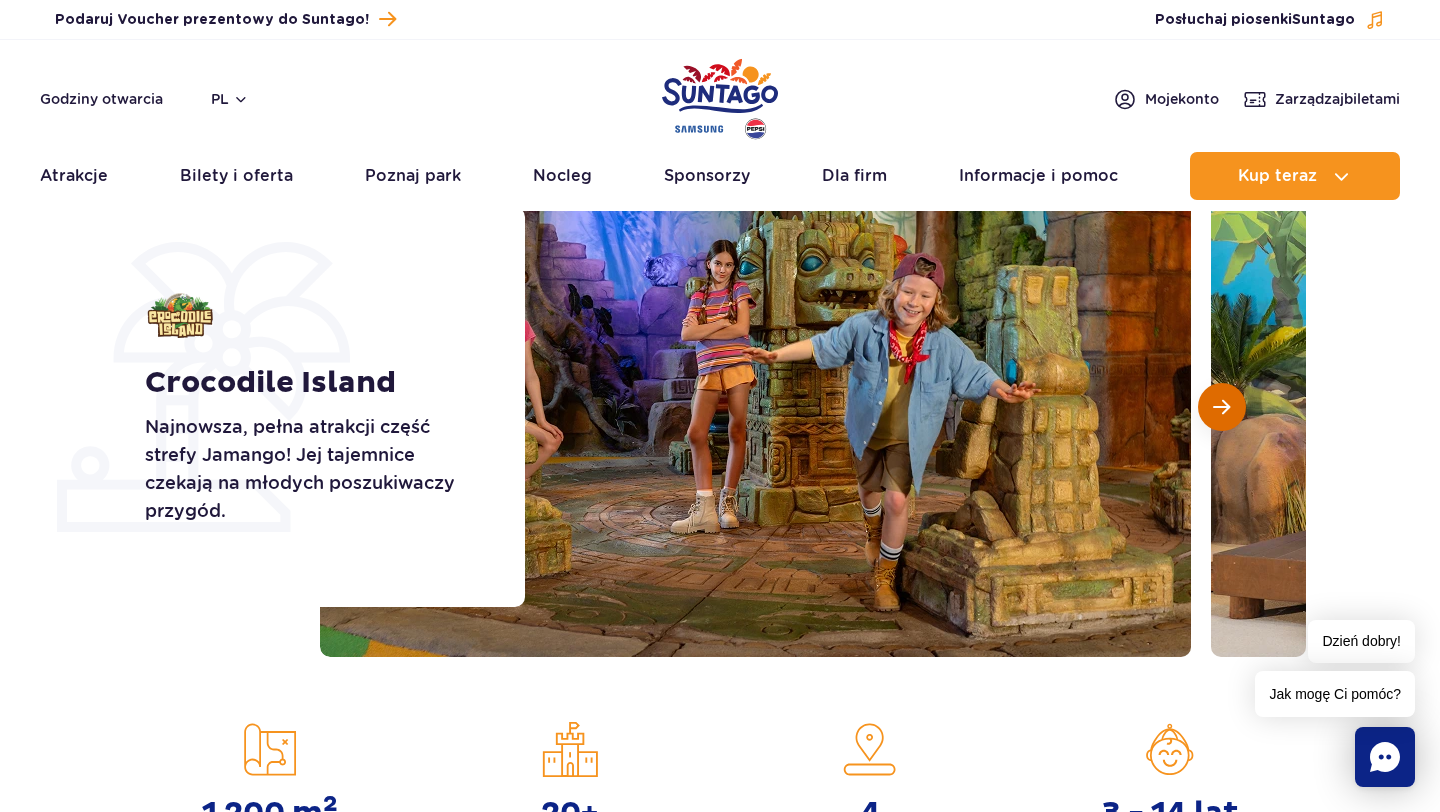 click at bounding box center [1222, 407] 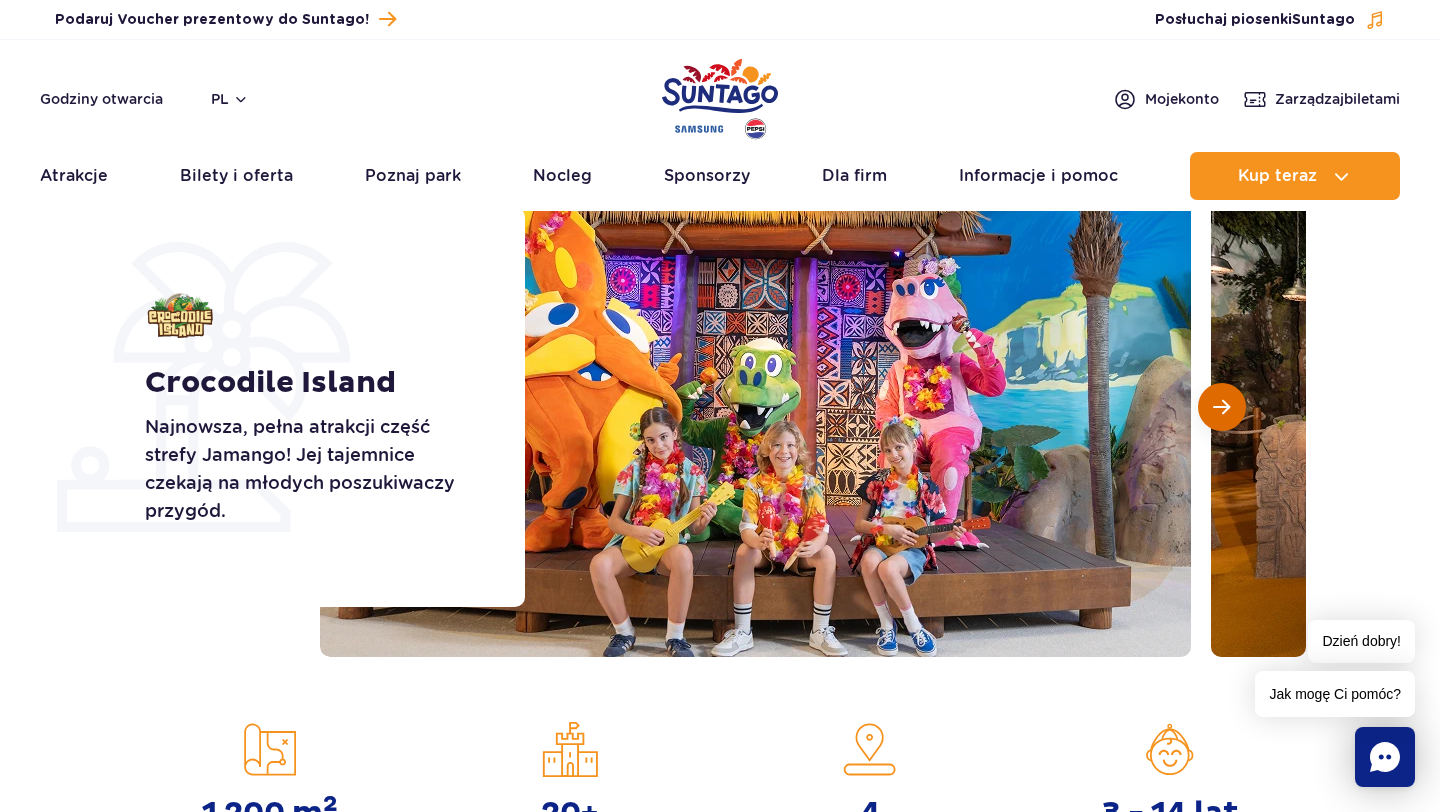 click at bounding box center (1222, 407) 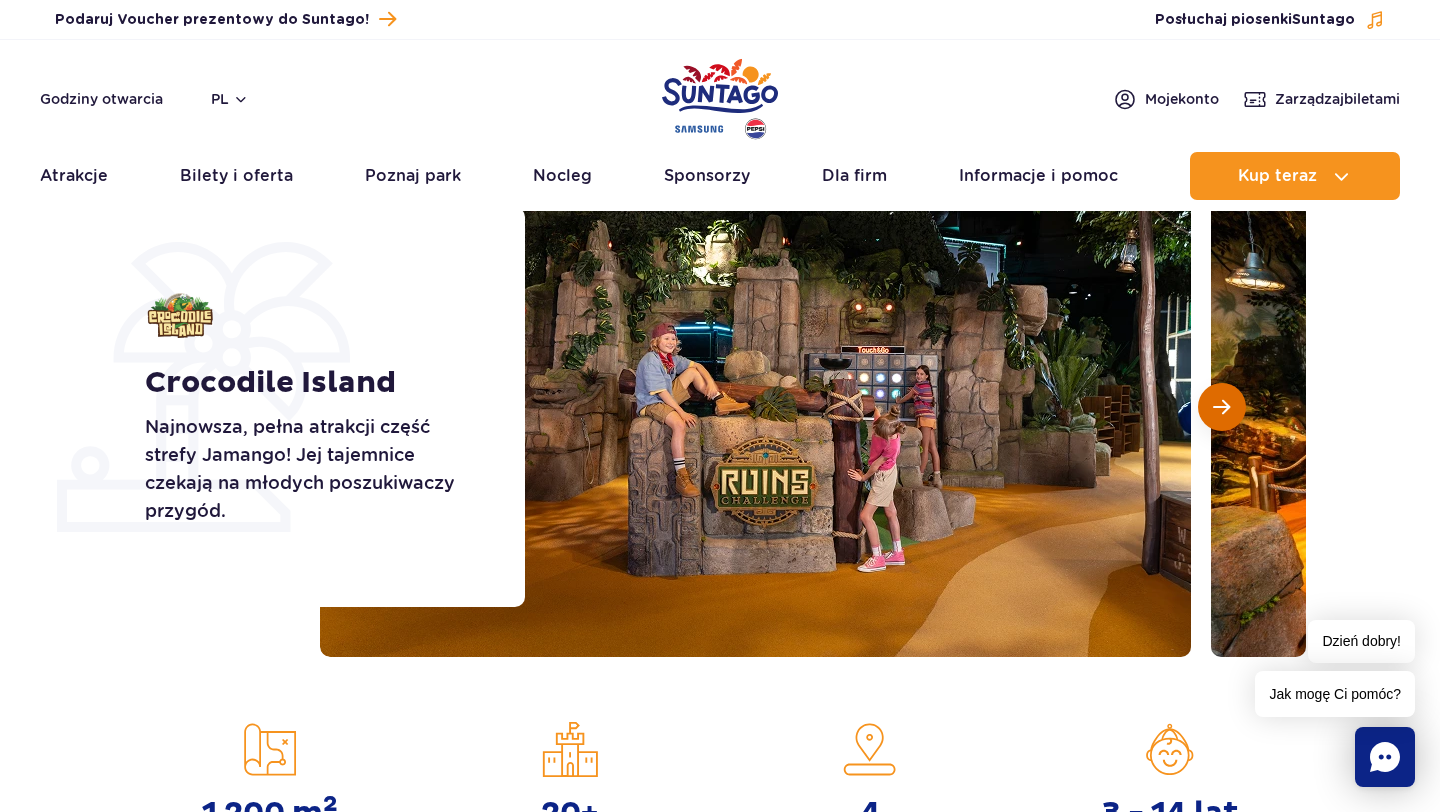 click at bounding box center (1222, 407) 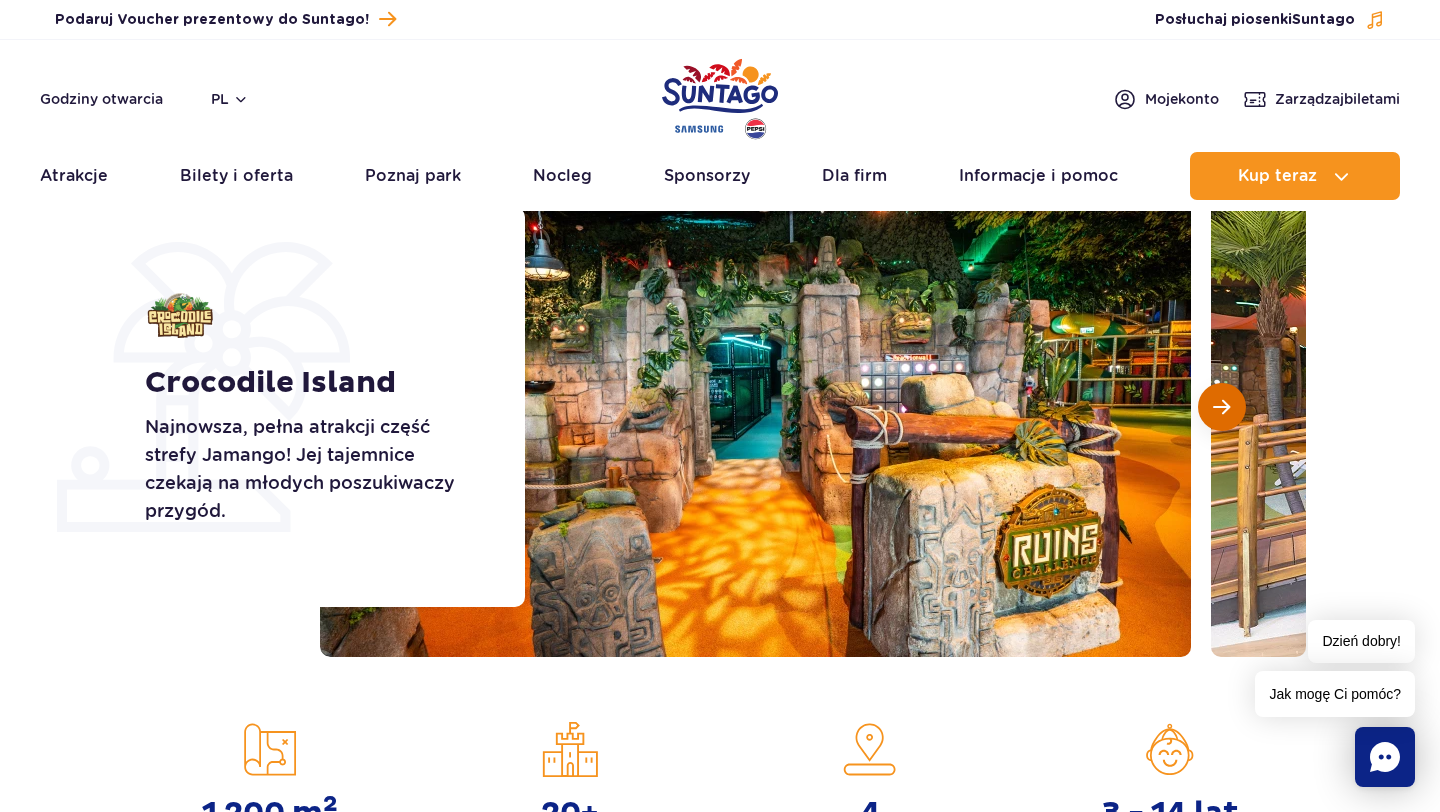 click at bounding box center [1222, 407] 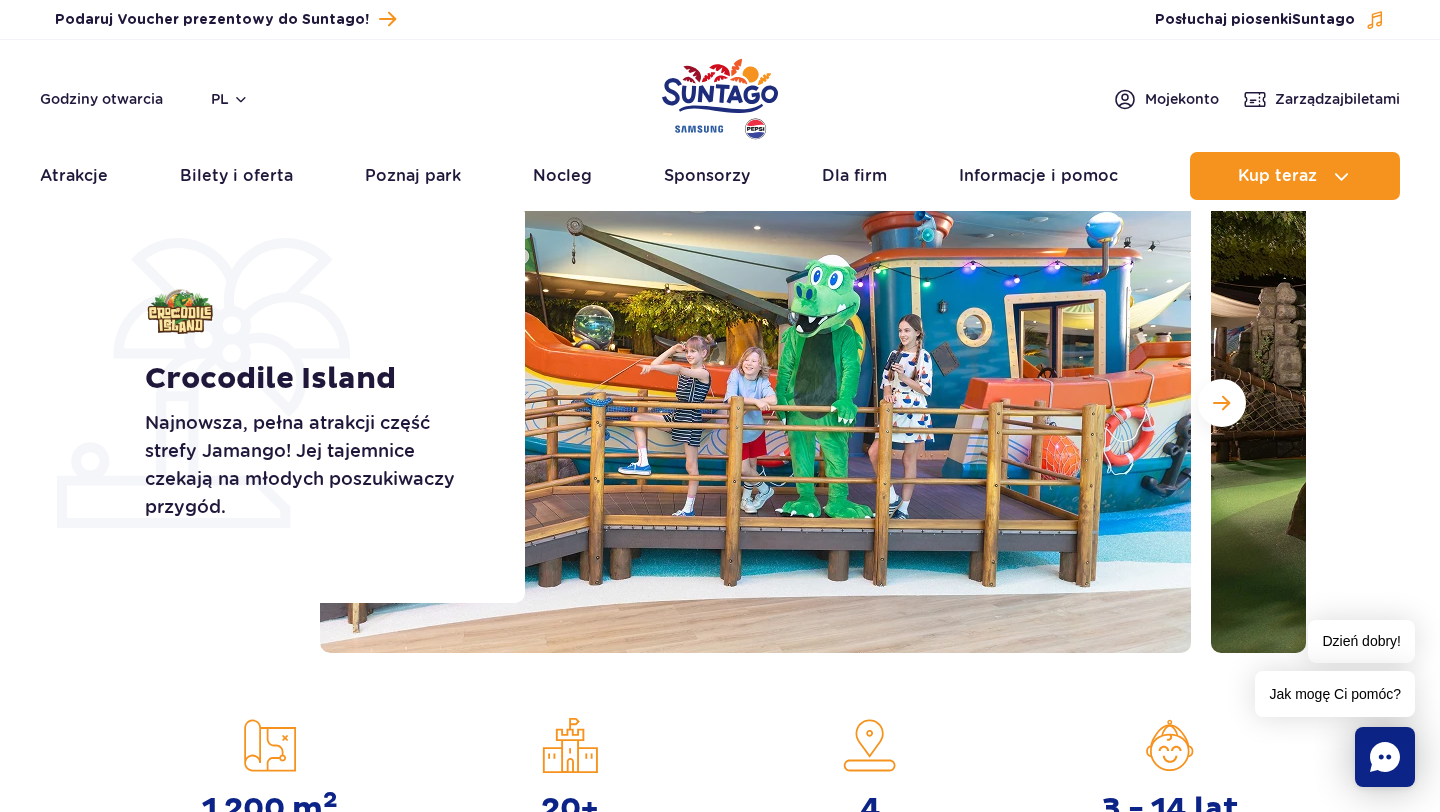 scroll, scrollTop: 251, scrollLeft: 0, axis: vertical 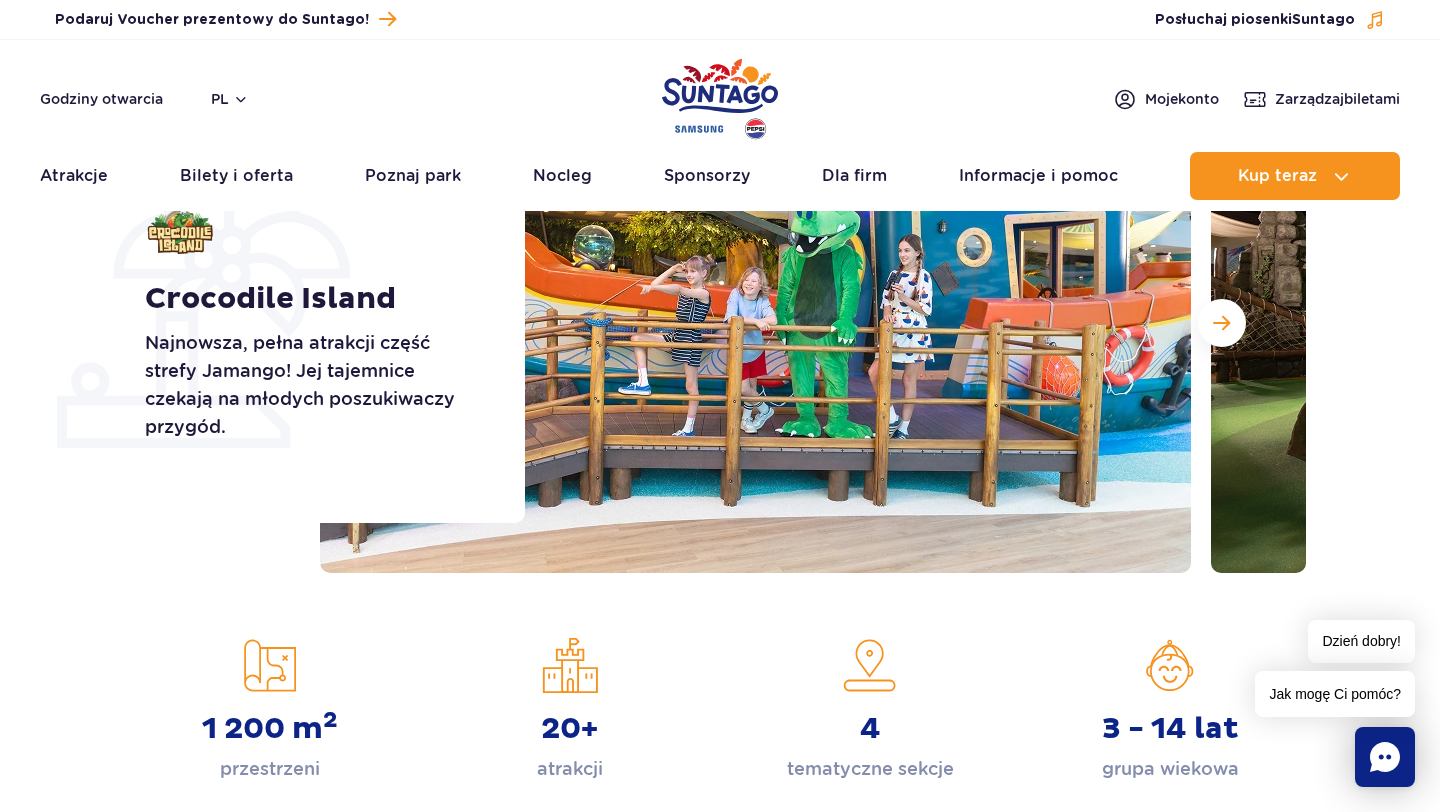 click 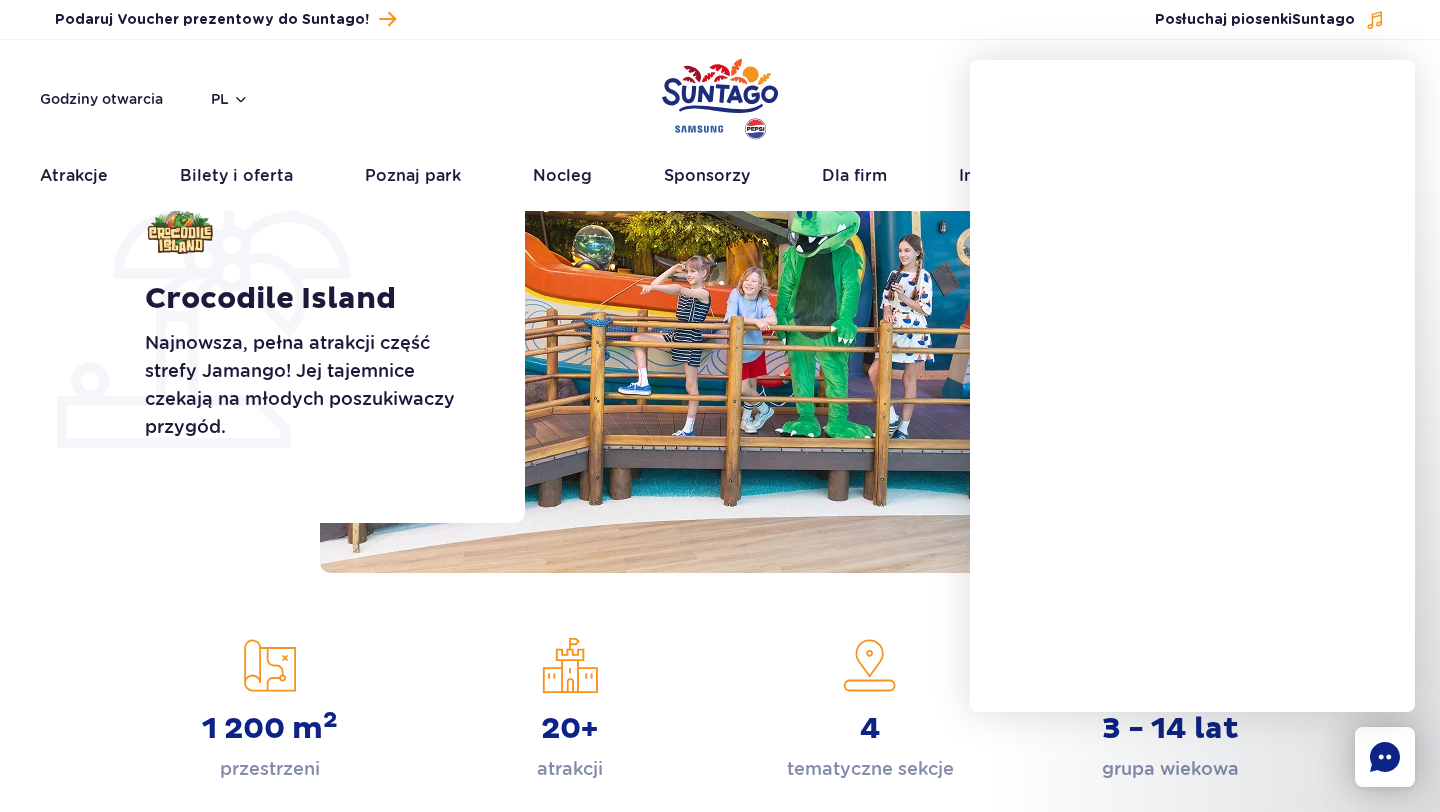 click on "Godziny otwarcia
pl
PL
EN
UA
Moje  konto
Zarządzaj  biletami
Aktualny ruch w parku
Atrakcje
Zjeżdżalnie
Aster
Rainbow Narval Więcej !" at bounding box center [720, 125] 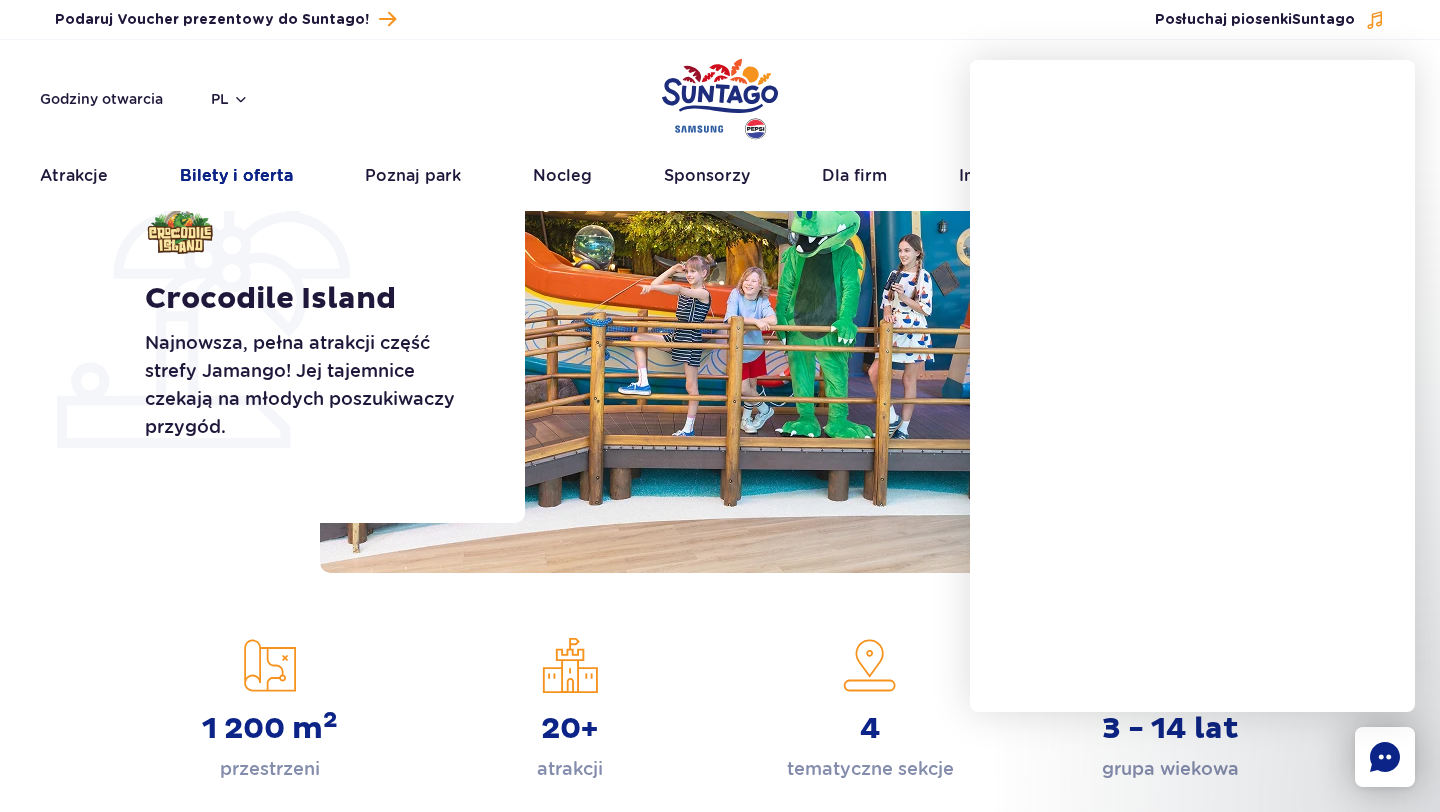 click on "Bilety i oferta" at bounding box center [236, 176] 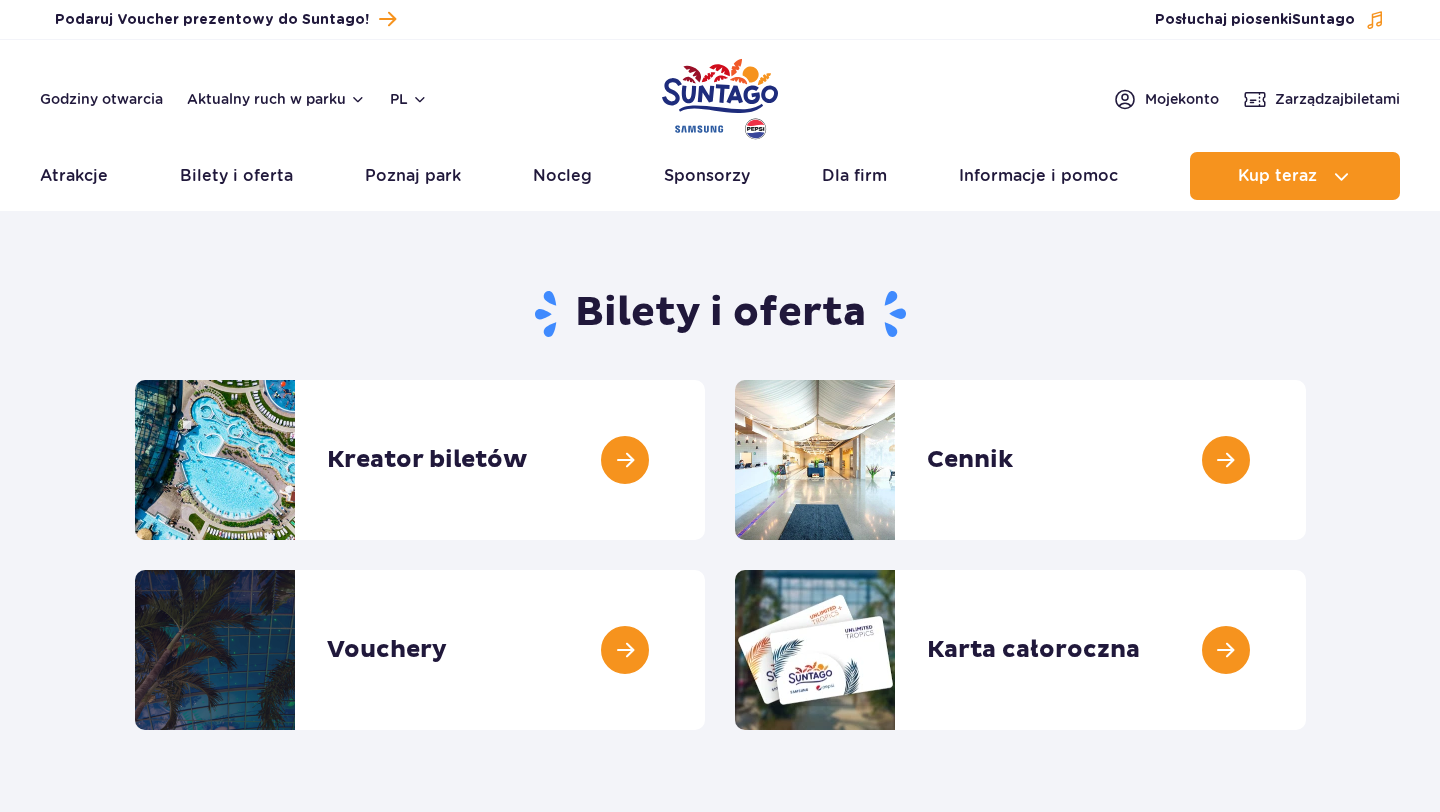 scroll, scrollTop: 0, scrollLeft: 0, axis: both 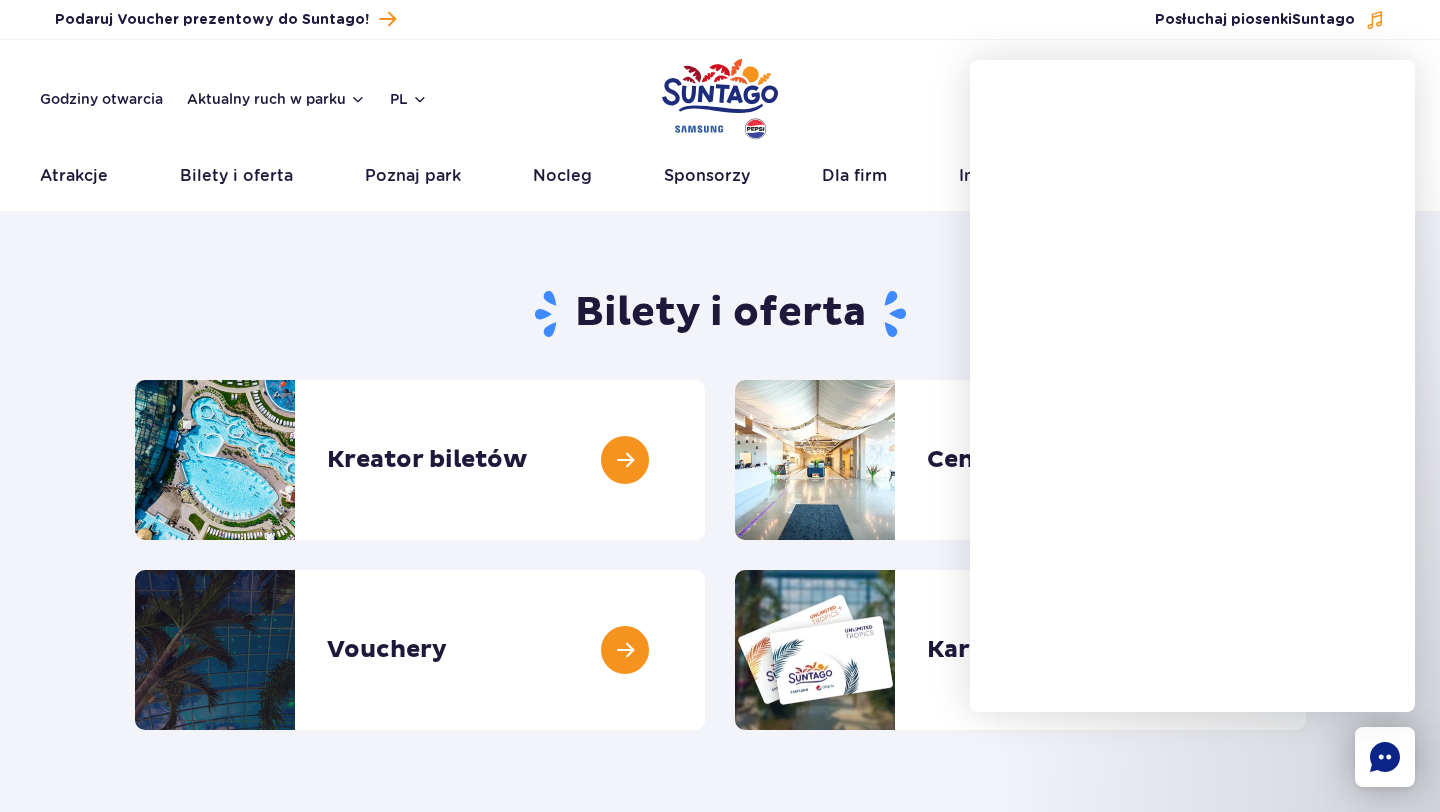 click on "Godziny otwarcia
Aktualny ruch w parku
pl
PL
EN
UA
Moje  konto
Zarządzaj  biletami
Aktualny ruch w parku
Atrakcje
Zjeżdżalnie
Aster
SPA" at bounding box center (720, 125) 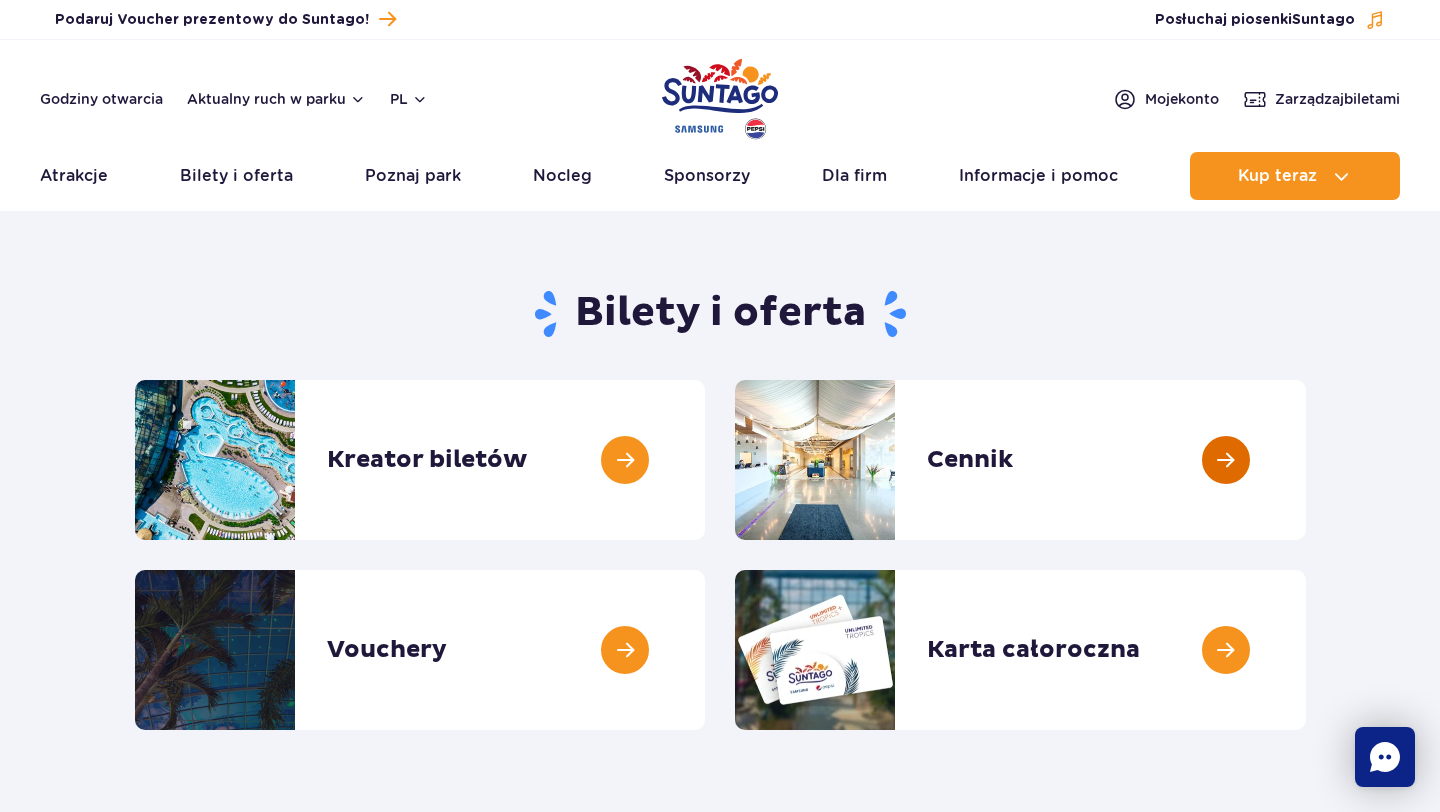 click at bounding box center (1306, 460) 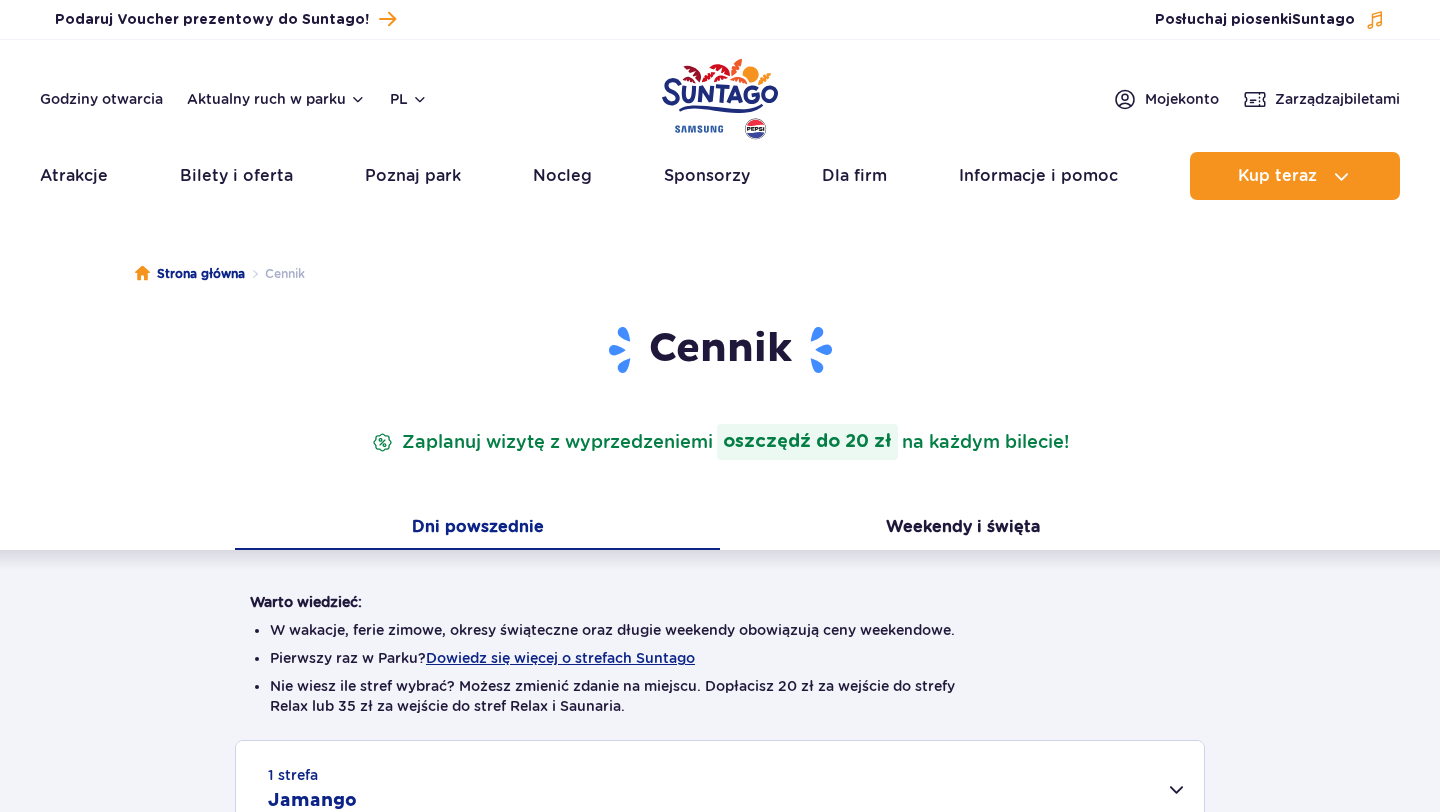 scroll, scrollTop: 0, scrollLeft: 0, axis: both 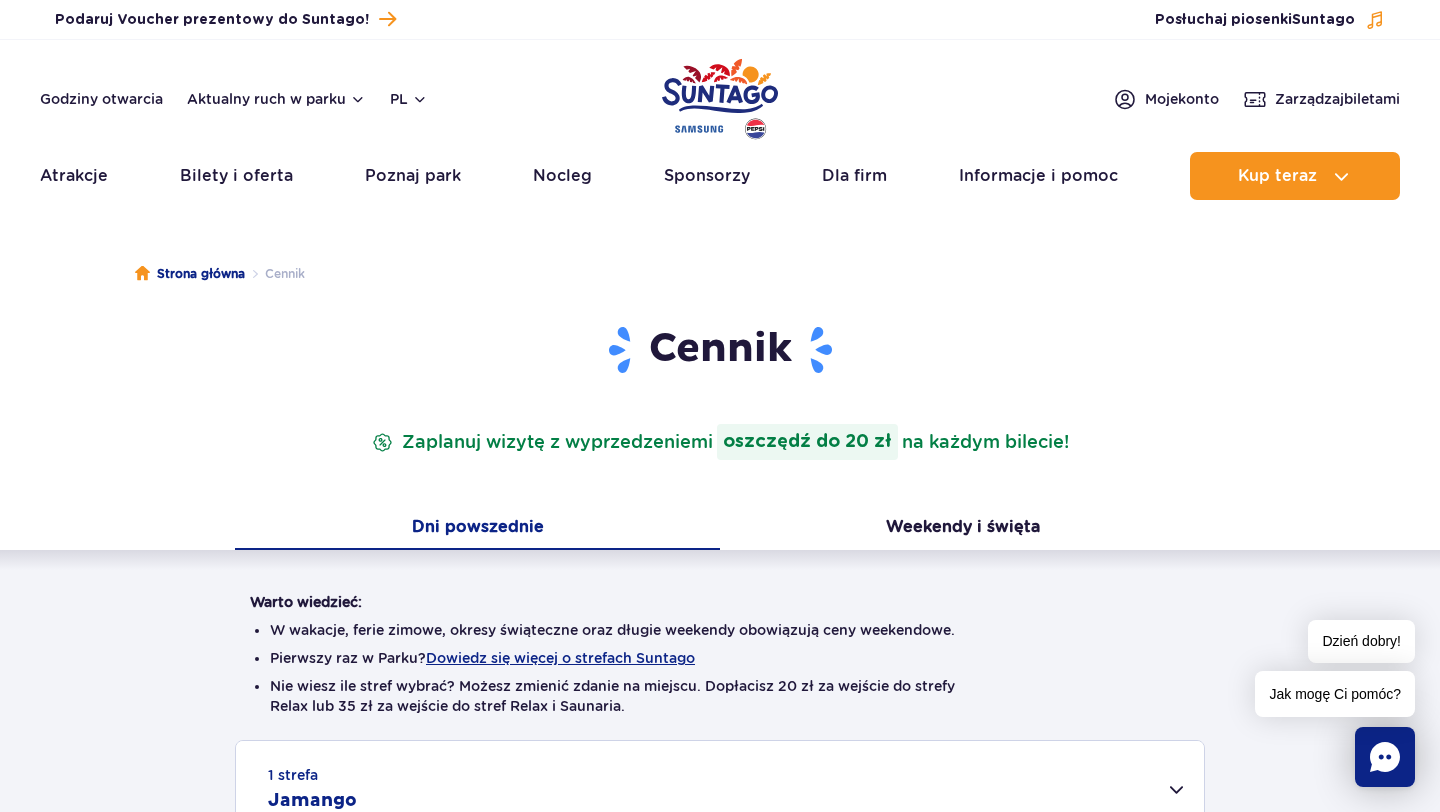 click at bounding box center [720, 99] 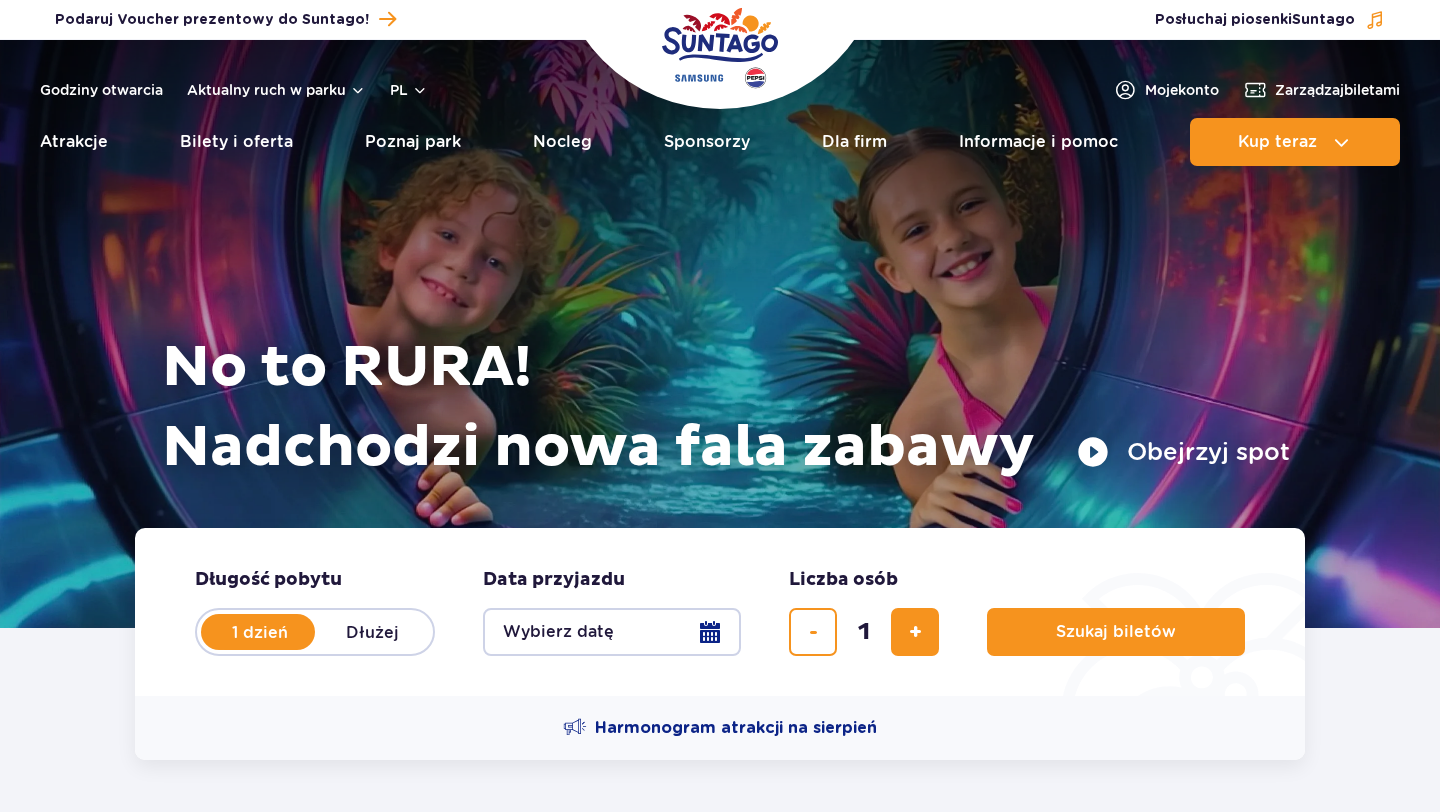 scroll, scrollTop: 0, scrollLeft: 0, axis: both 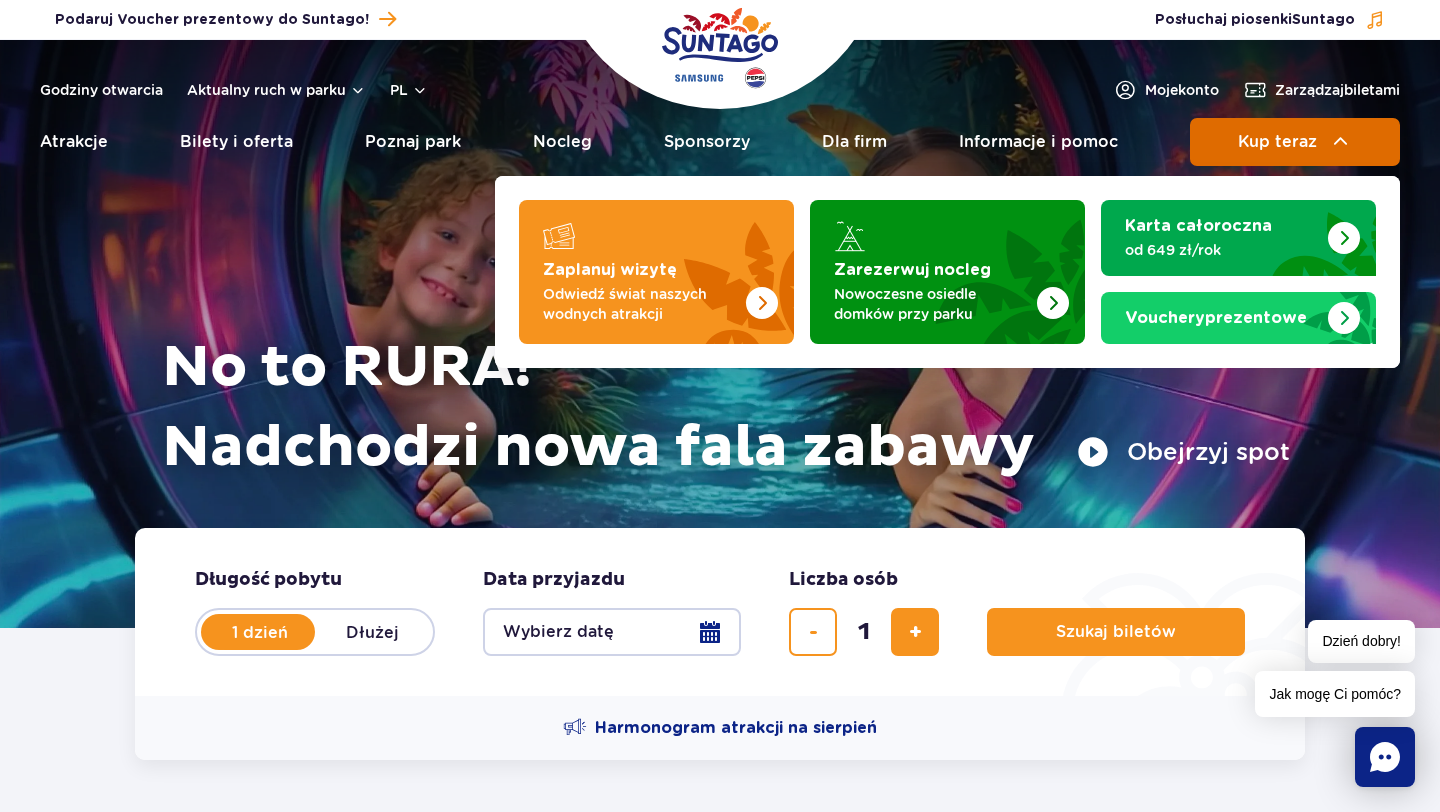 click on "Kup teraz" at bounding box center [1295, 142] 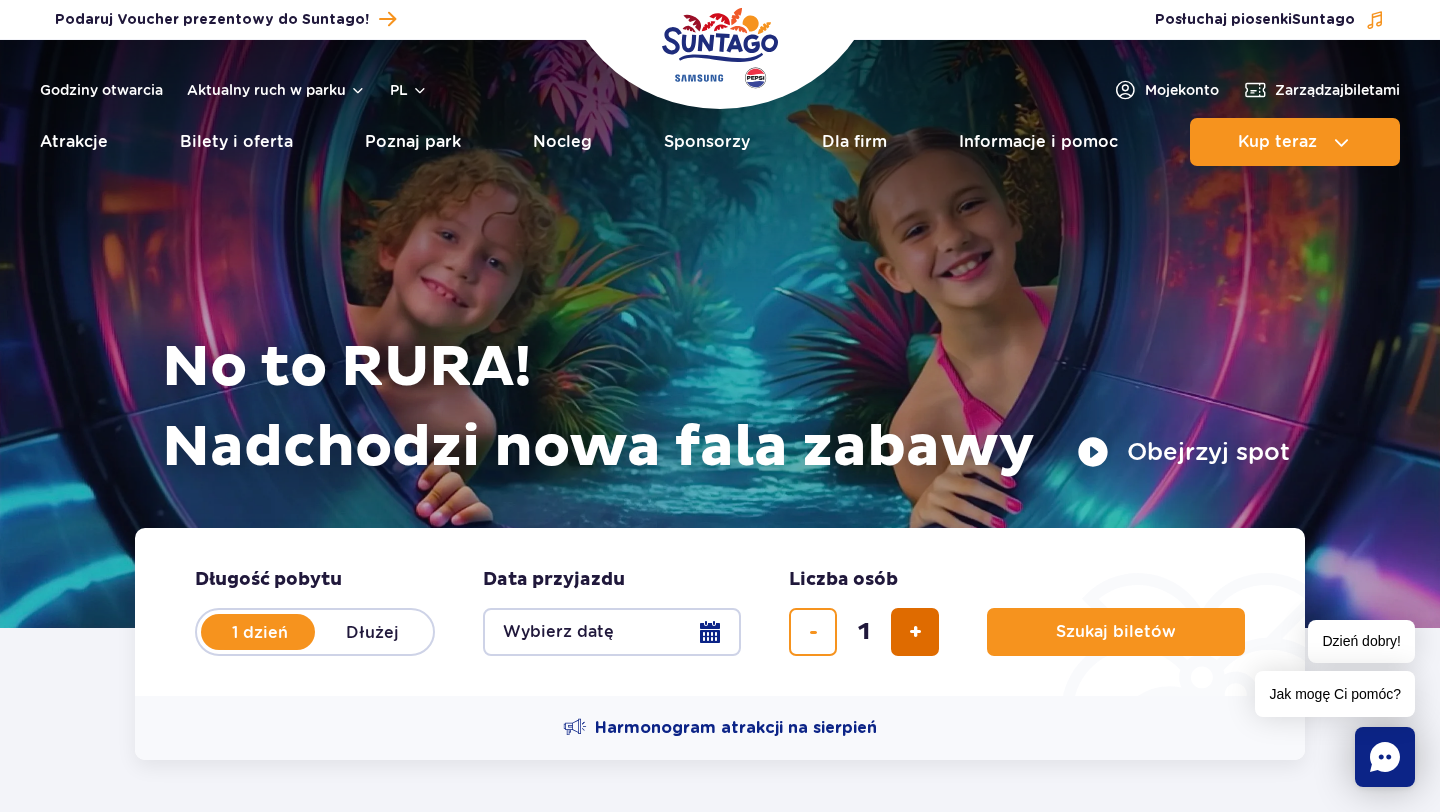 click at bounding box center (915, 632) 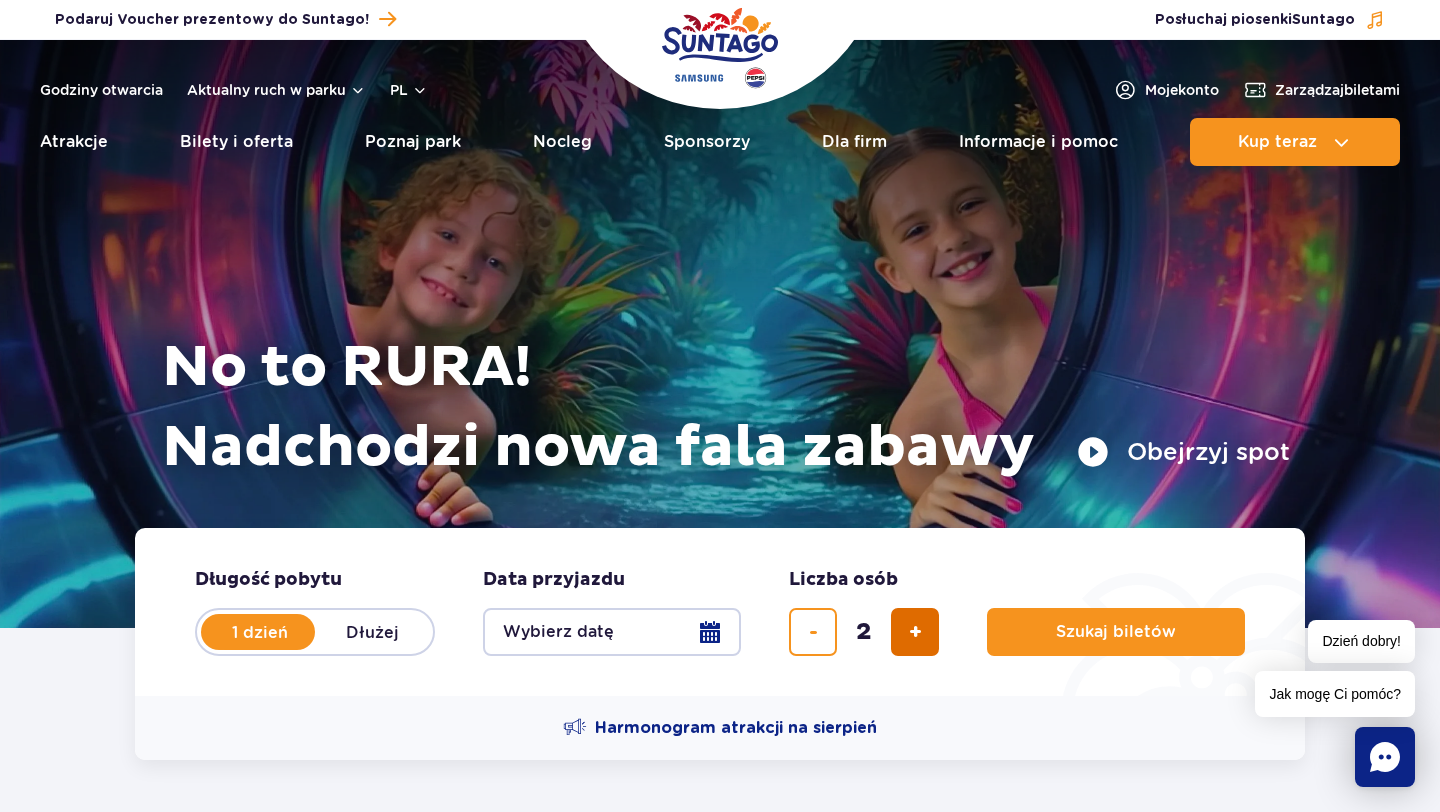 click at bounding box center (915, 632) 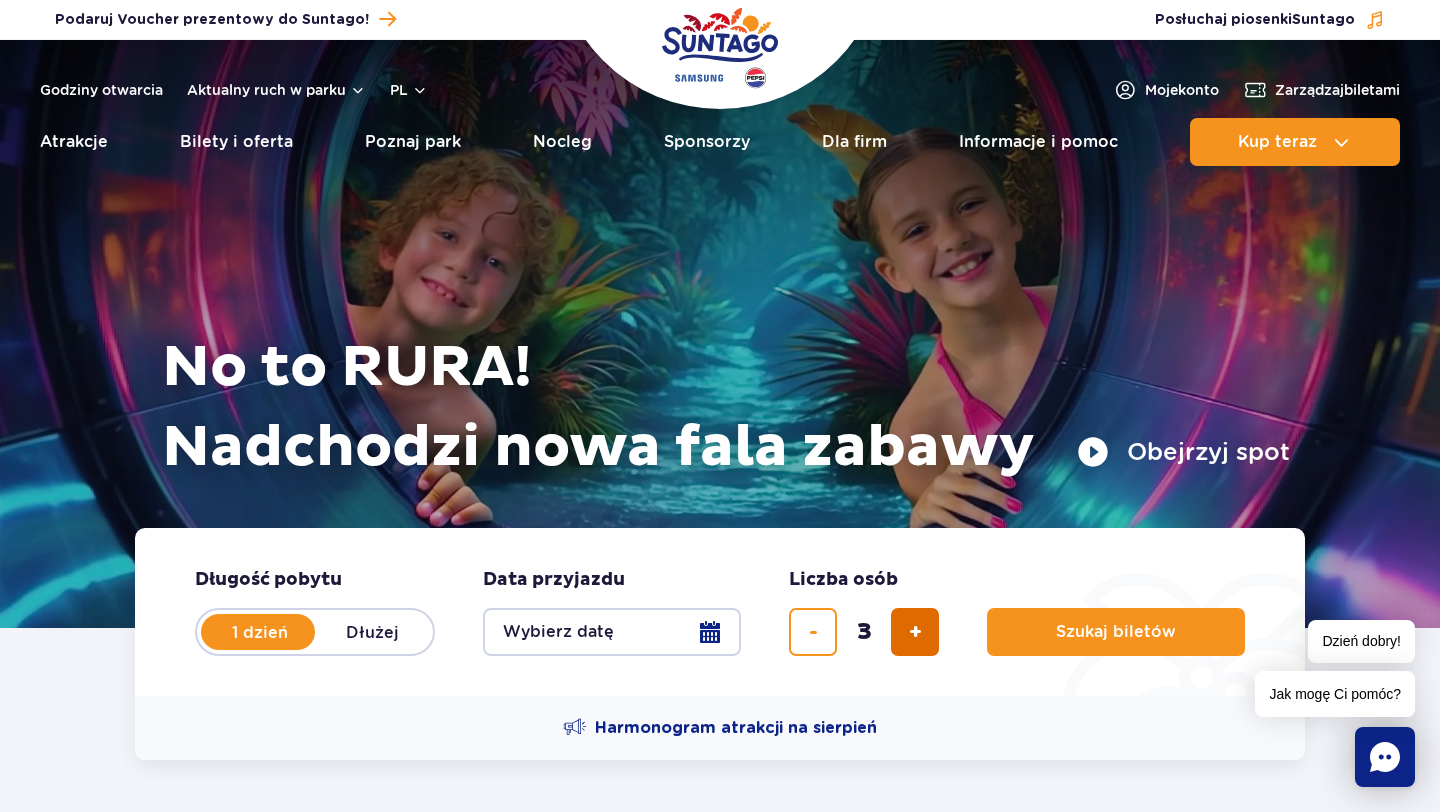 click at bounding box center (915, 632) 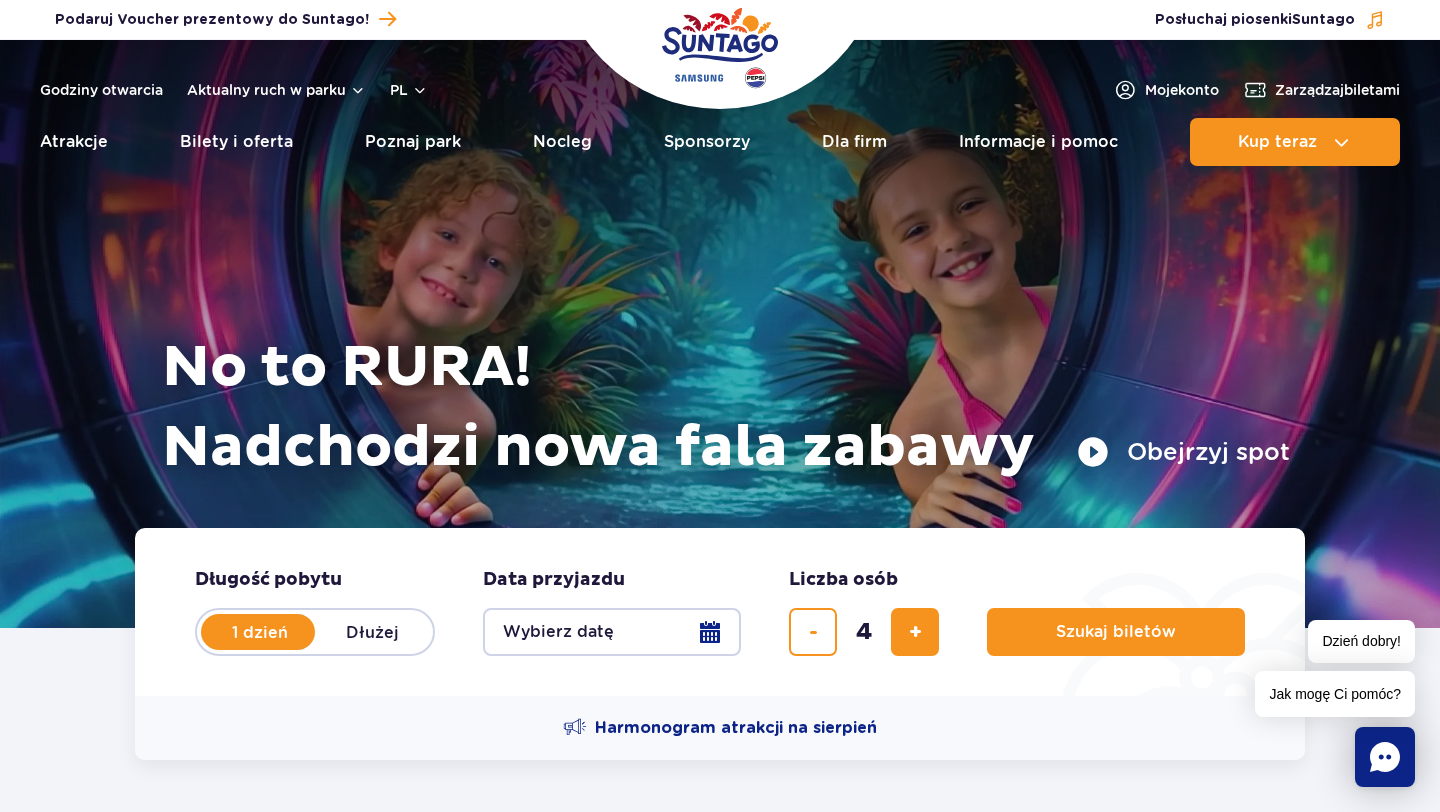 click on "Długość pobytu długość pobytu w hero 1 dzień Dłużej Data przyjazdu data przyjazdu w hero Wybierz datę Liczba osób Liczba osób w hero 4 Szukaj biletów" at bounding box center (720, 612) 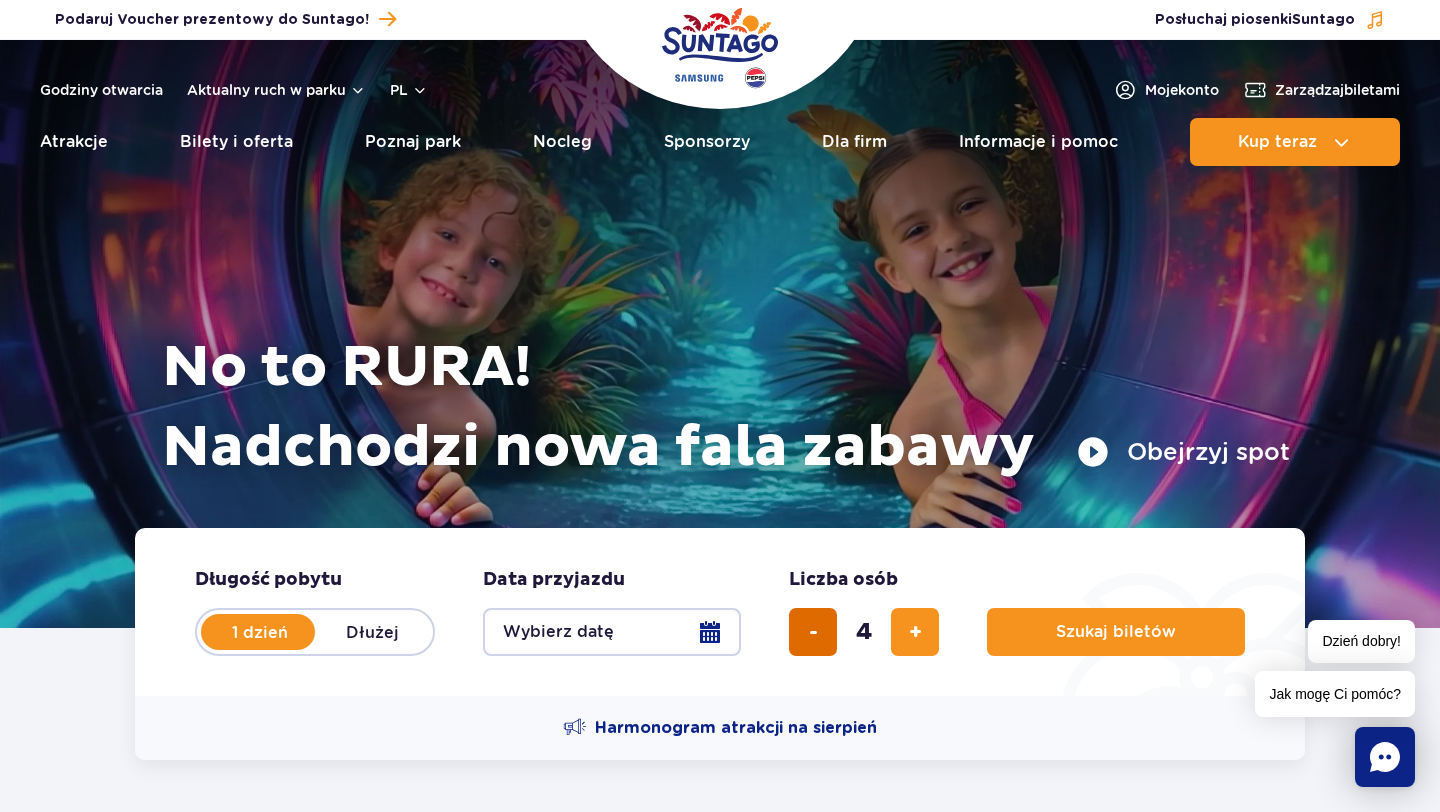 click at bounding box center (813, 632) 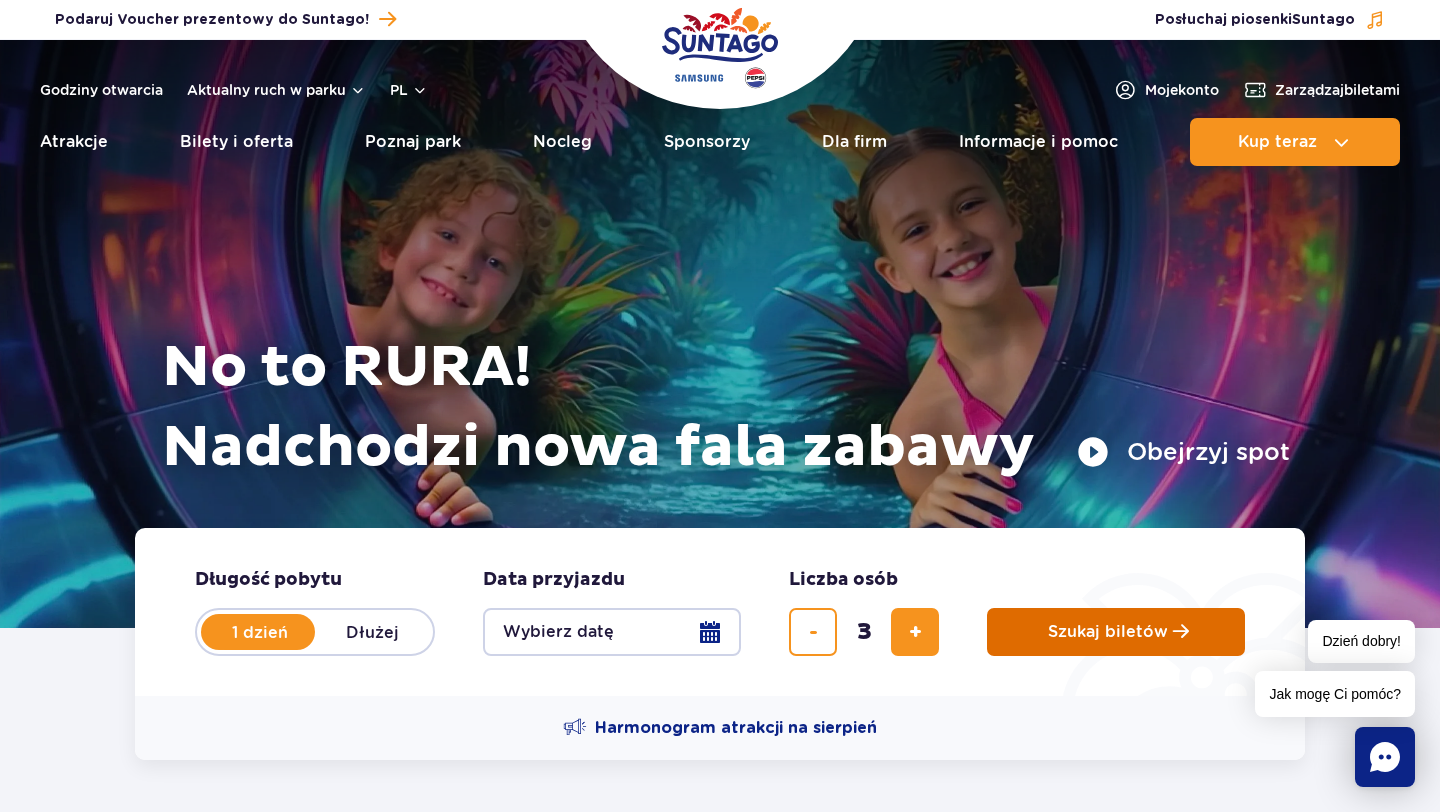 click on "Szukaj biletów" at bounding box center (1108, 632) 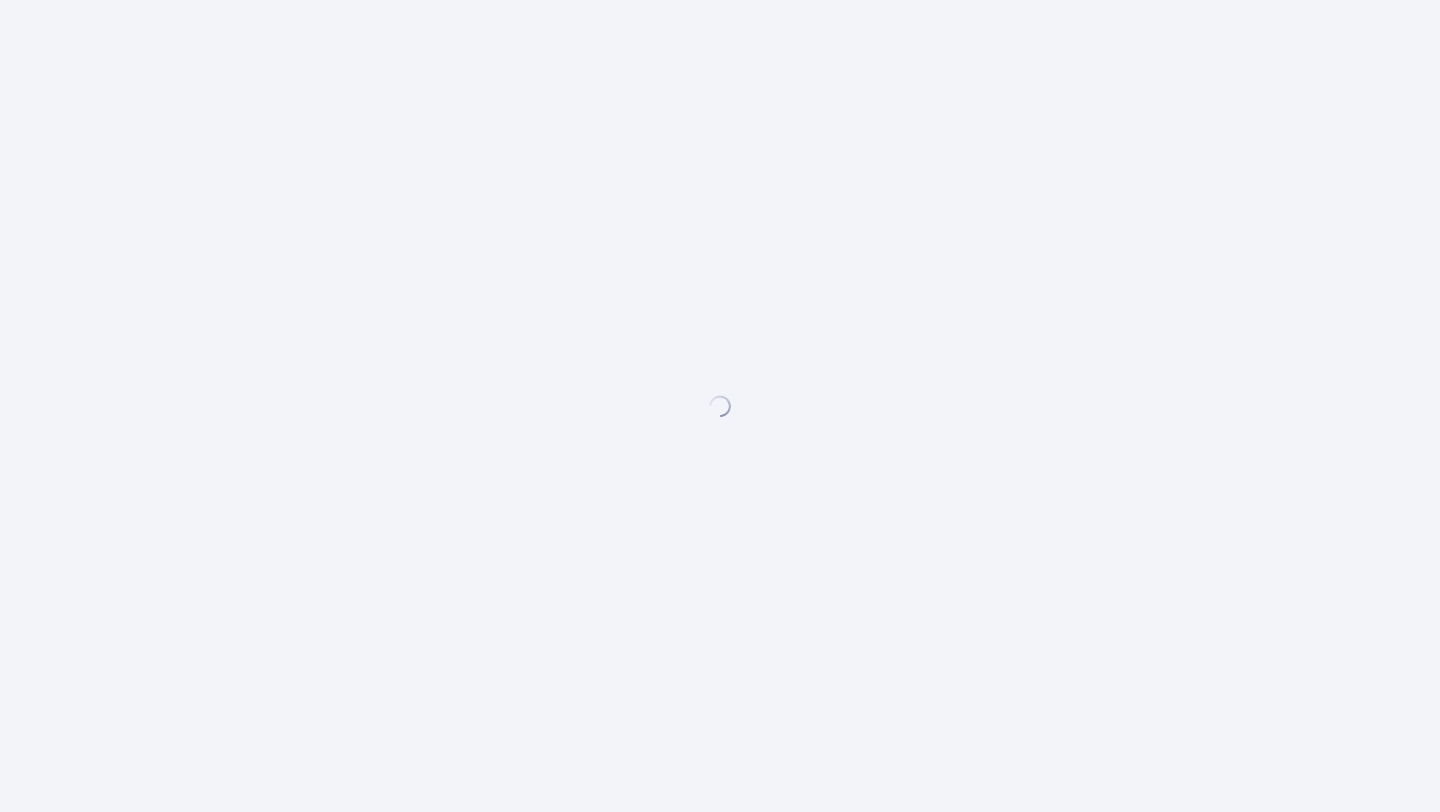 scroll, scrollTop: 0, scrollLeft: 0, axis: both 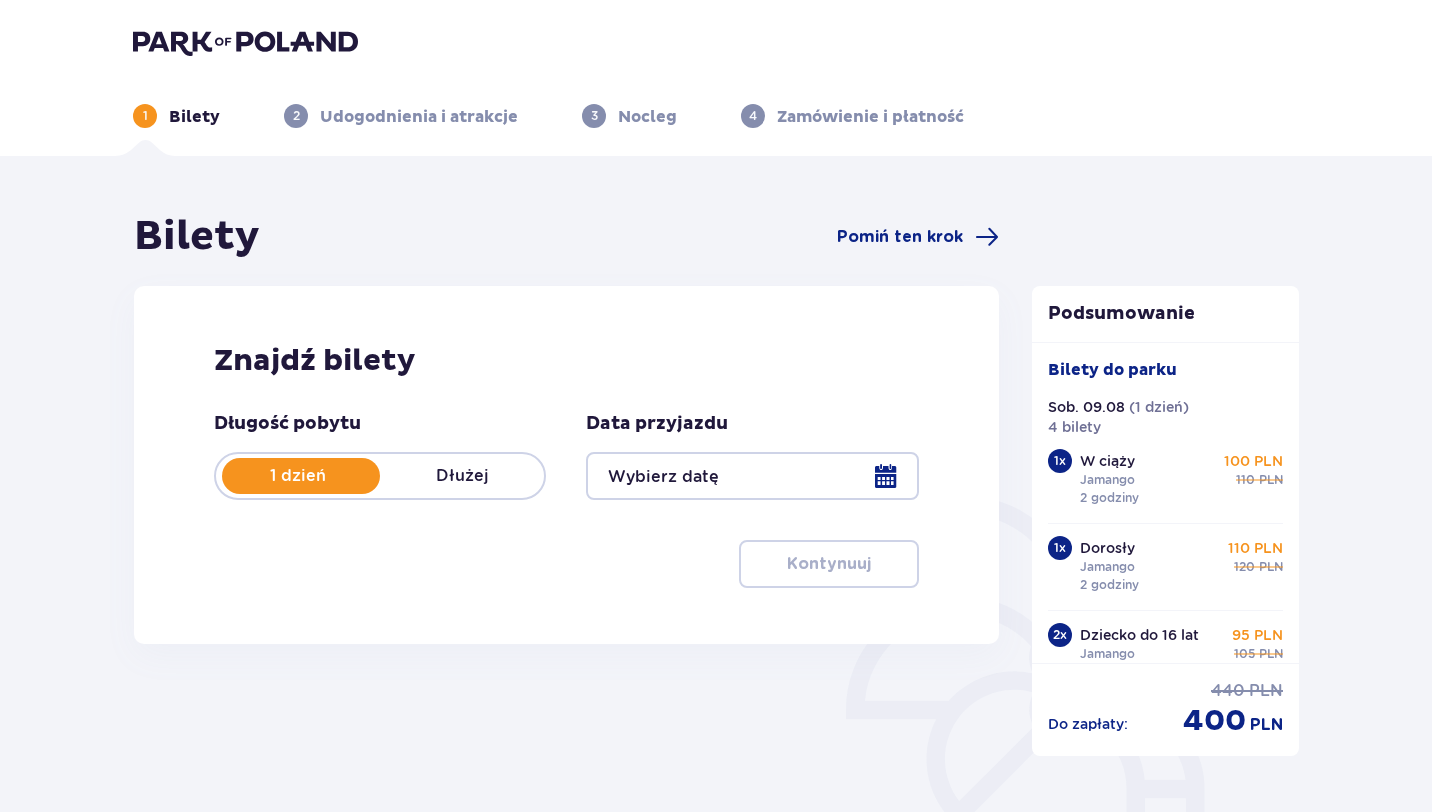 type on "09.08.25" 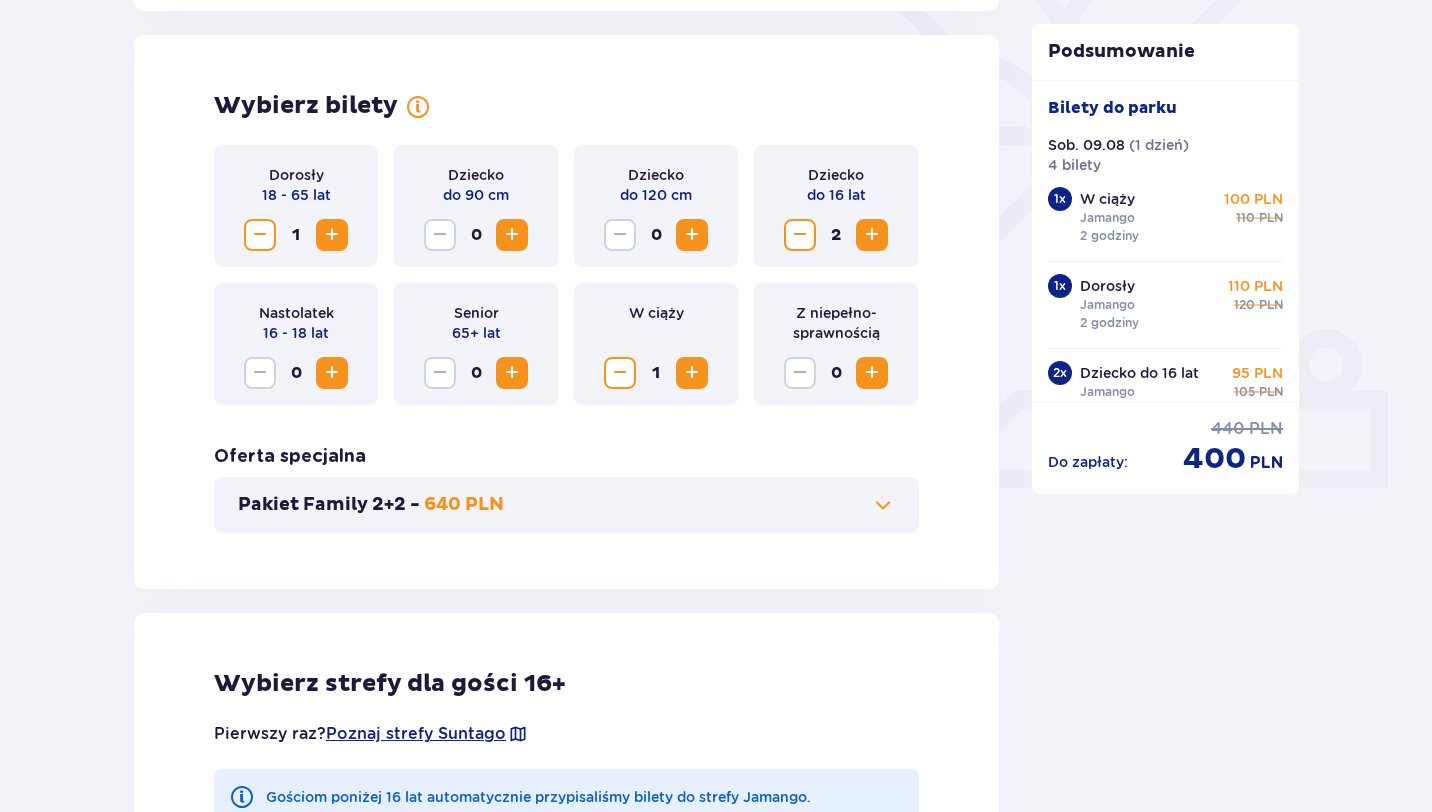 scroll, scrollTop: 548, scrollLeft: 0, axis: vertical 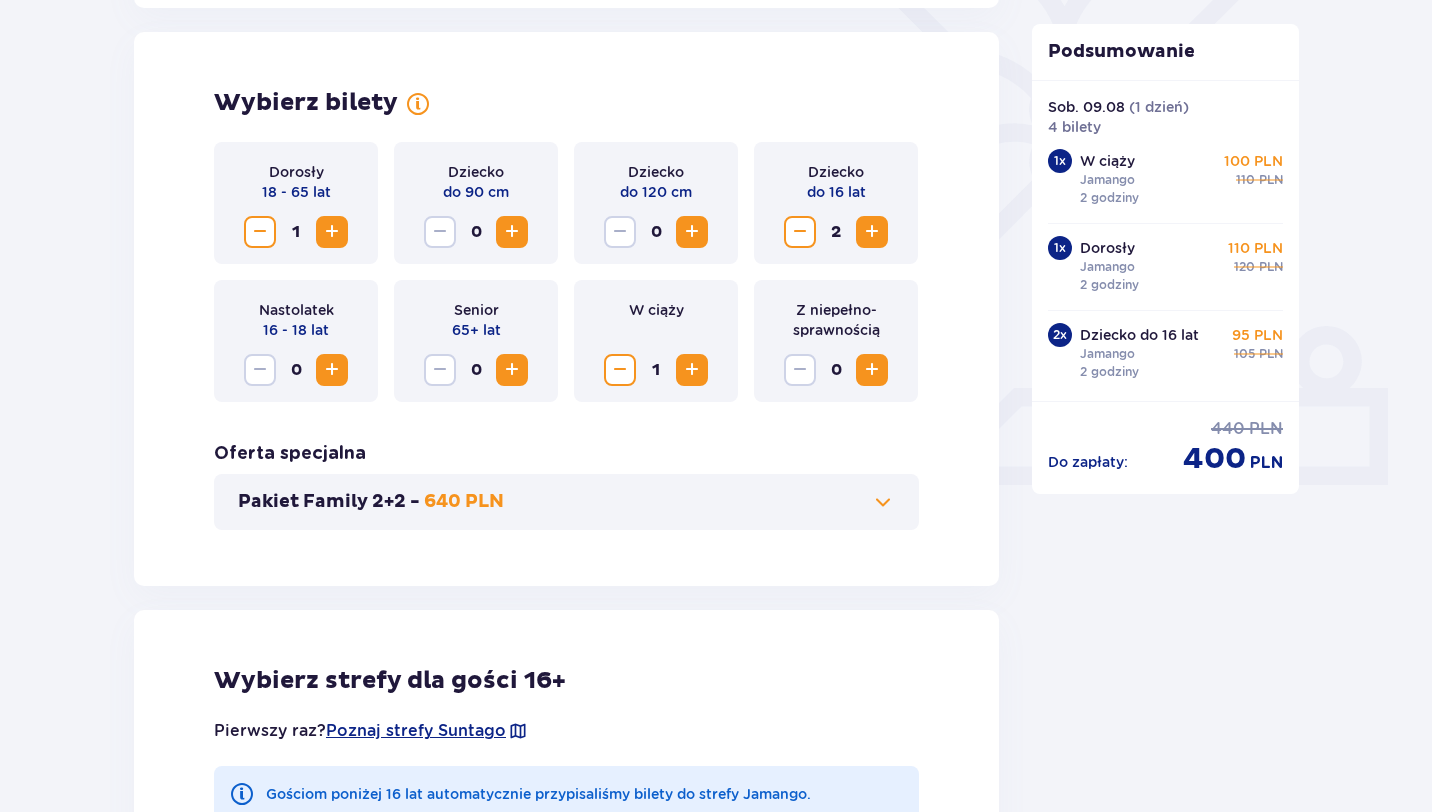 click at bounding box center (800, 232) 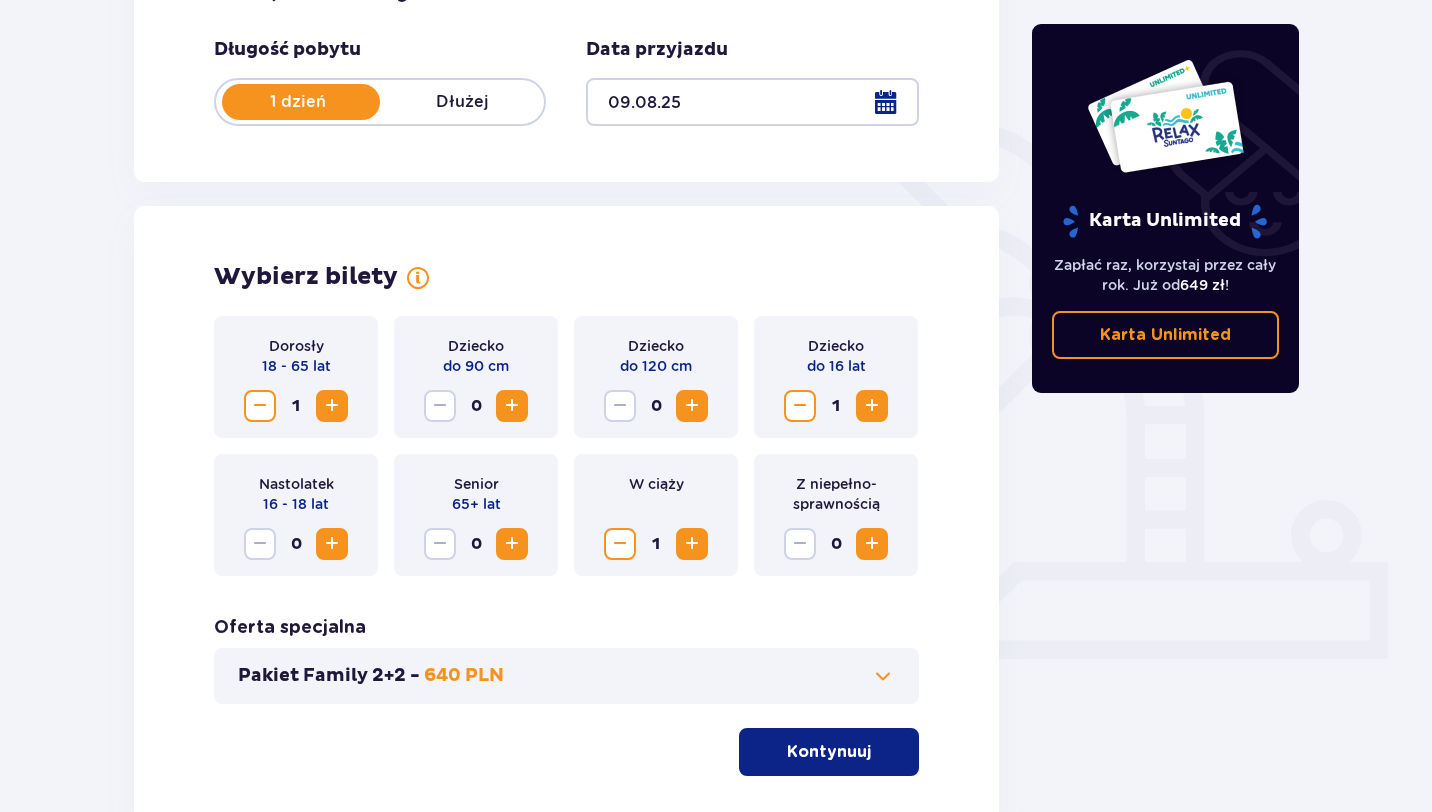 scroll, scrollTop: 350, scrollLeft: 0, axis: vertical 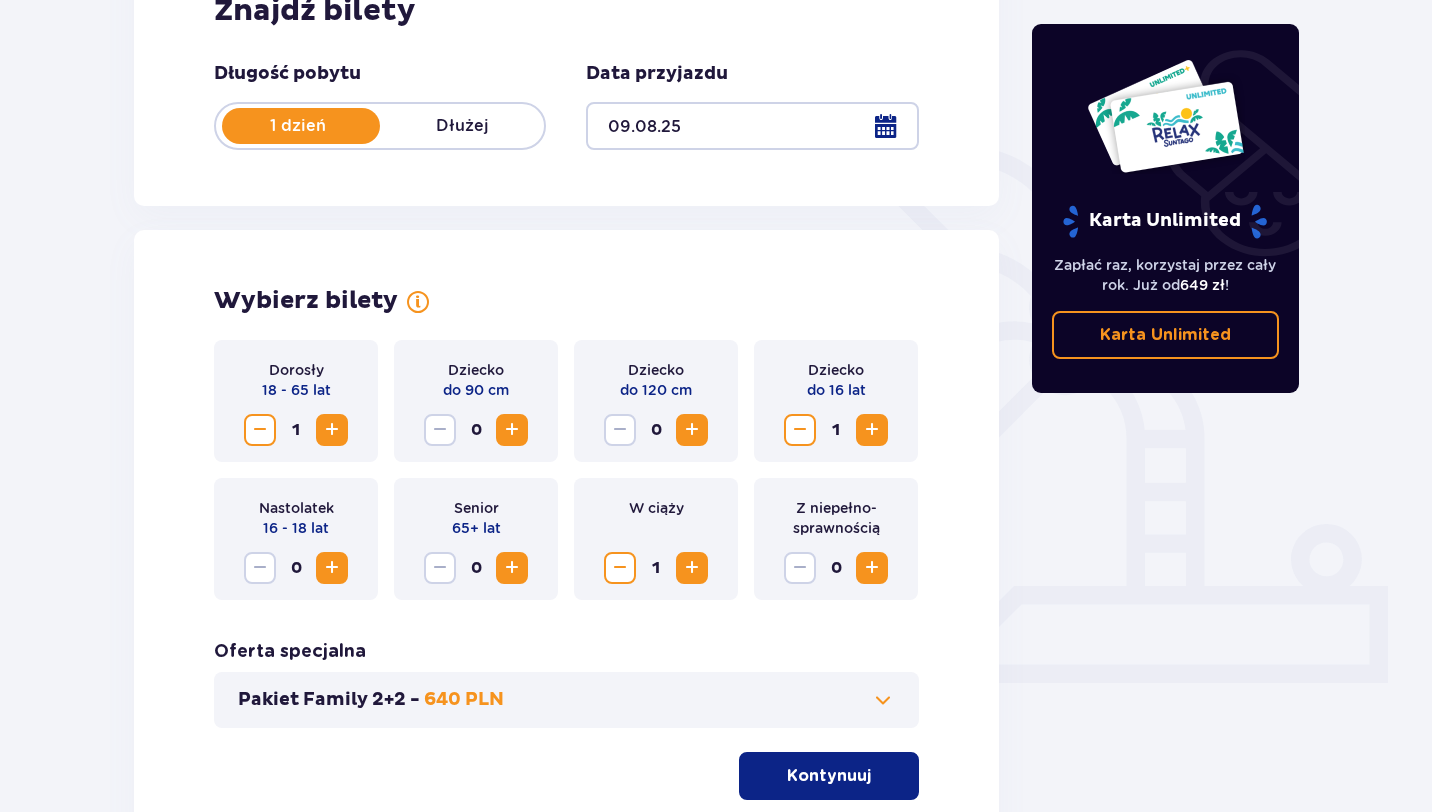 click on "Kontynuuj" at bounding box center [829, 776] 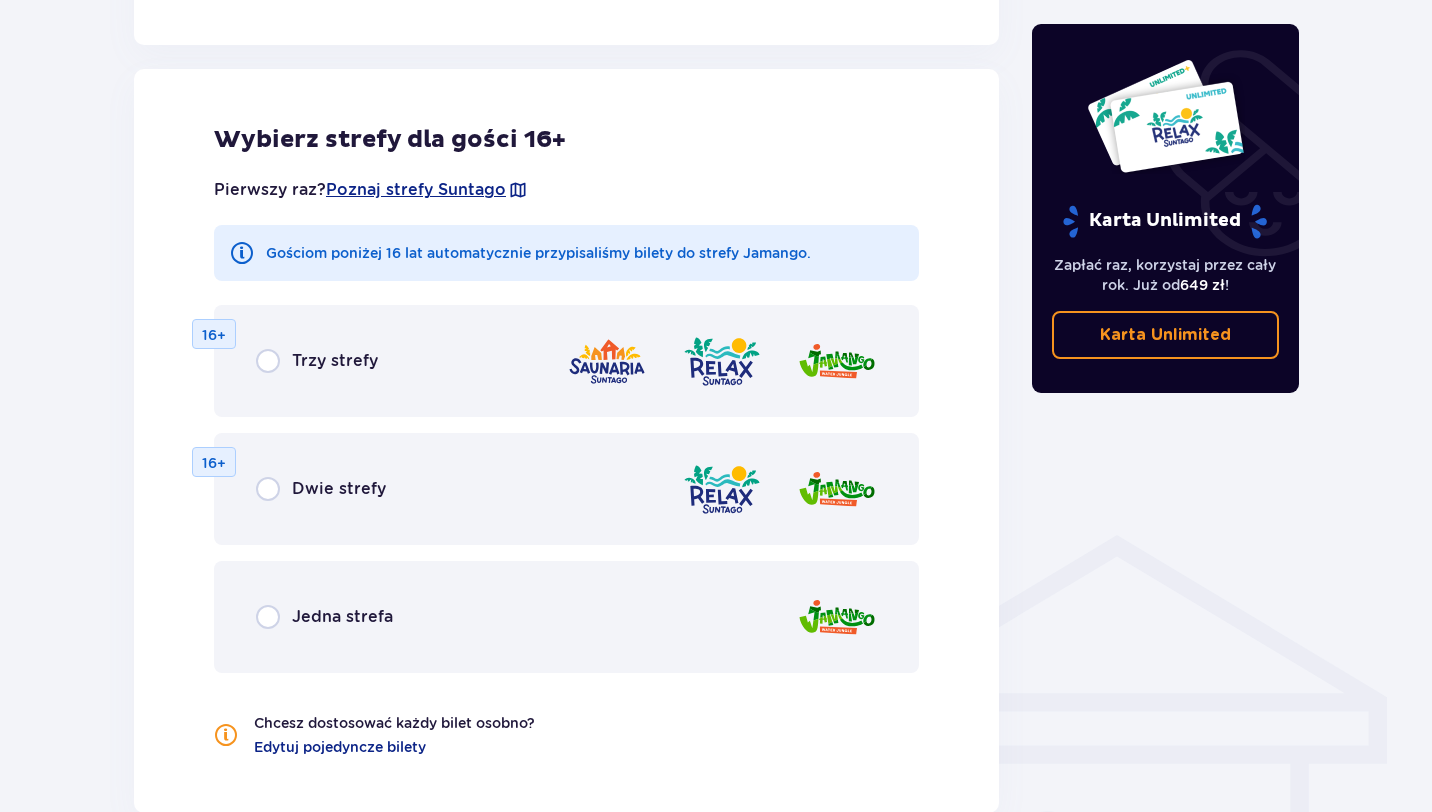 scroll, scrollTop: 1110, scrollLeft: 0, axis: vertical 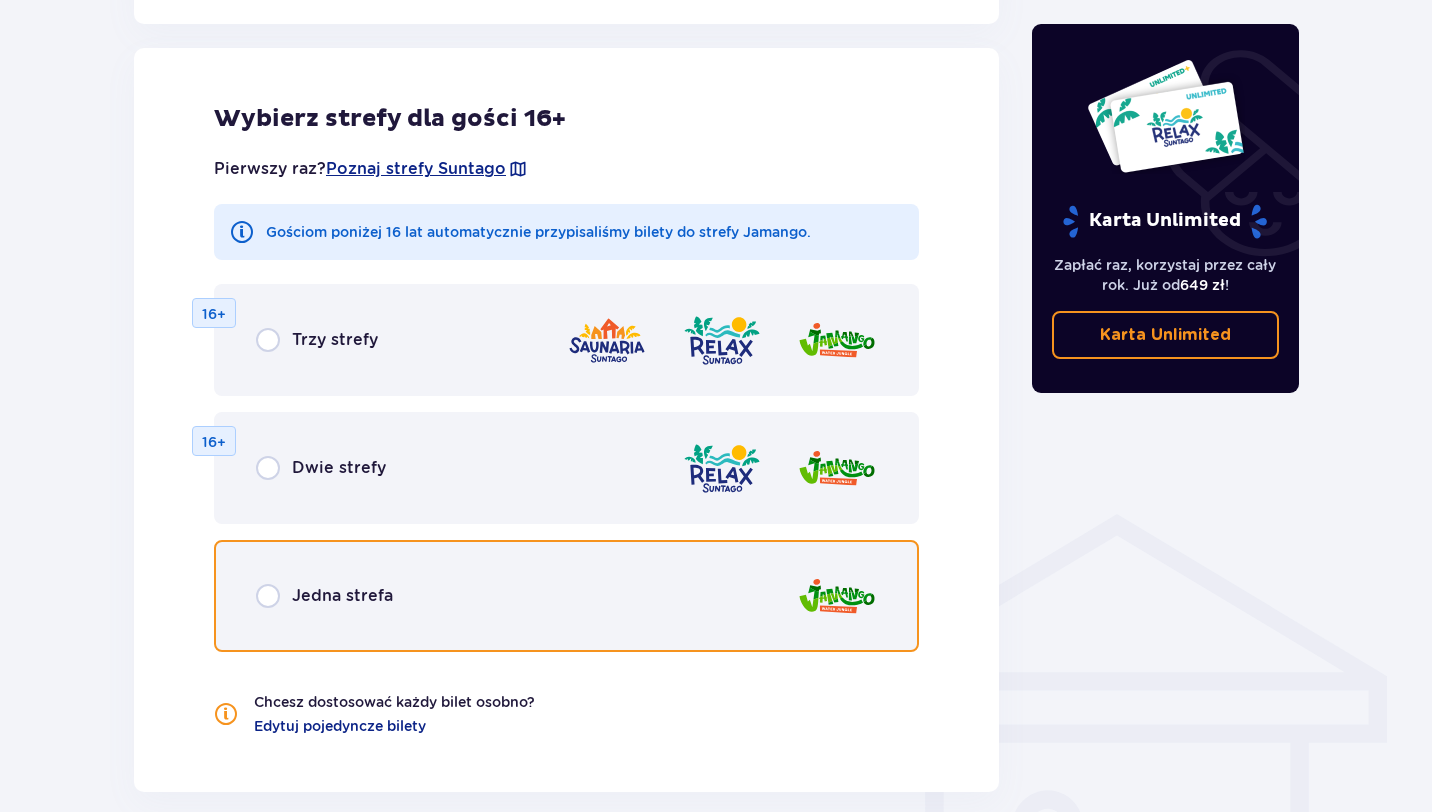 click at bounding box center [268, 596] 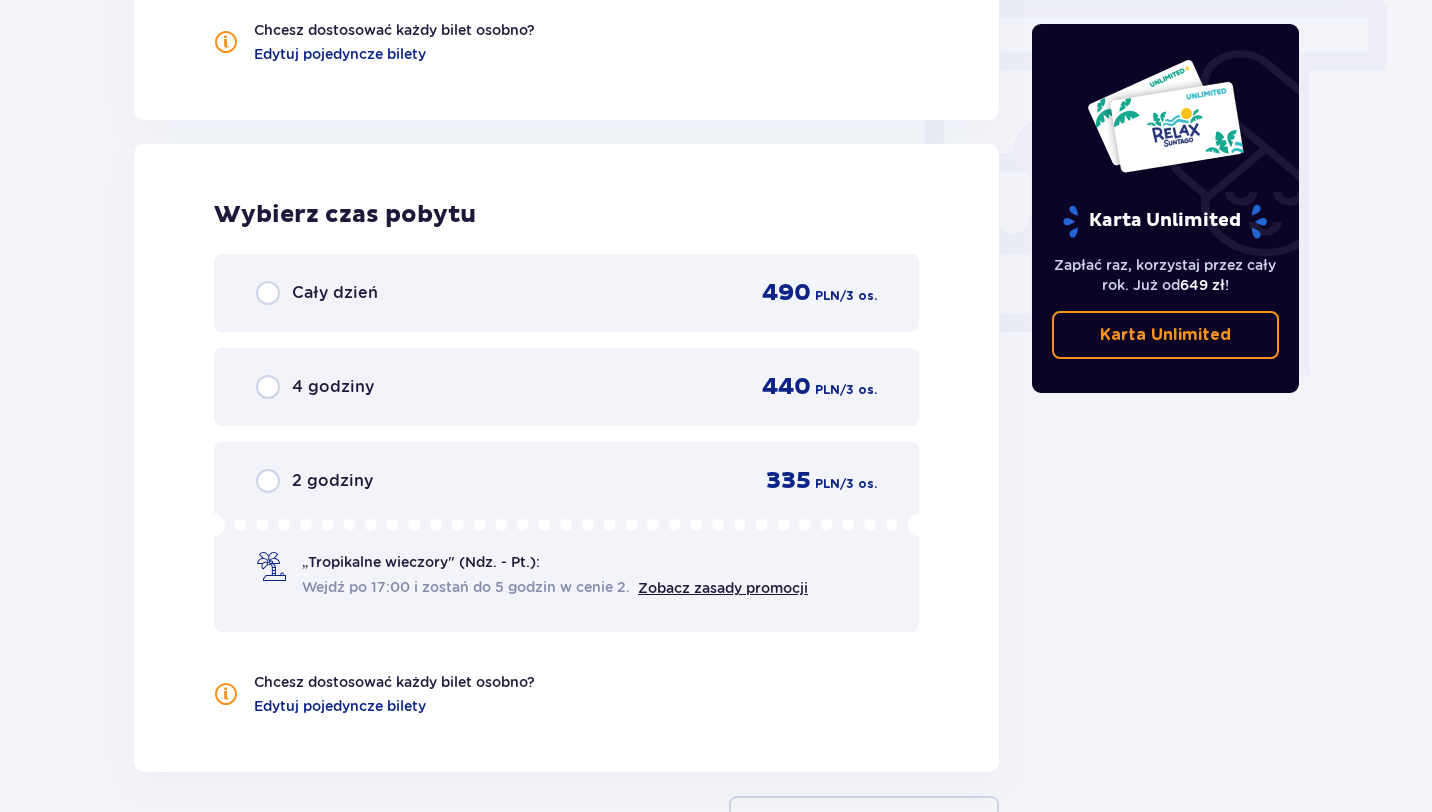 scroll, scrollTop: 1878, scrollLeft: 0, axis: vertical 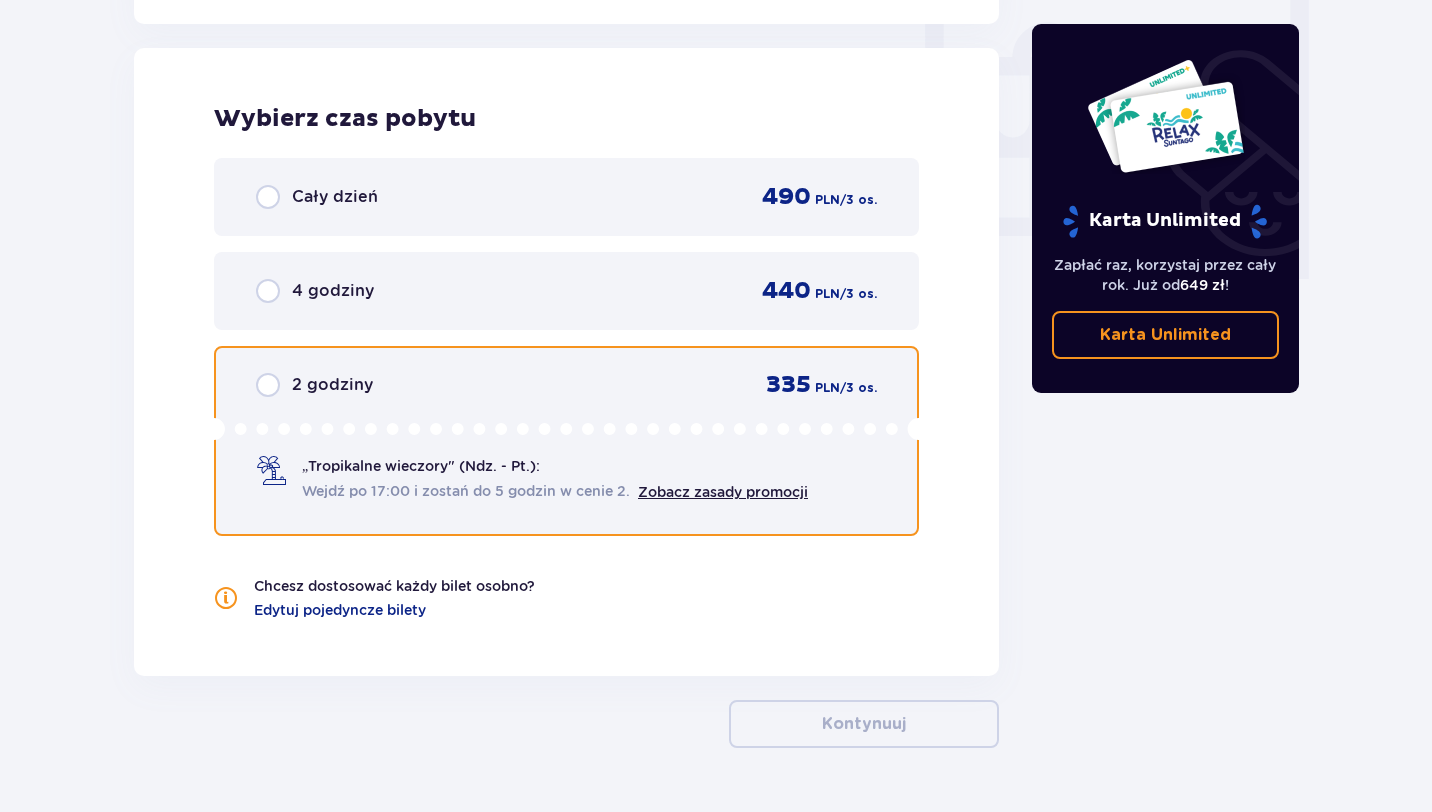 click at bounding box center (268, 385) 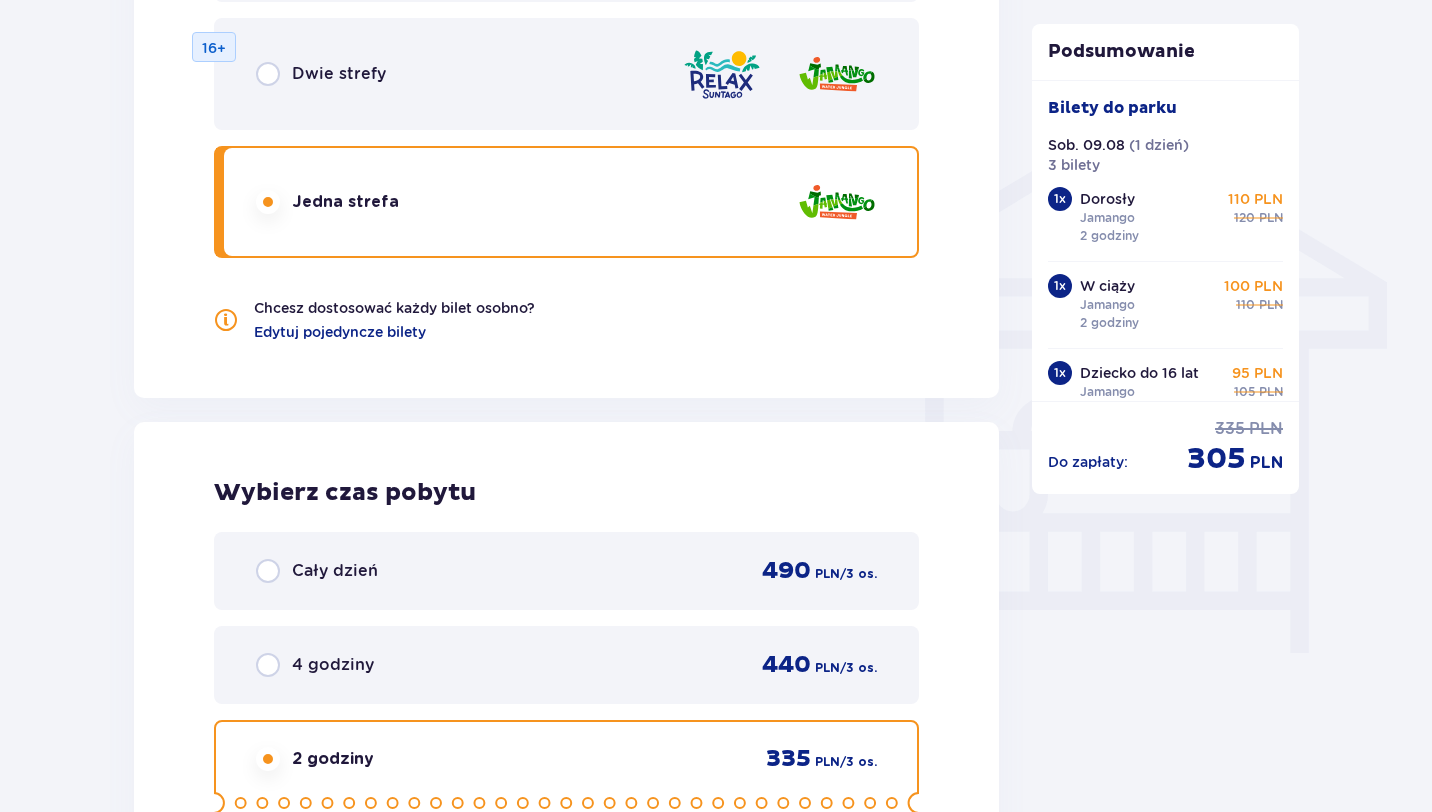 scroll, scrollTop: 1108, scrollLeft: 0, axis: vertical 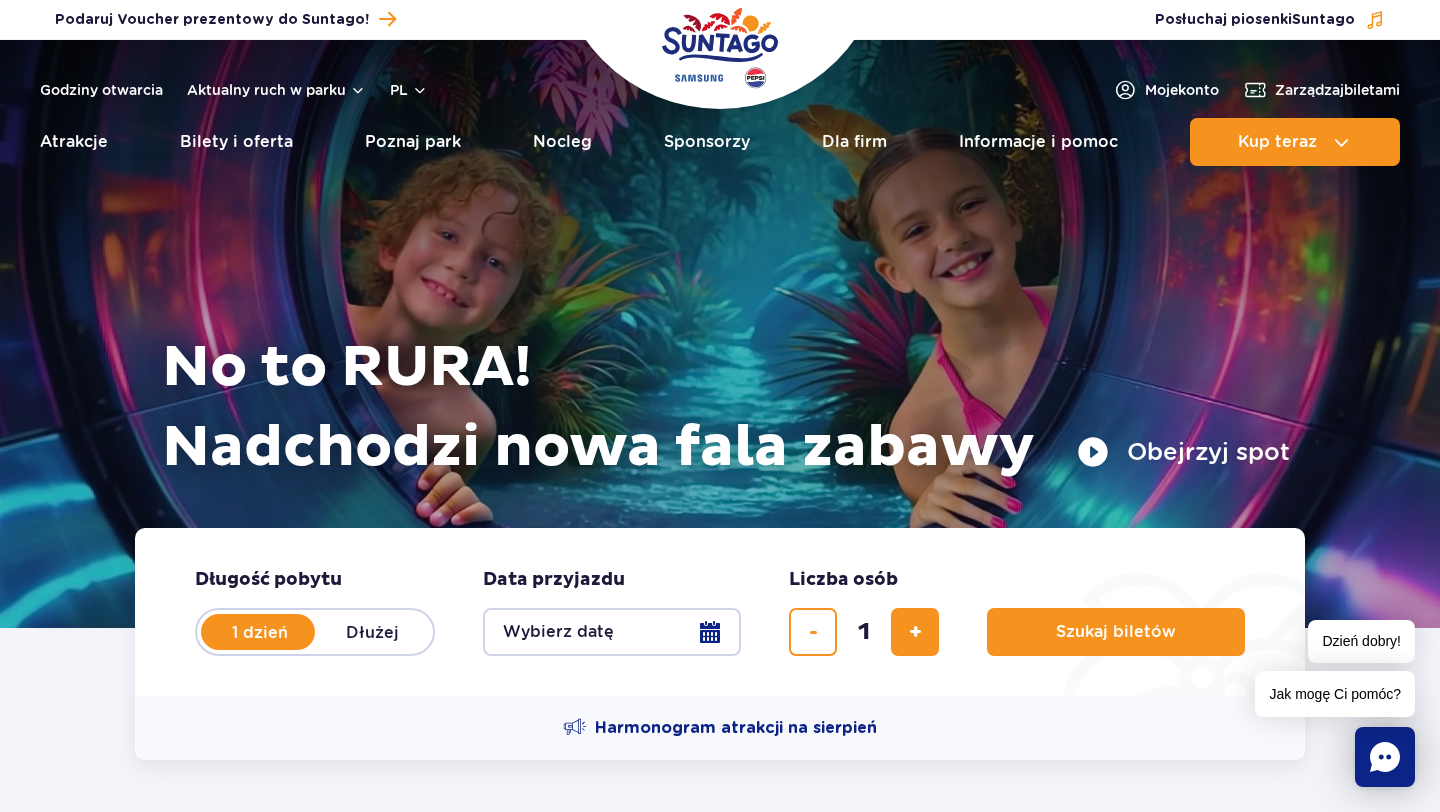 click on "Wybierz datę" at bounding box center (612, 632) 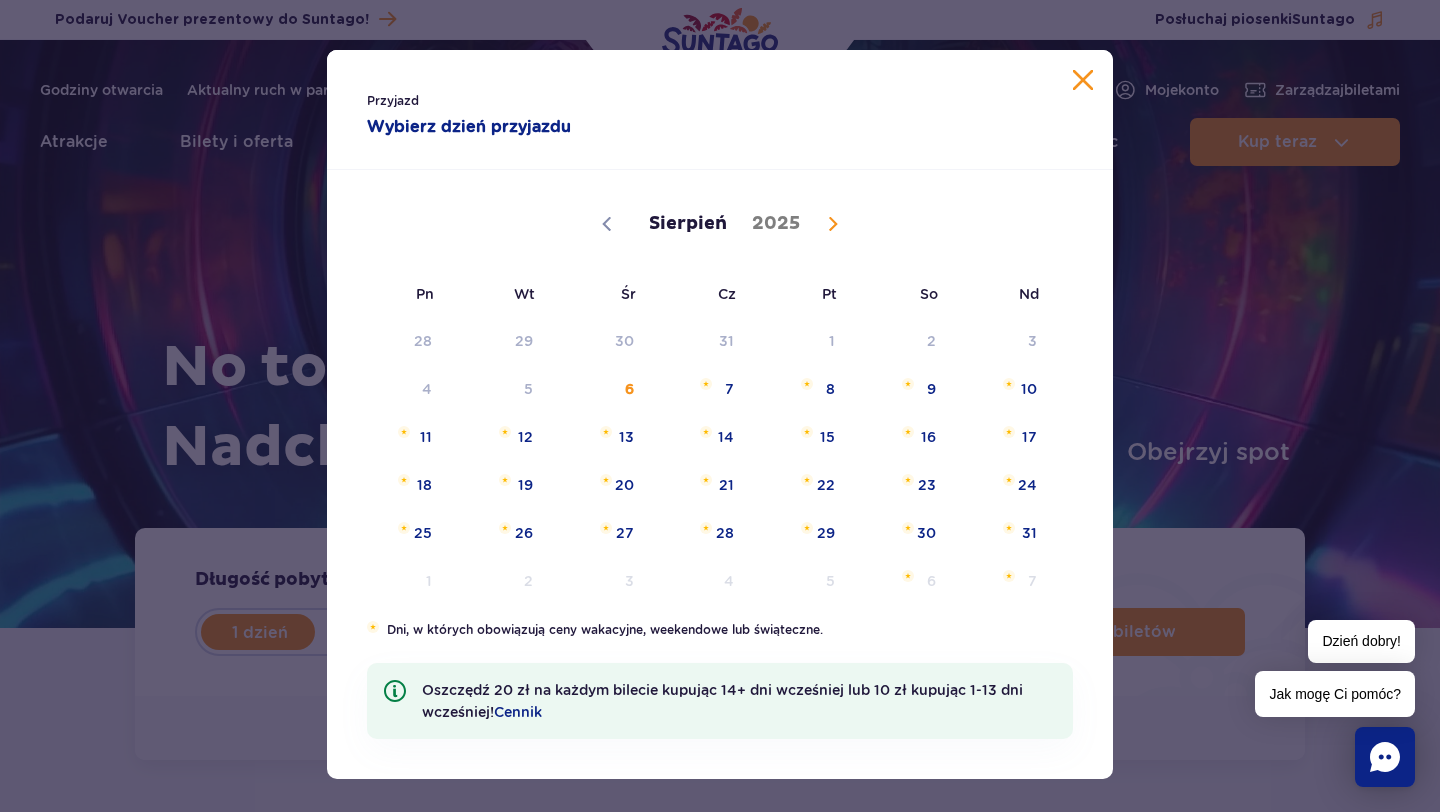 scroll, scrollTop: 17, scrollLeft: 0, axis: vertical 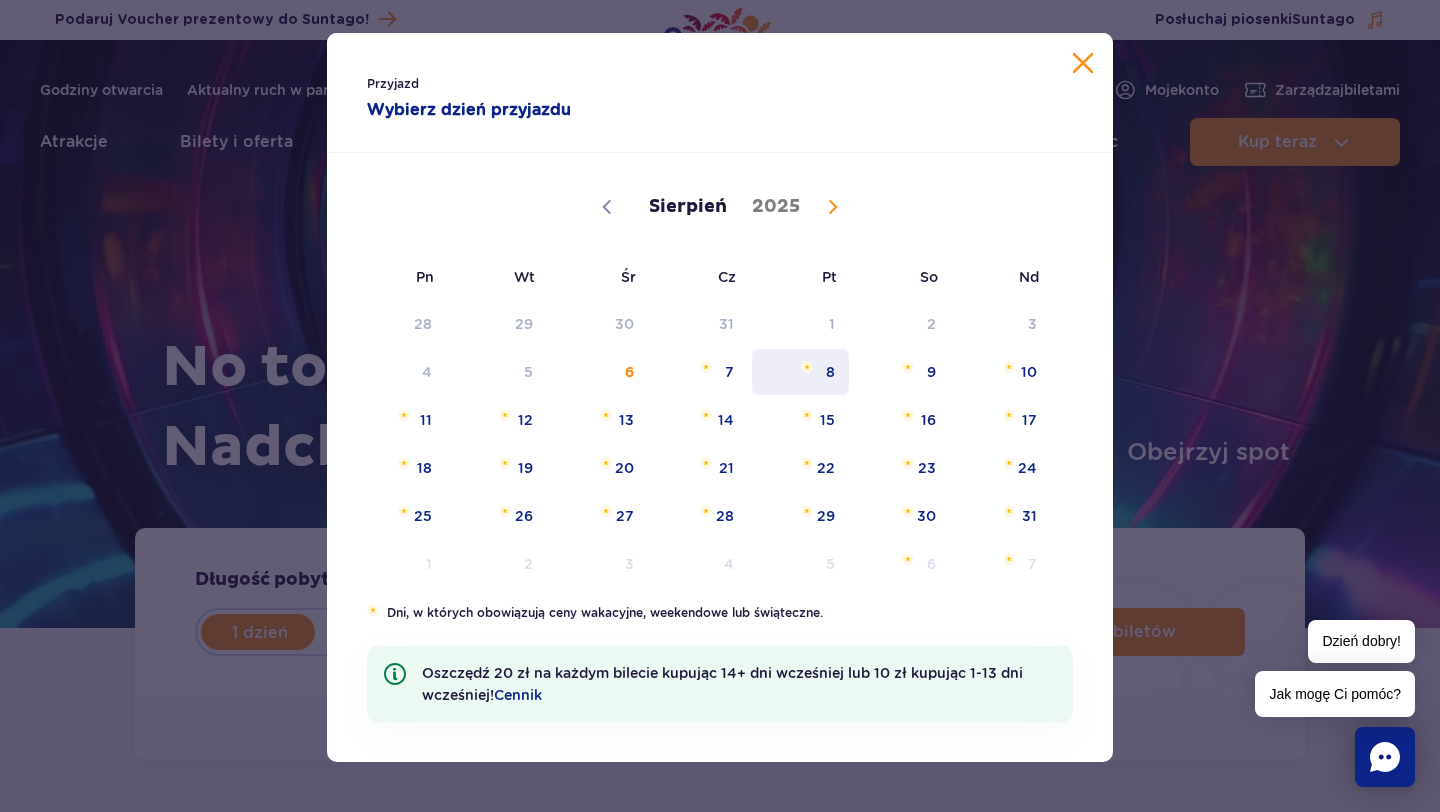 click on "8" at bounding box center (800, 372) 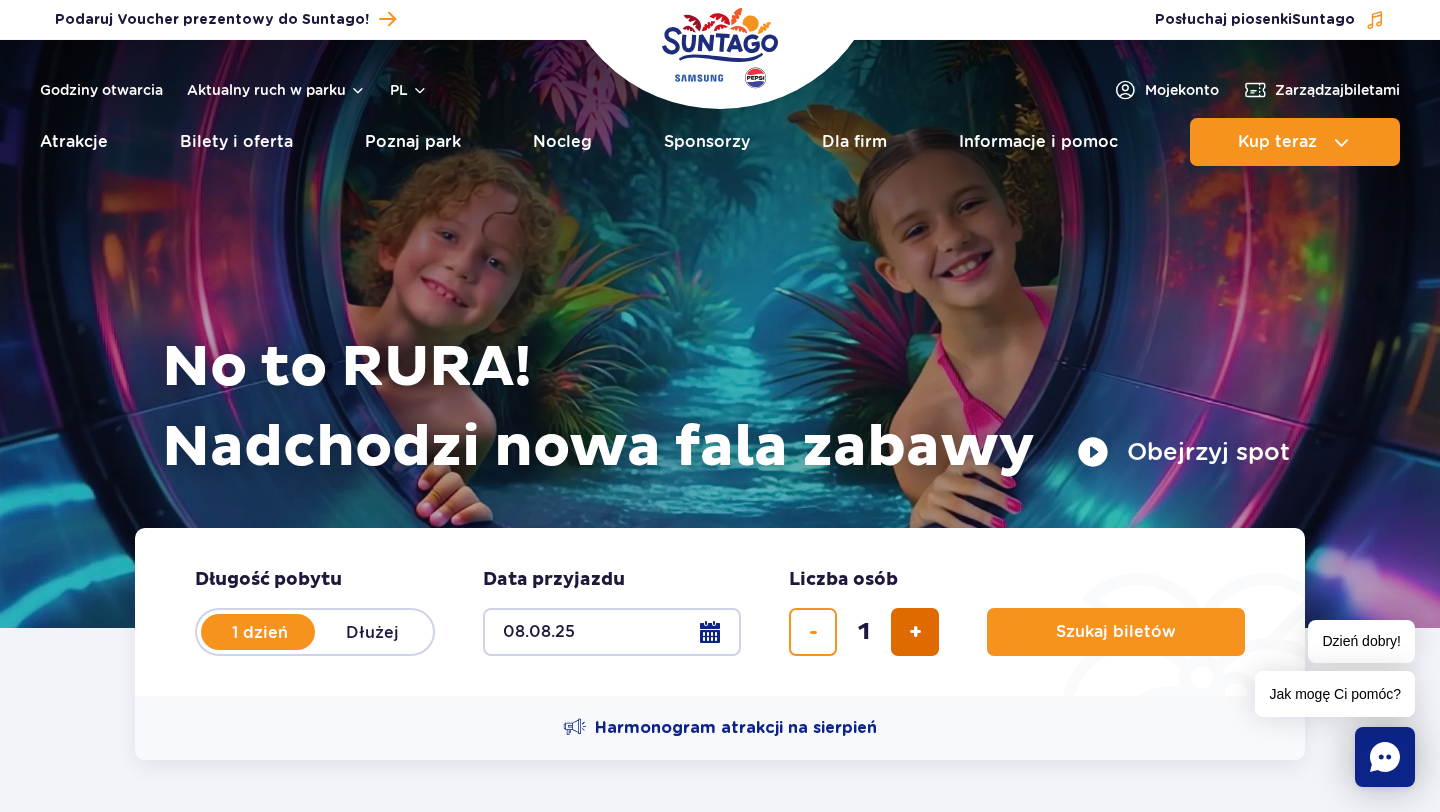 click at bounding box center [915, 632] 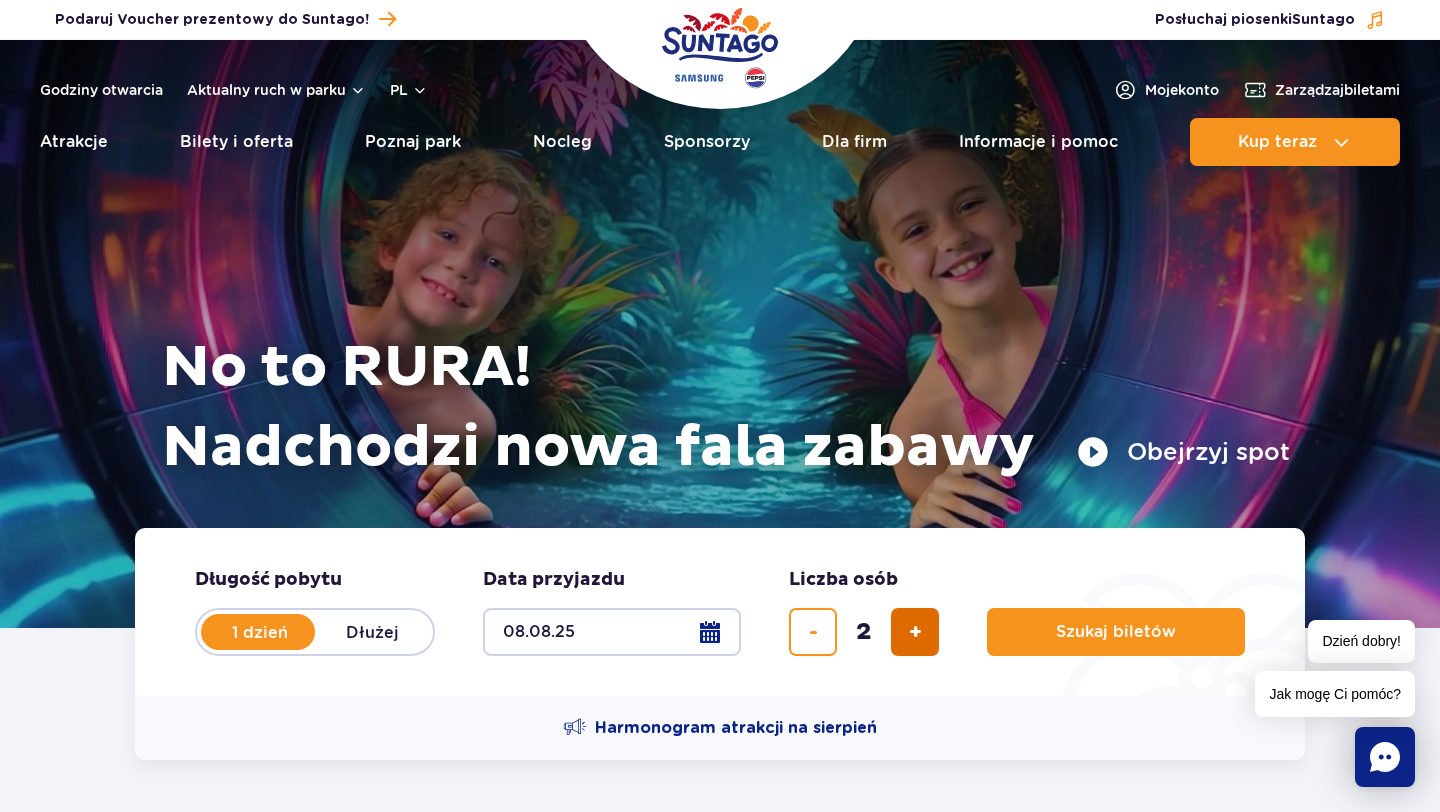 click at bounding box center (915, 632) 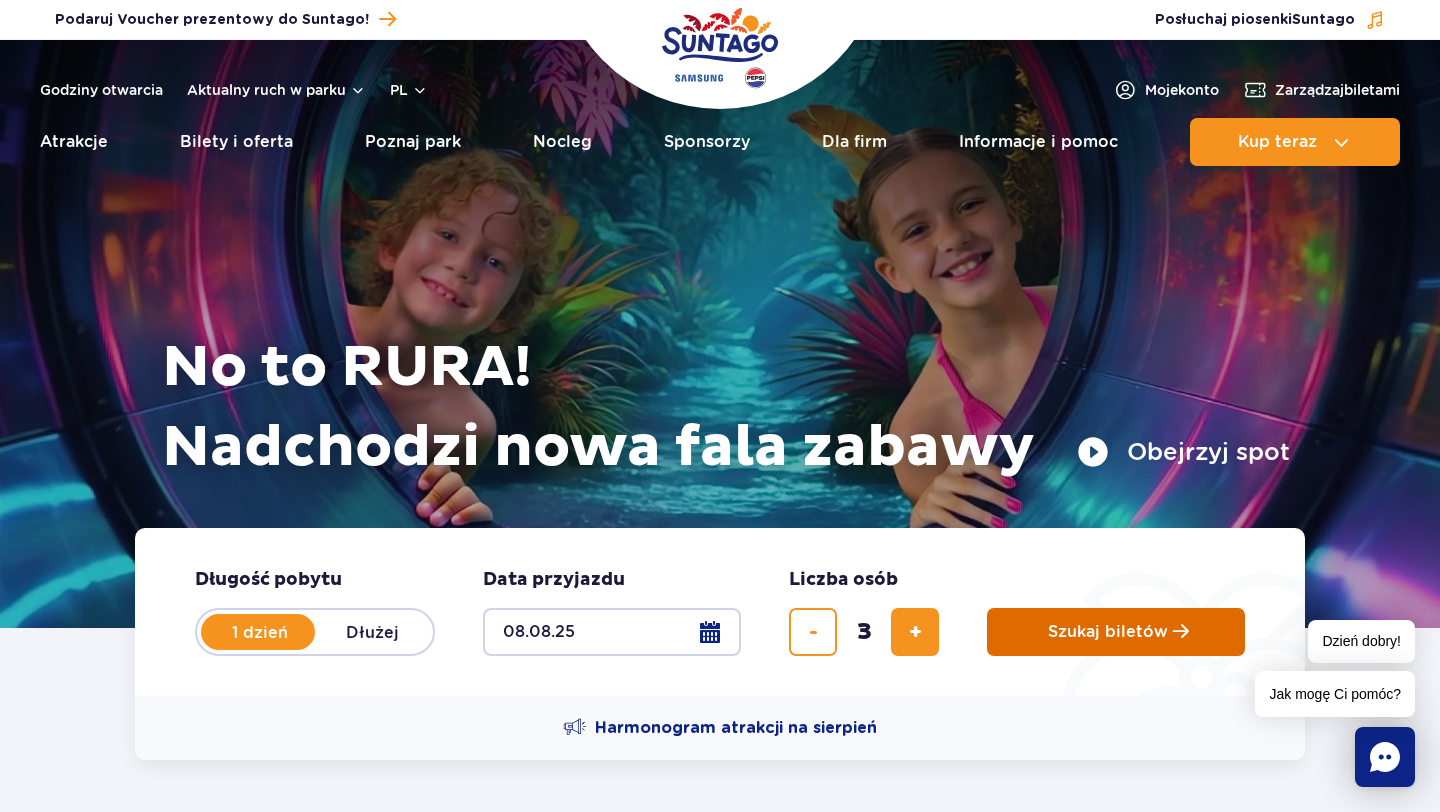 click on "Szukaj biletów" at bounding box center [1116, 632] 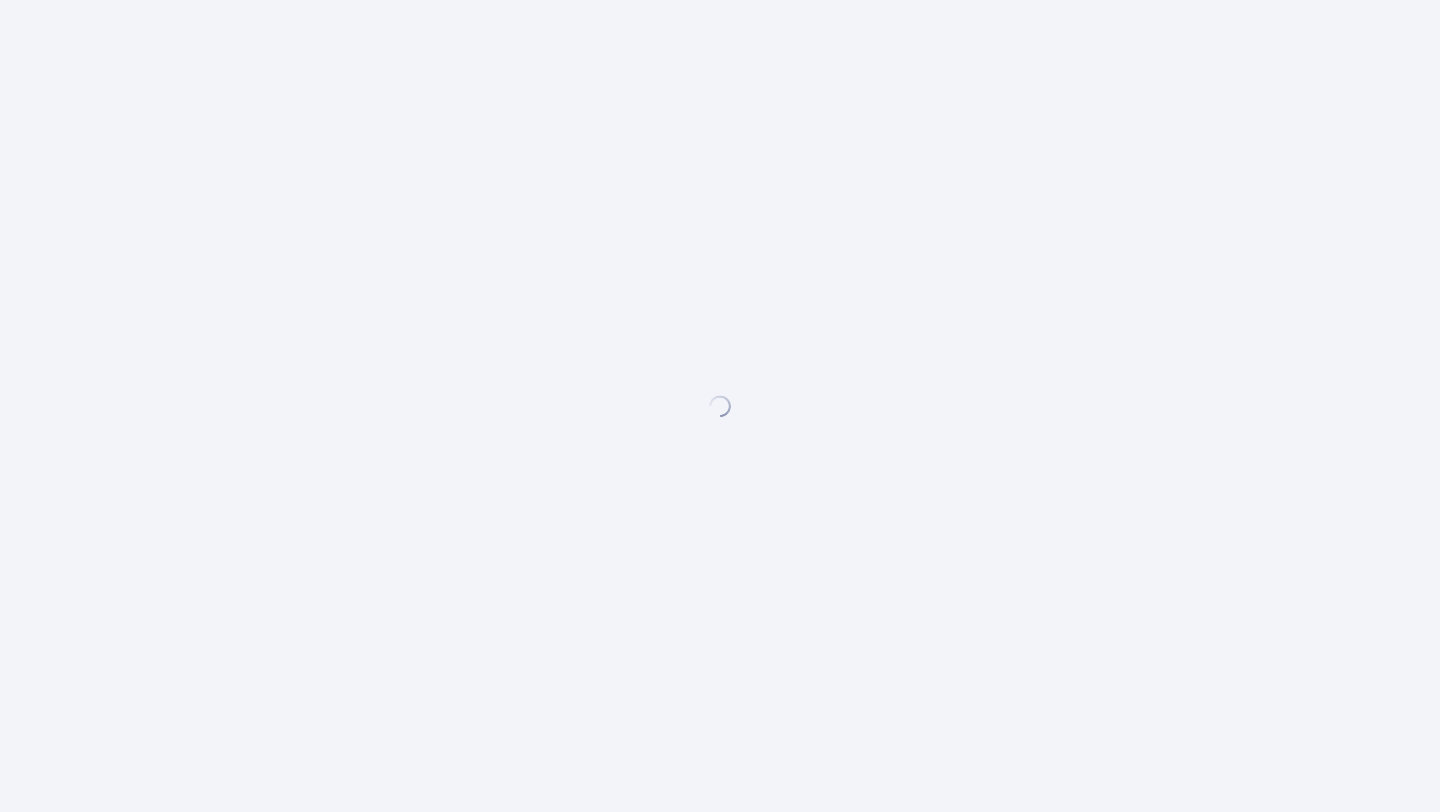 scroll, scrollTop: 0, scrollLeft: 0, axis: both 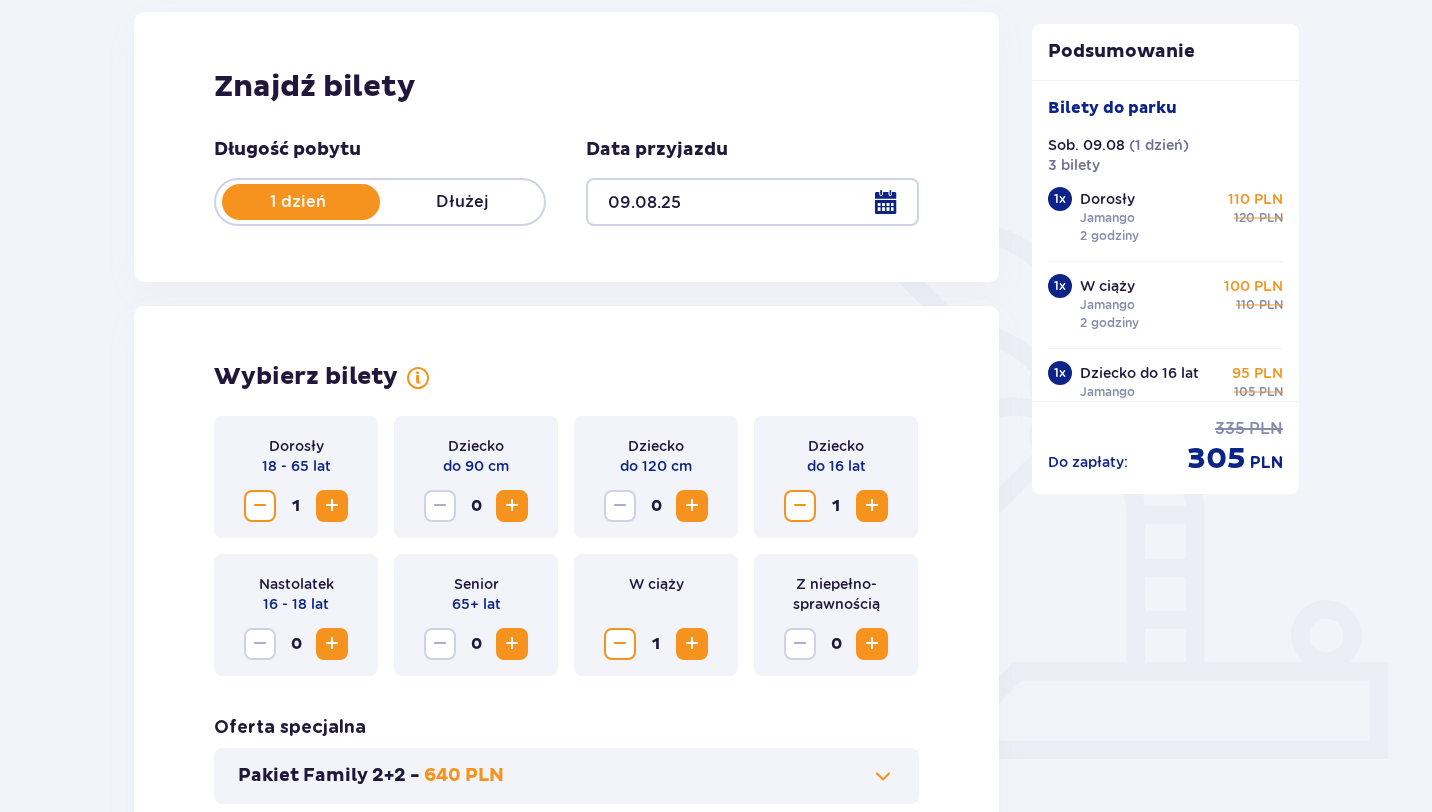click at bounding box center (752, 202) 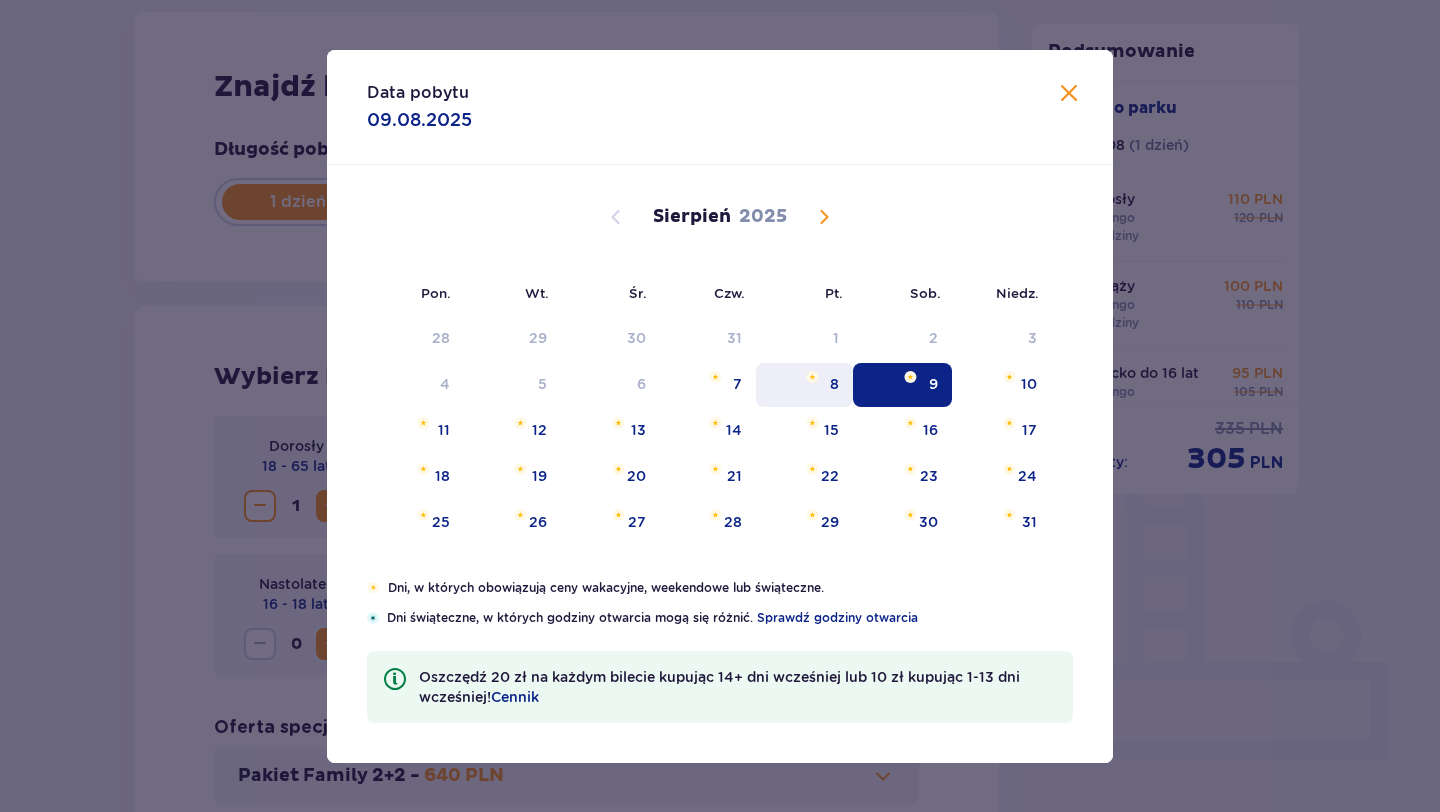 click on "8" at bounding box center (804, 385) 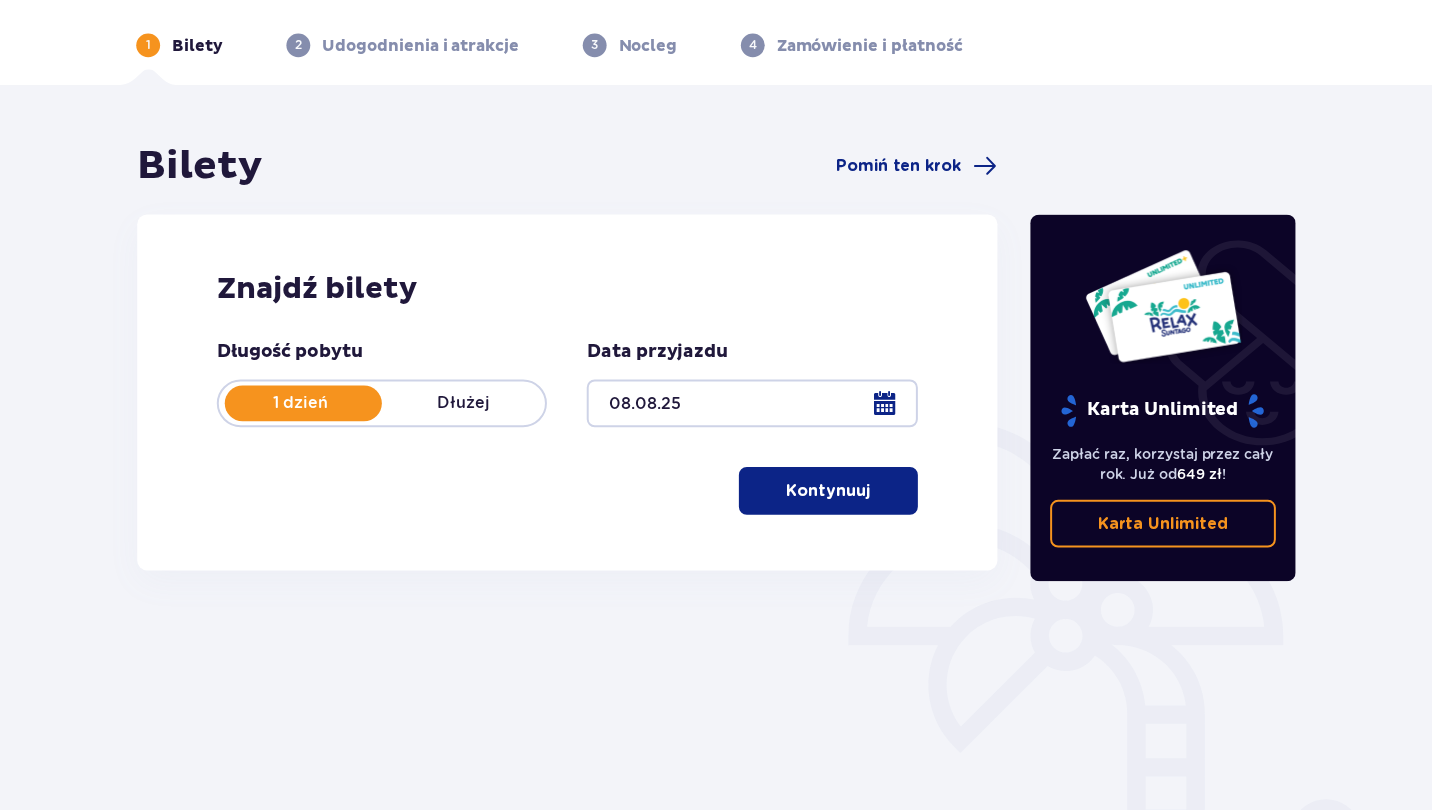 scroll, scrollTop: 207, scrollLeft: 0, axis: vertical 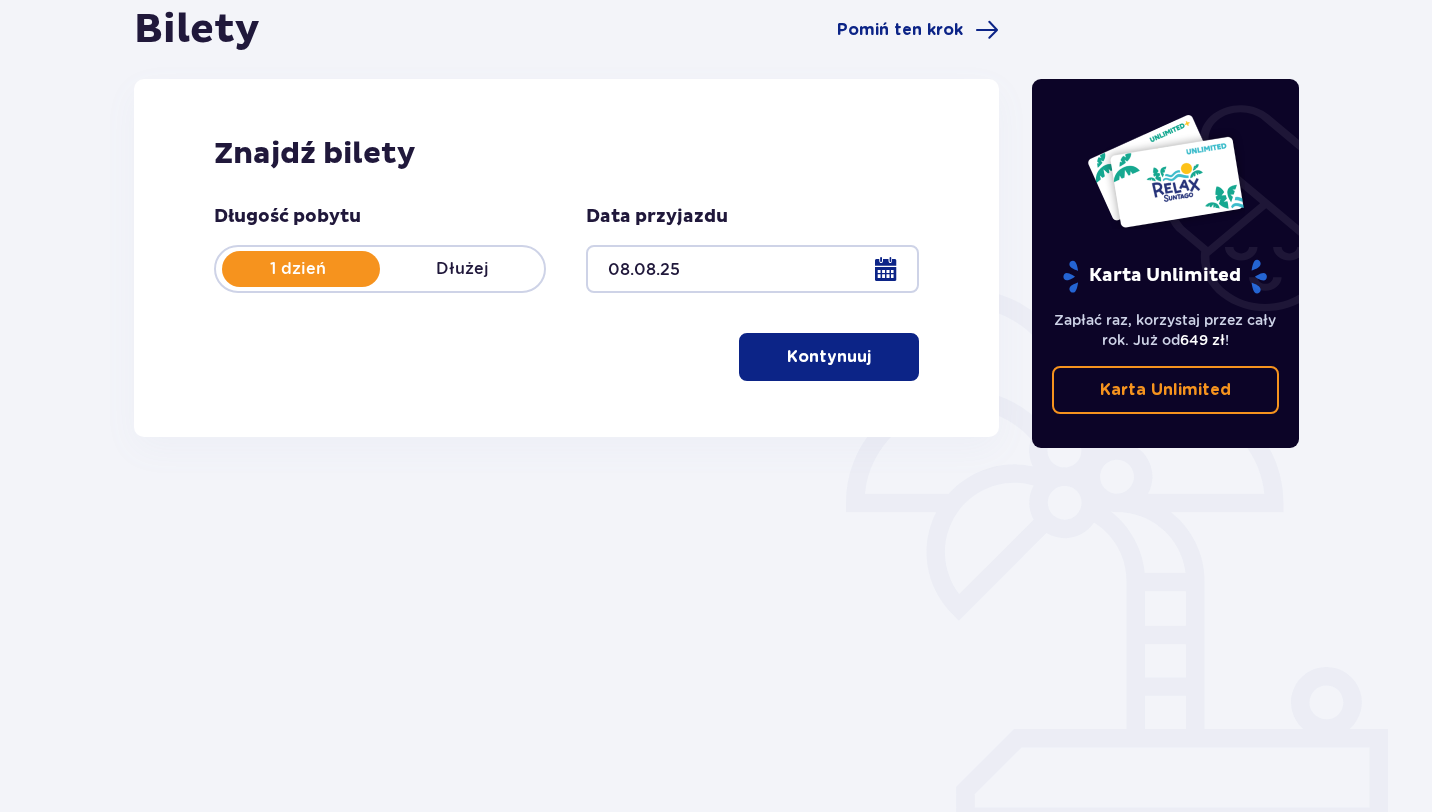 click on "Kontynuuj" at bounding box center [829, 357] 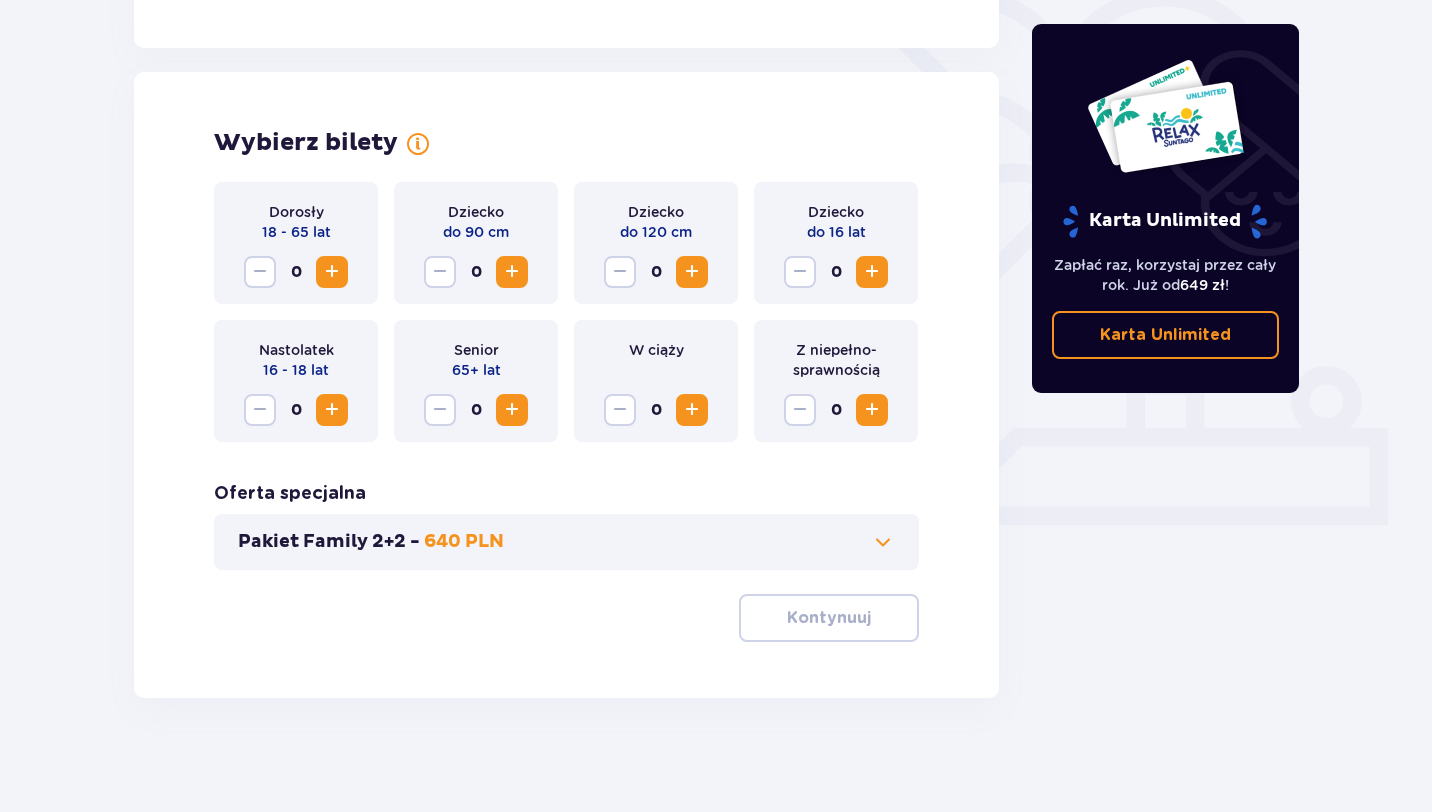 scroll, scrollTop: 514, scrollLeft: 0, axis: vertical 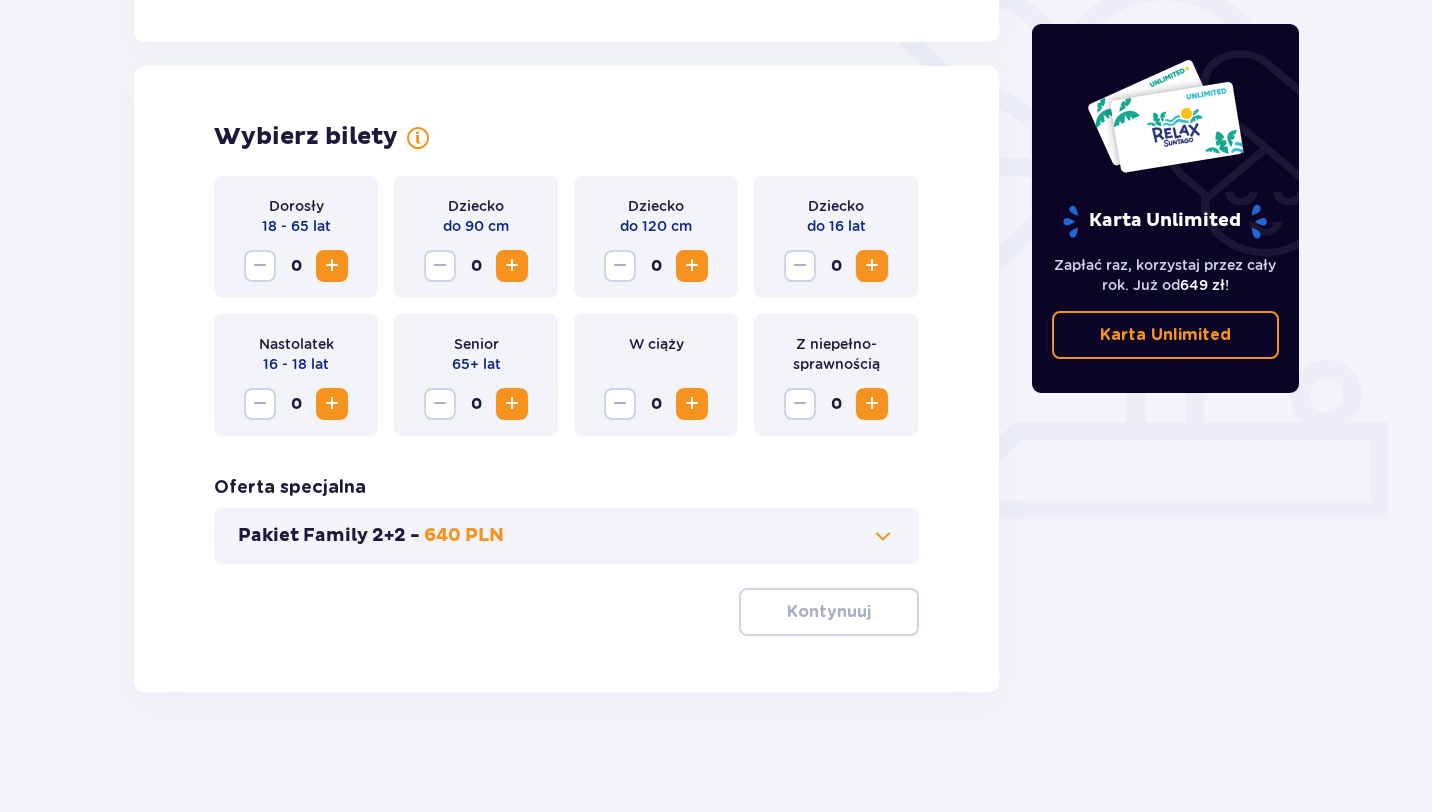 click at bounding box center (332, 266) 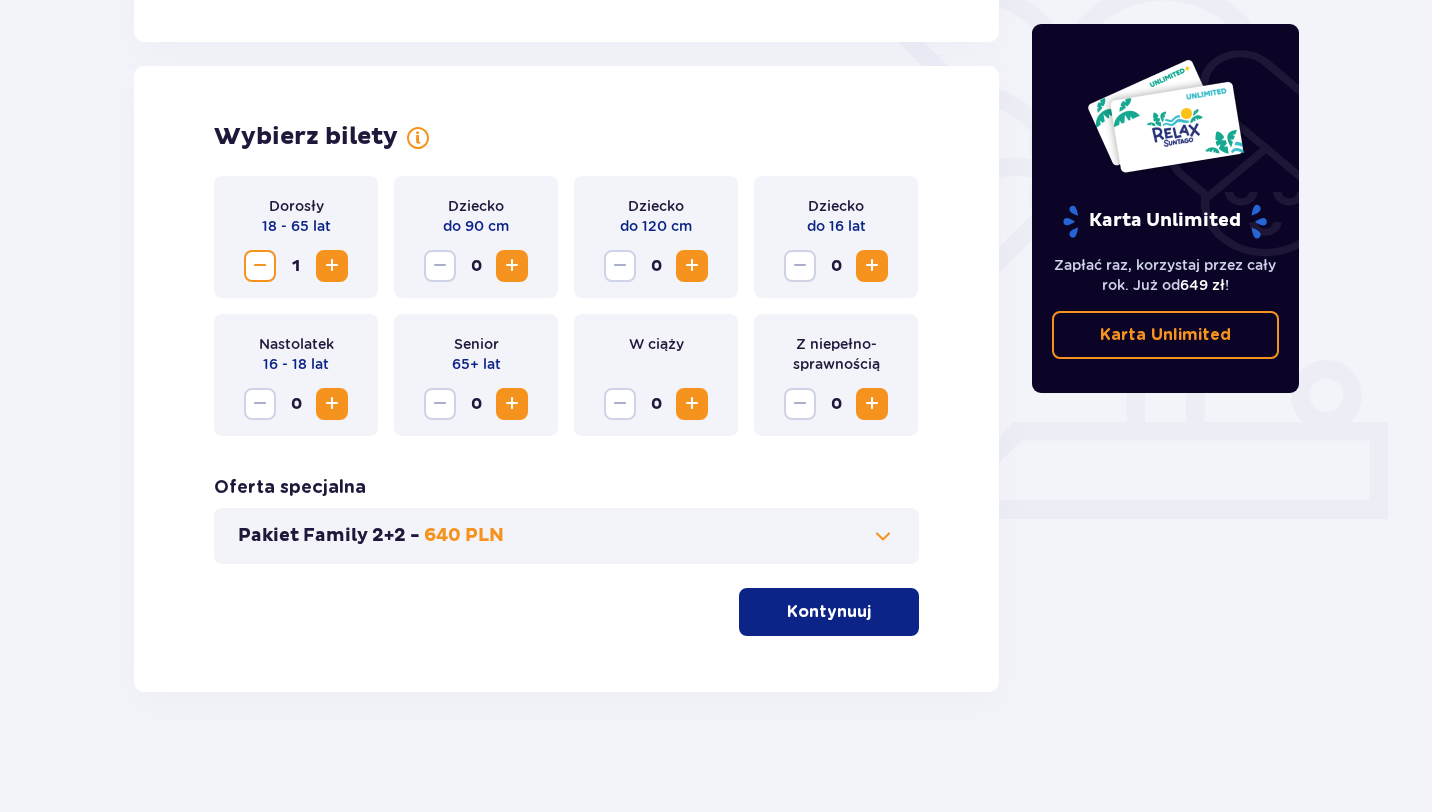 click on "Dziecko do 16 lat 0" at bounding box center [836, 237] 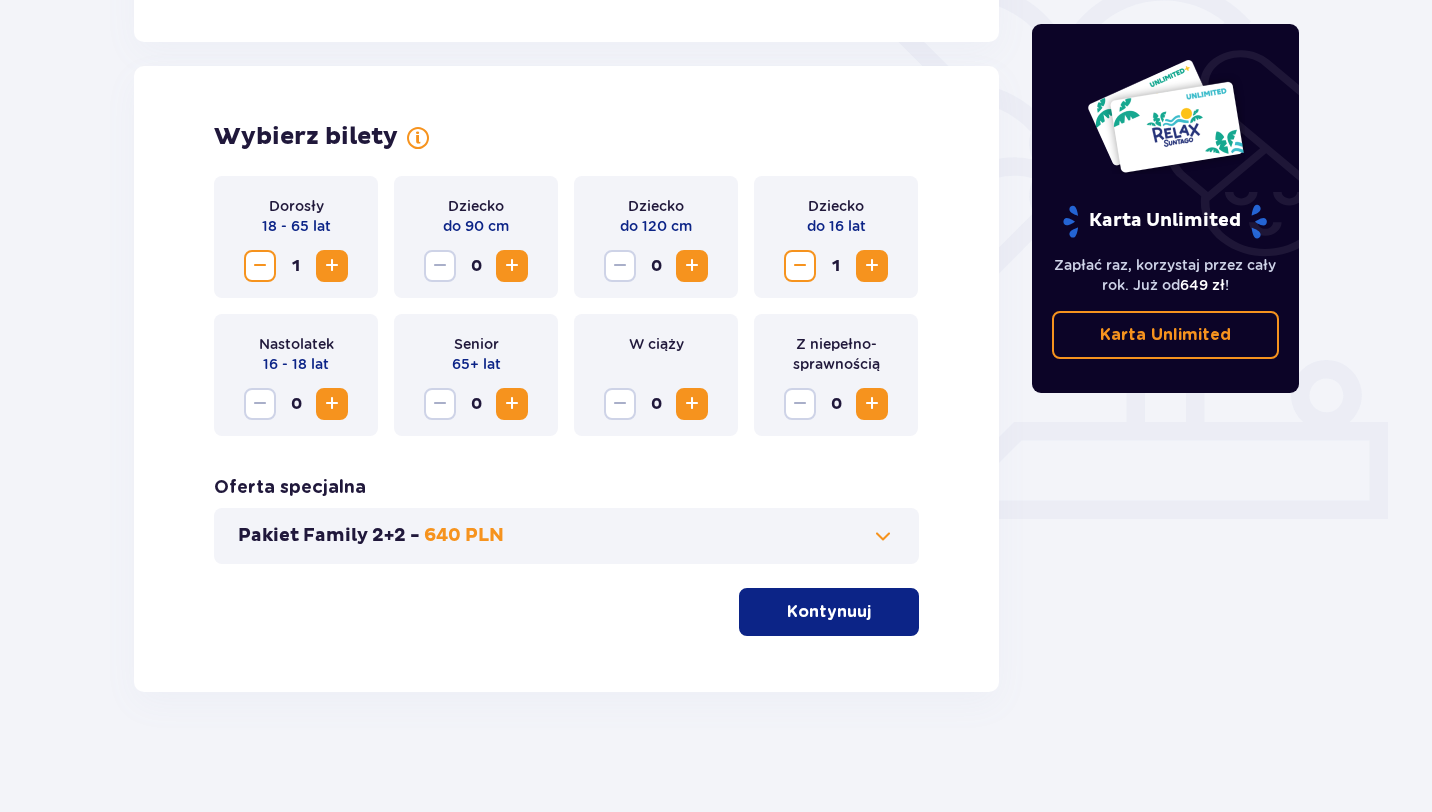 click at bounding box center [692, 404] 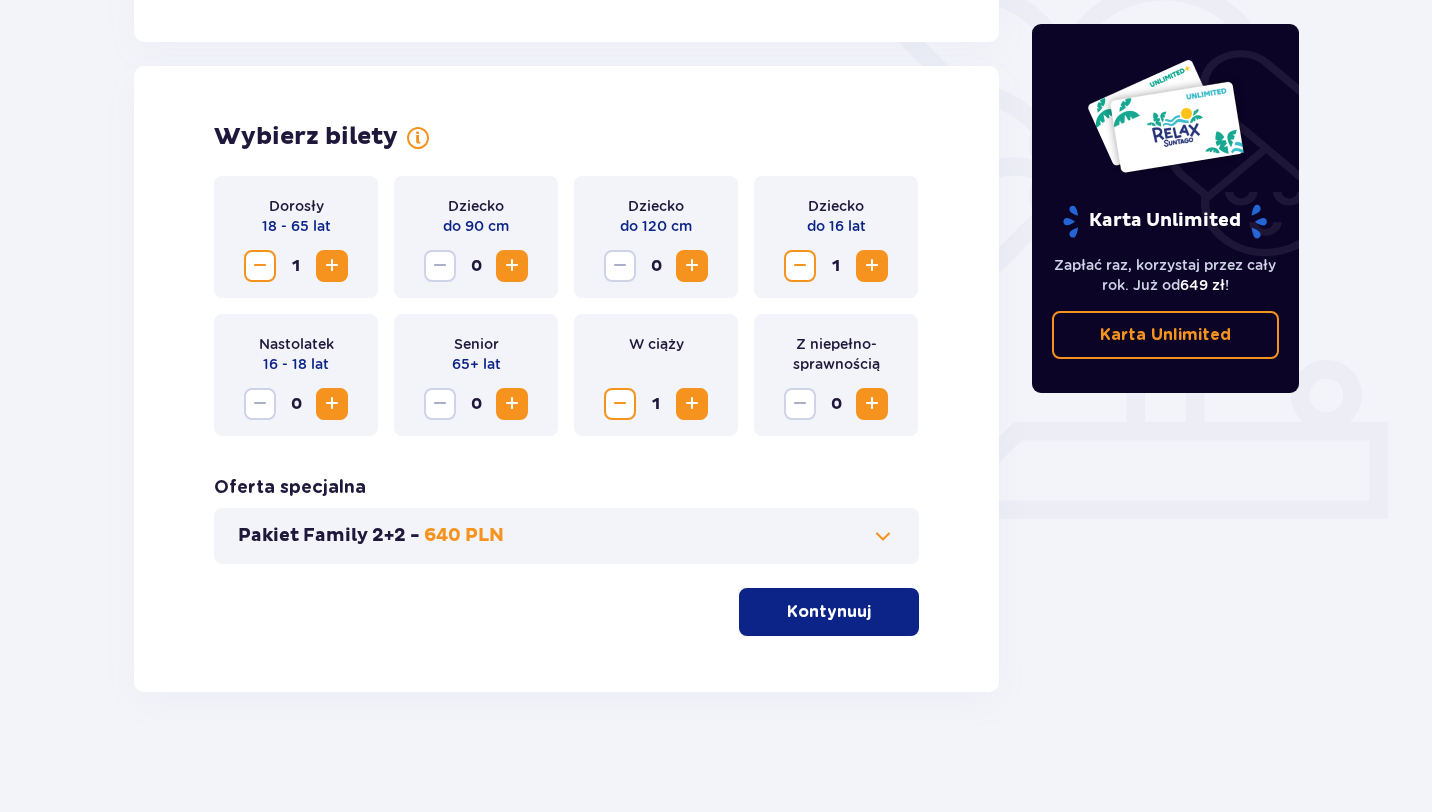 click at bounding box center [875, 612] 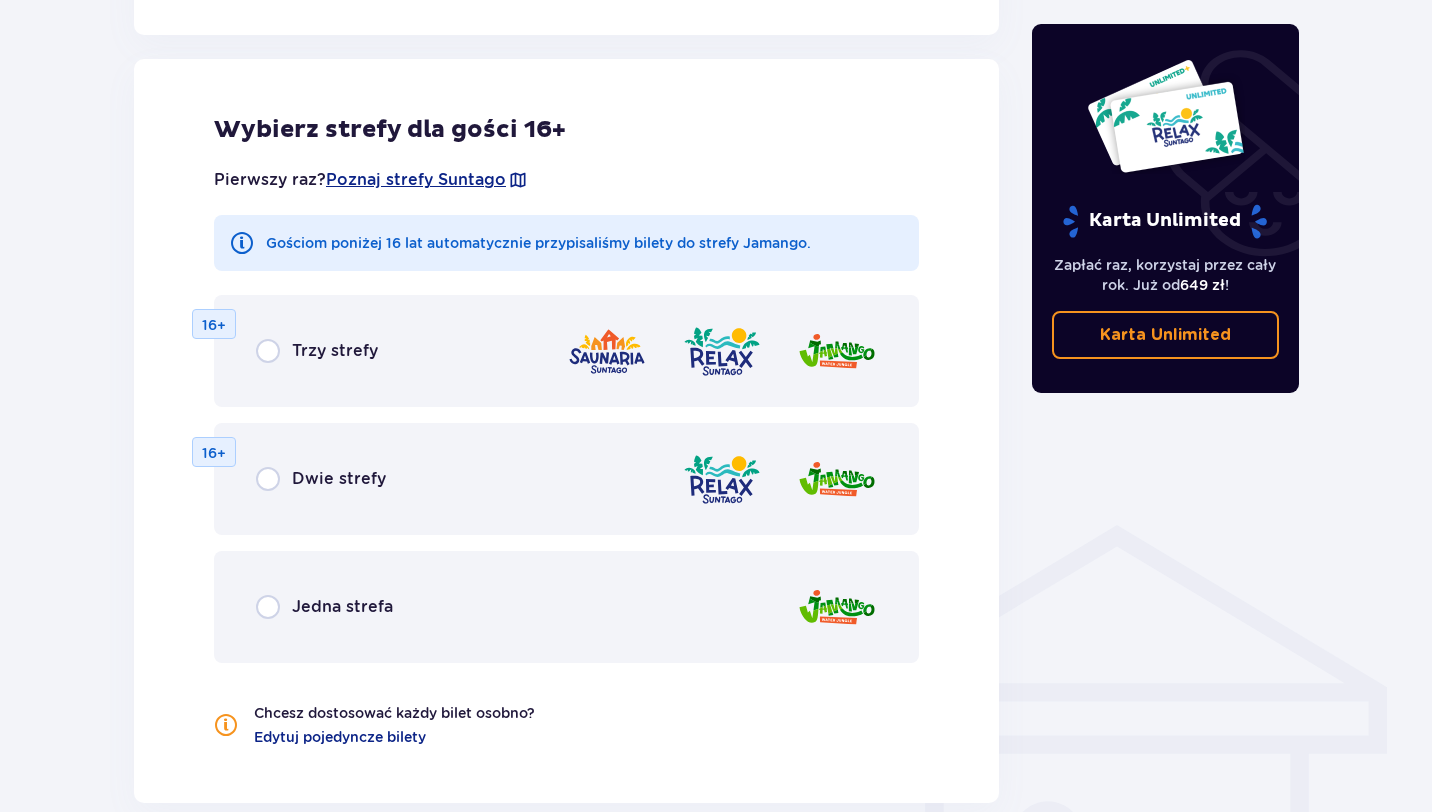 scroll, scrollTop: 1110, scrollLeft: 0, axis: vertical 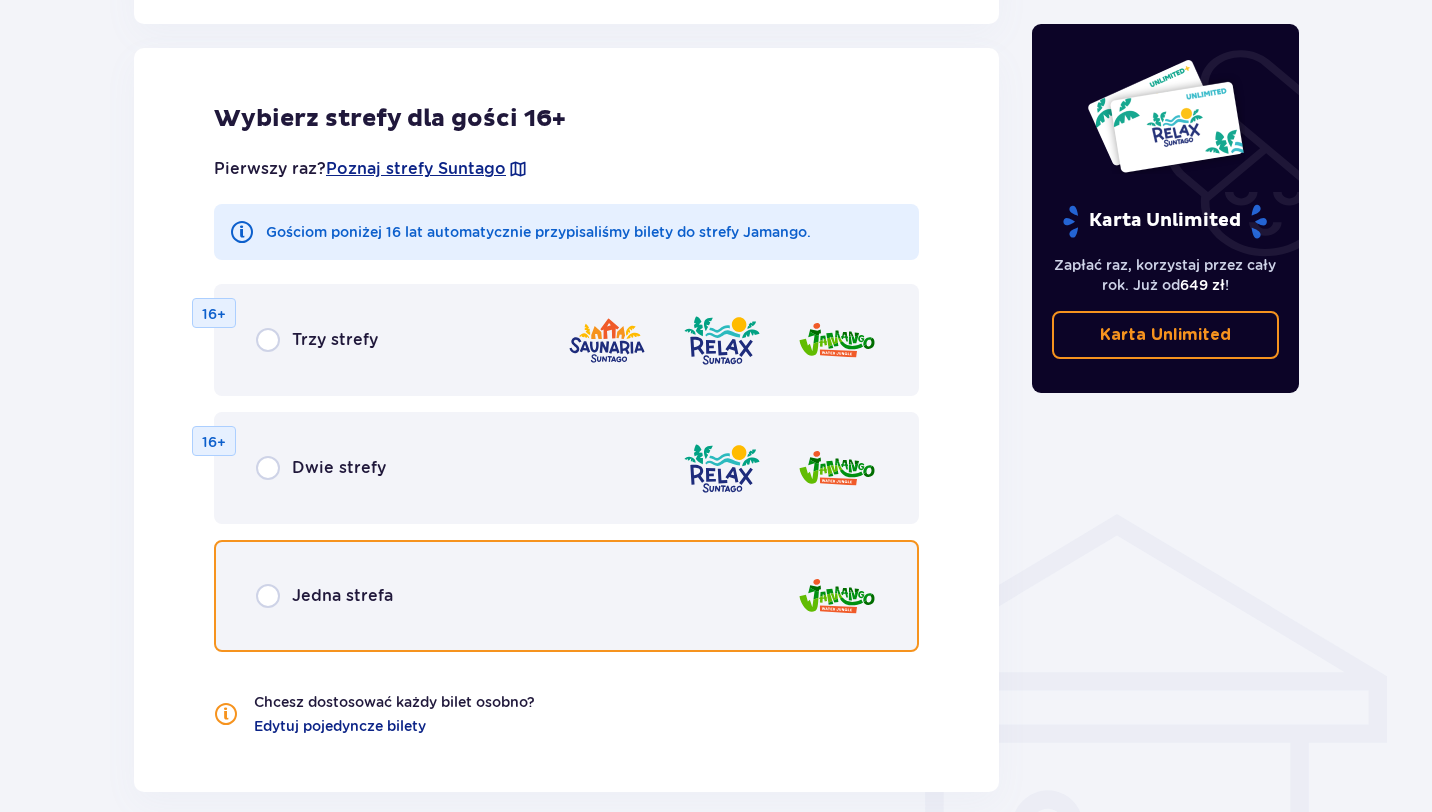 click at bounding box center (268, 596) 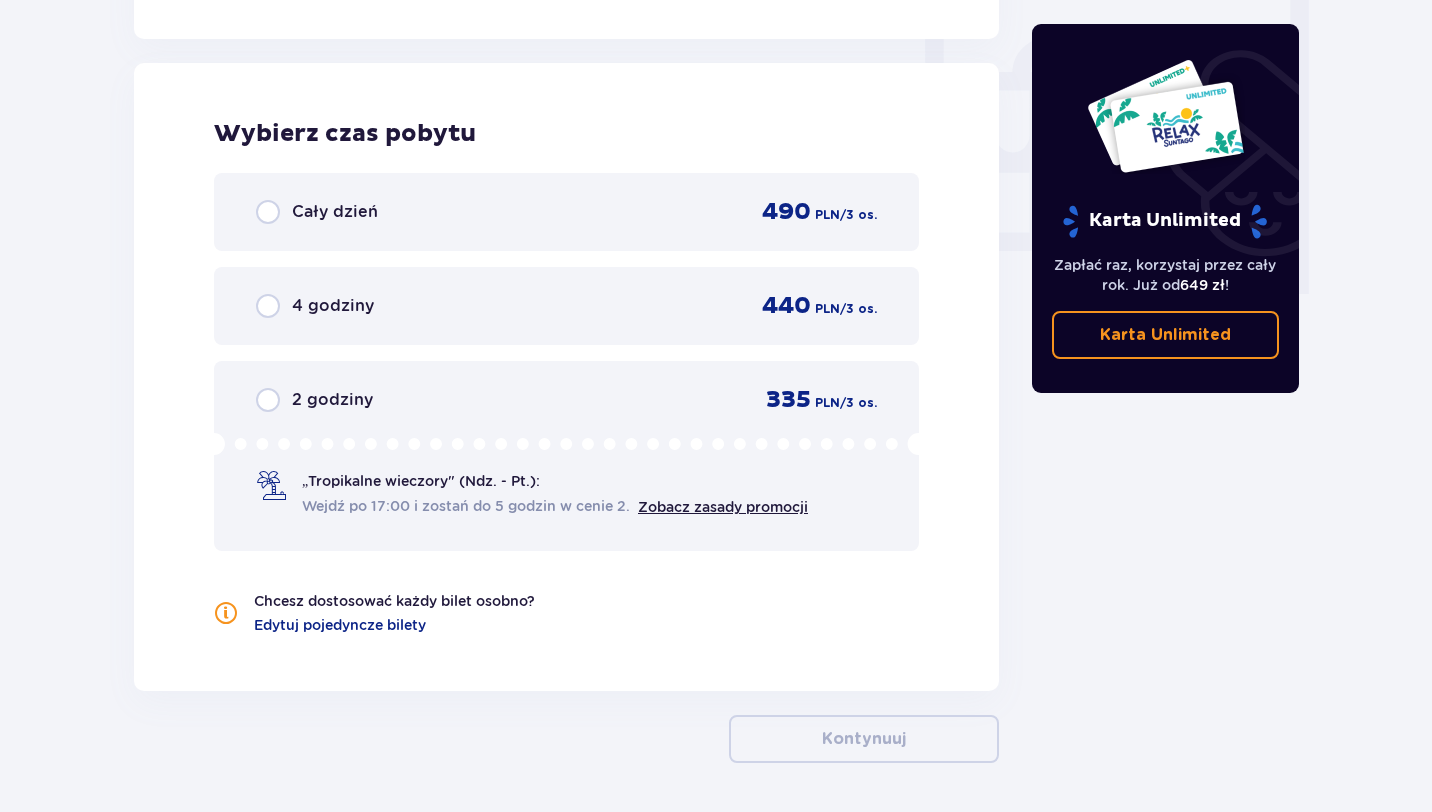 scroll, scrollTop: 1878, scrollLeft: 0, axis: vertical 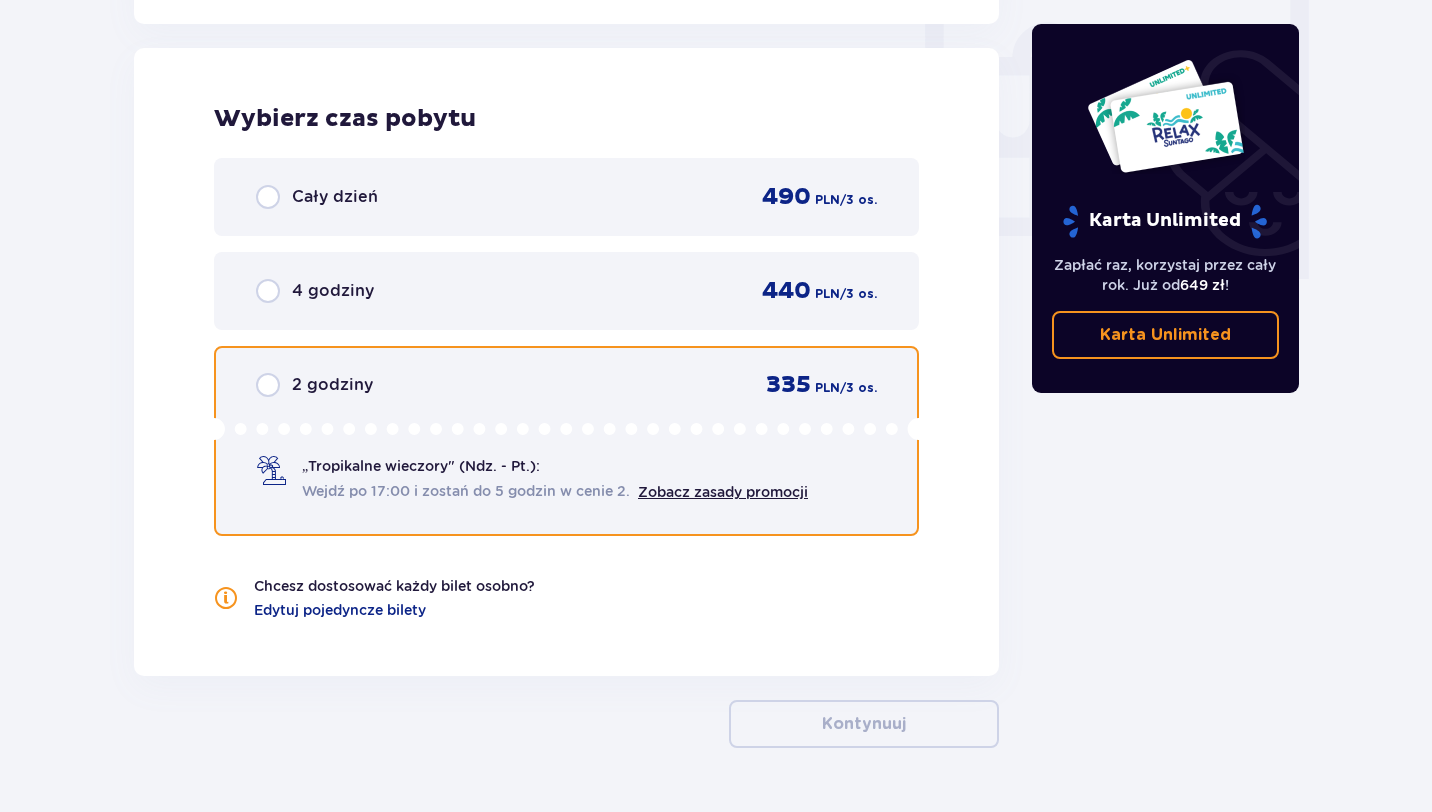 click at bounding box center [268, 385] 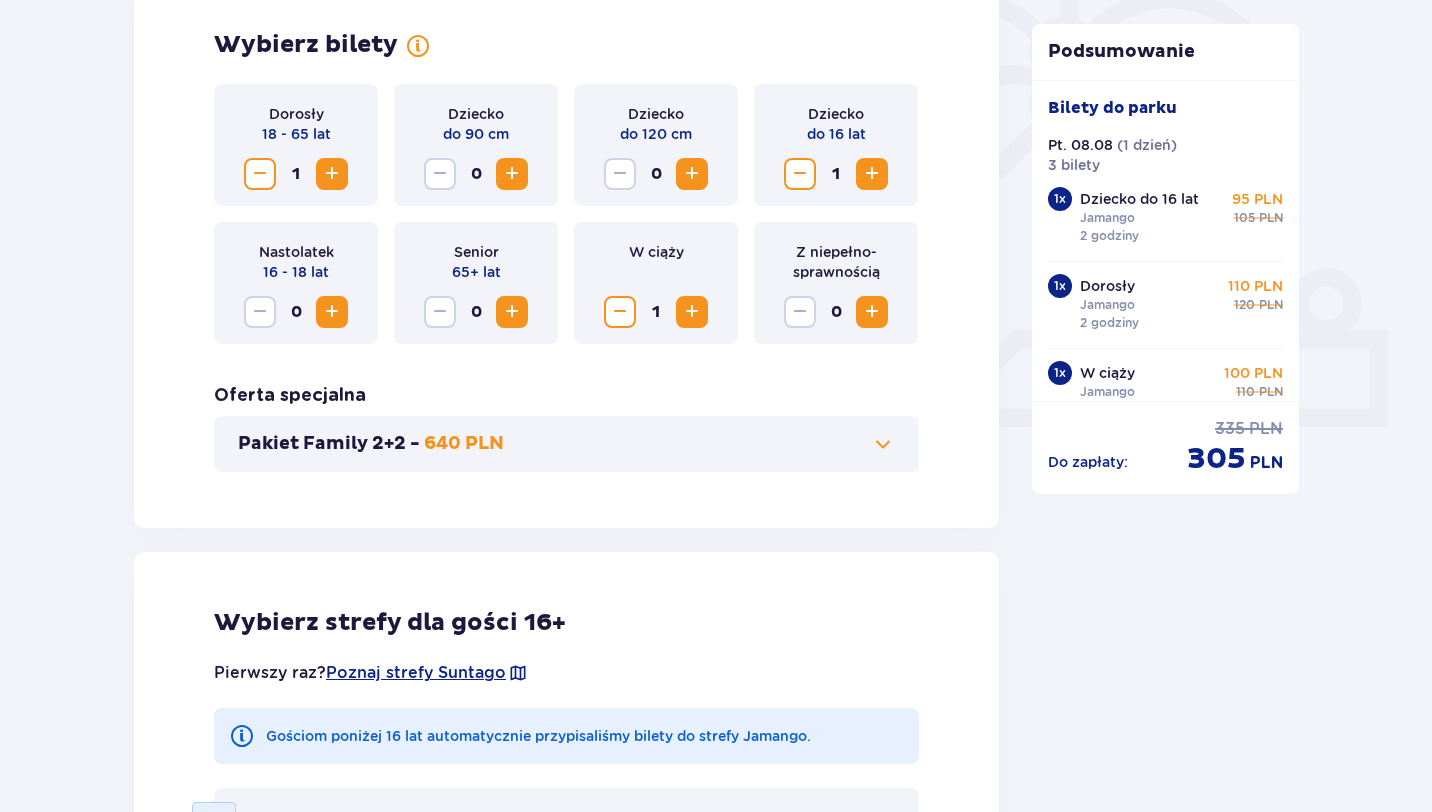 scroll, scrollTop: 603, scrollLeft: 0, axis: vertical 